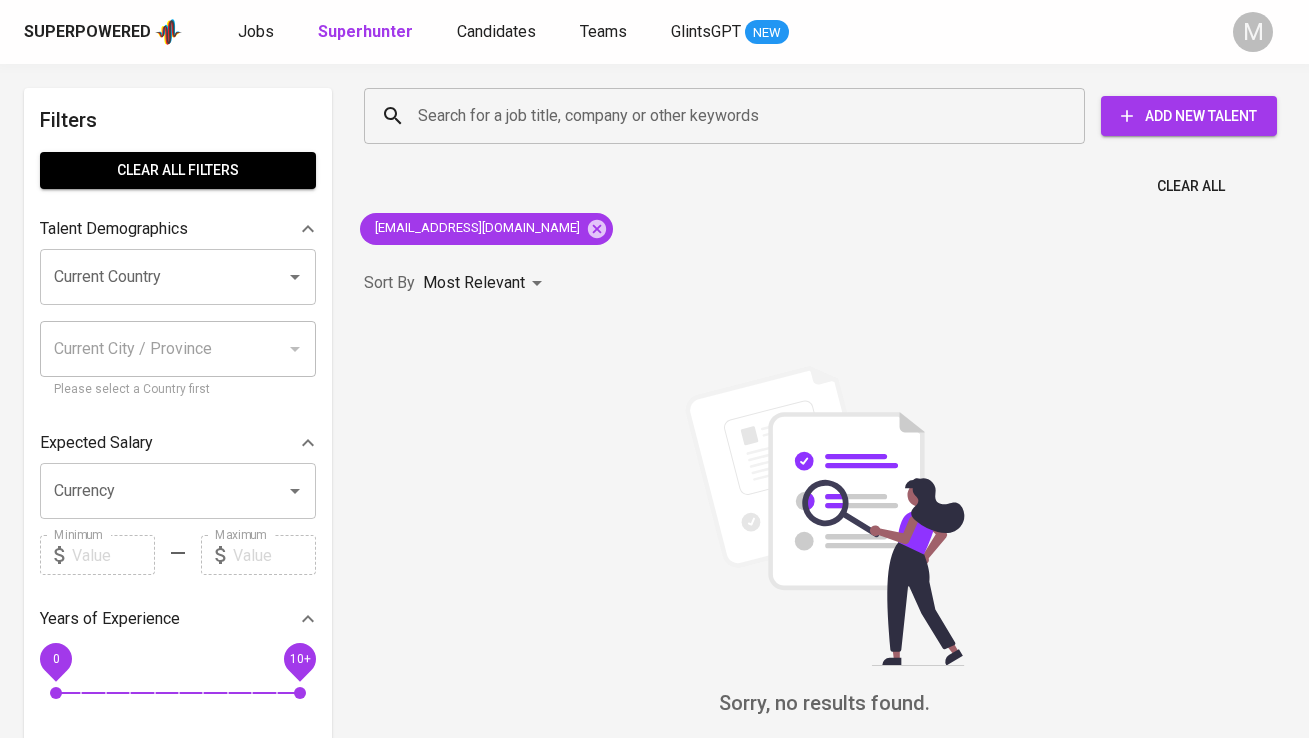click on "Candidates" at bounding box center (496, 31) 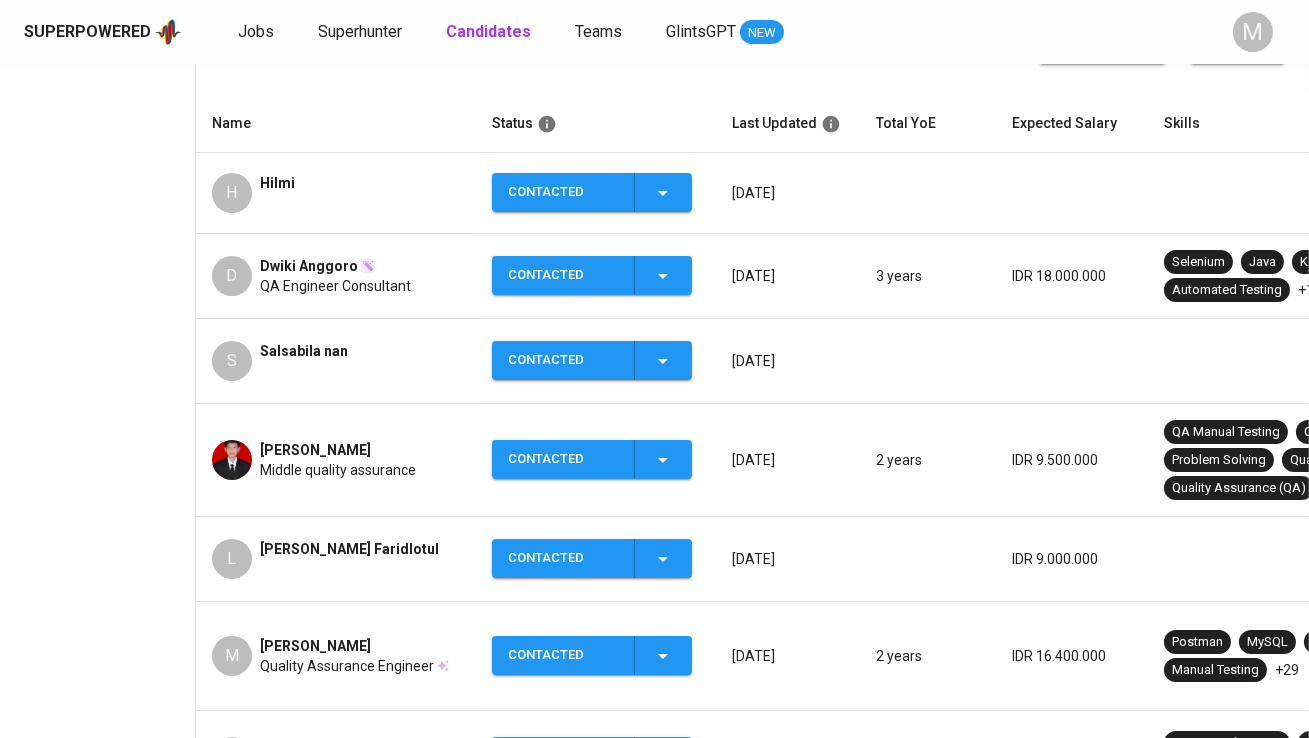 scroll, scrollTop: 0, scrollLeft: 0, axis: both 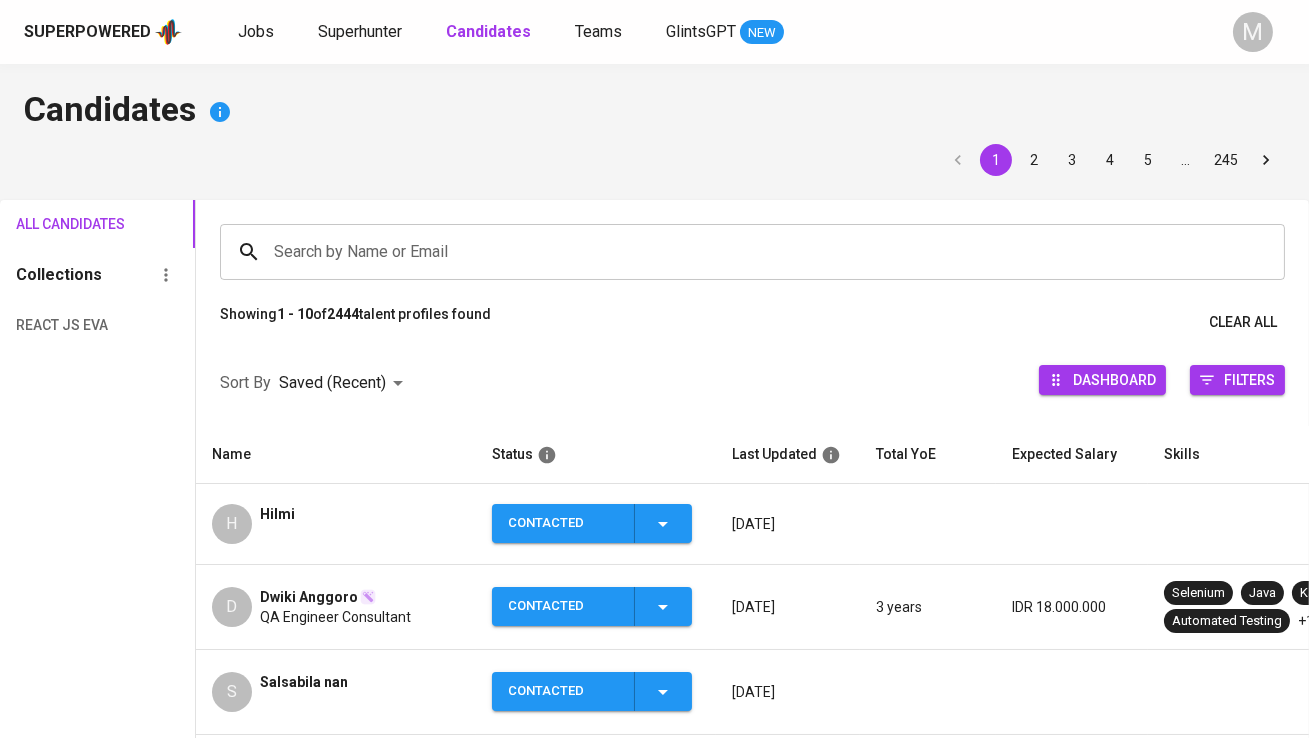 click on "Search by Name or Email" at bounding box center [757, 252] 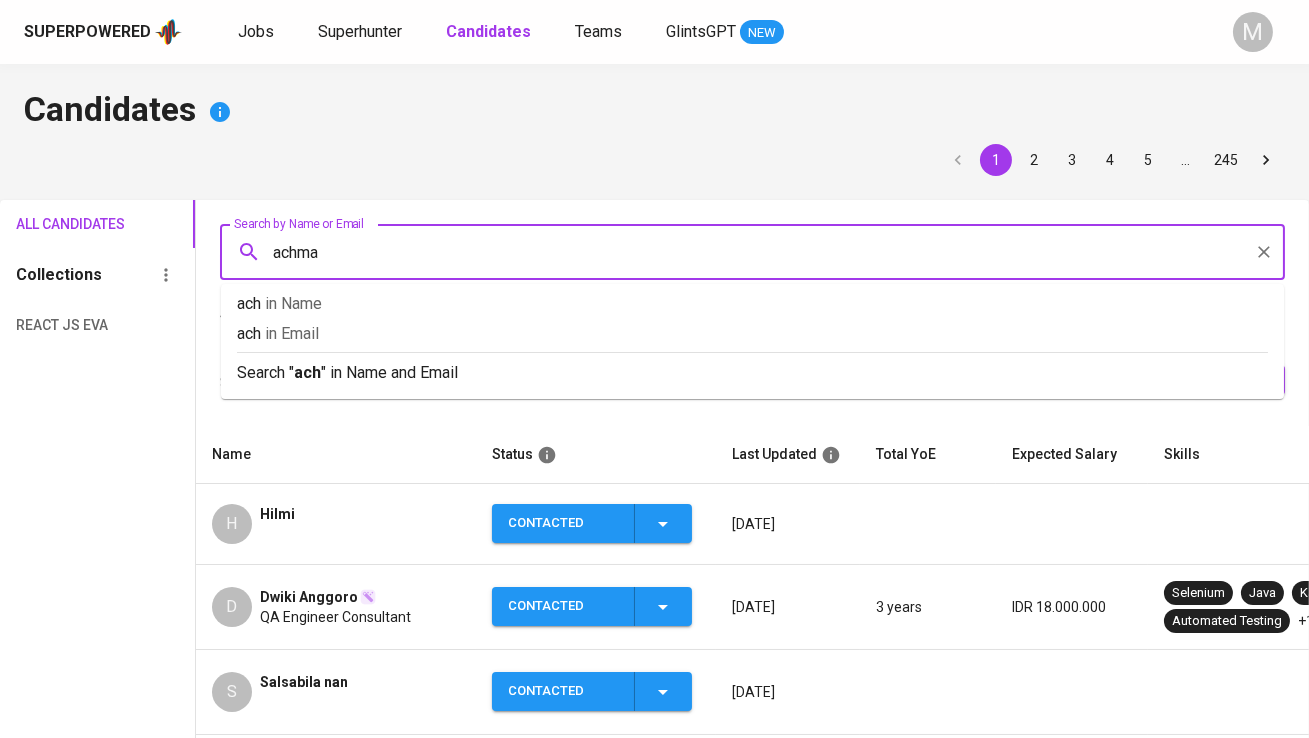 type on "achmad" 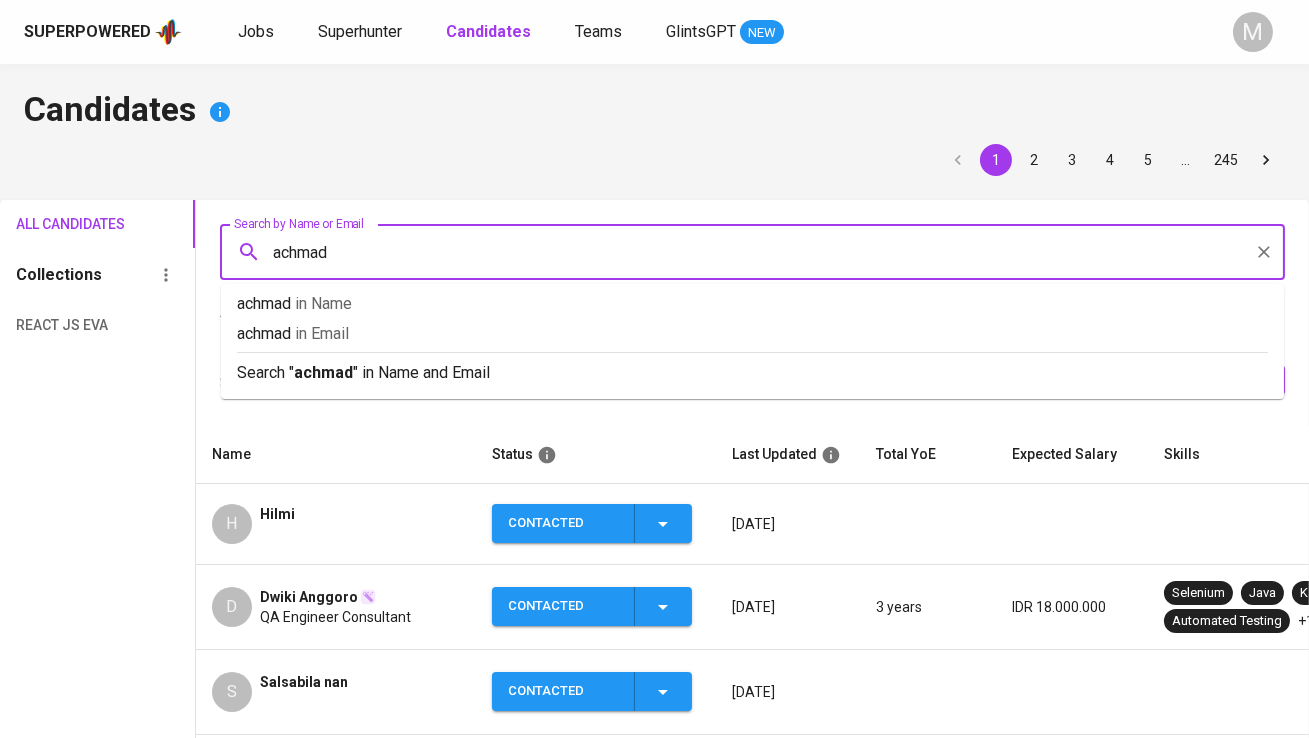 type 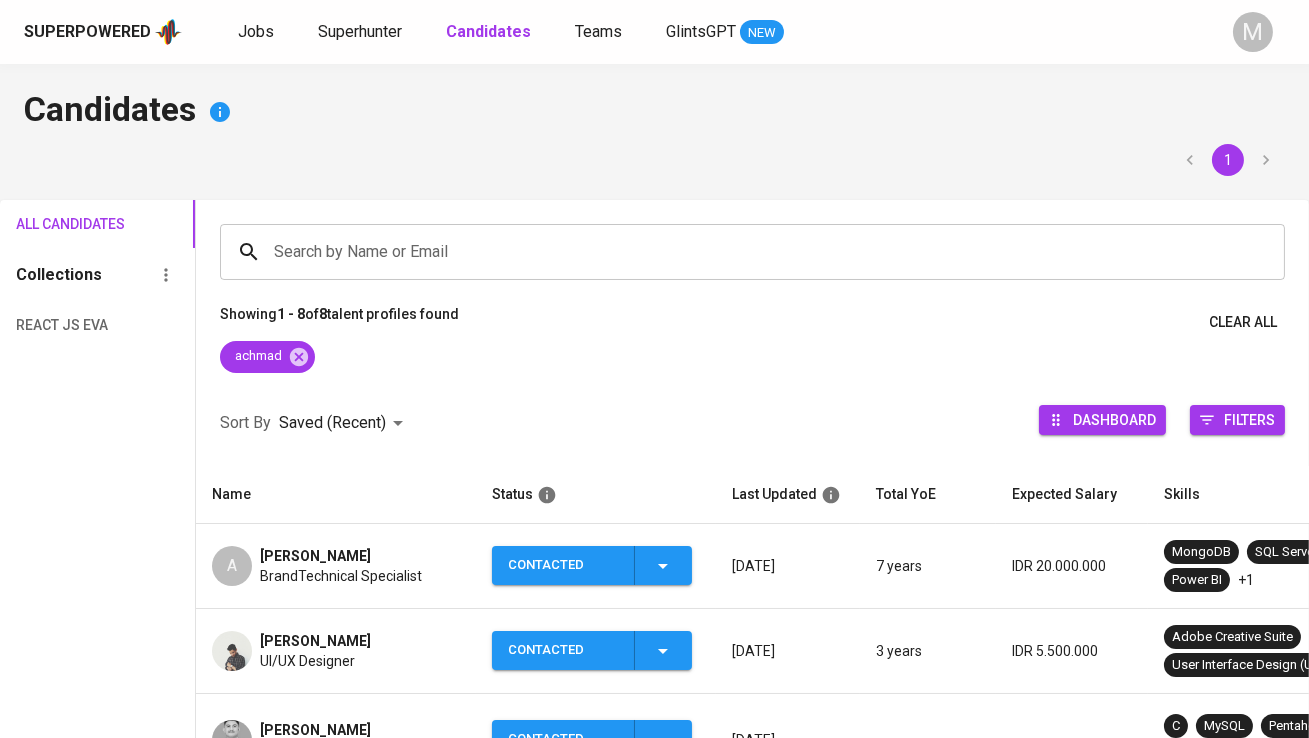 click on "Superpowered Jobs   Superhunter   Candidates   Teams   GlintsGPT   NEW M" at bounding box center [654, 32] 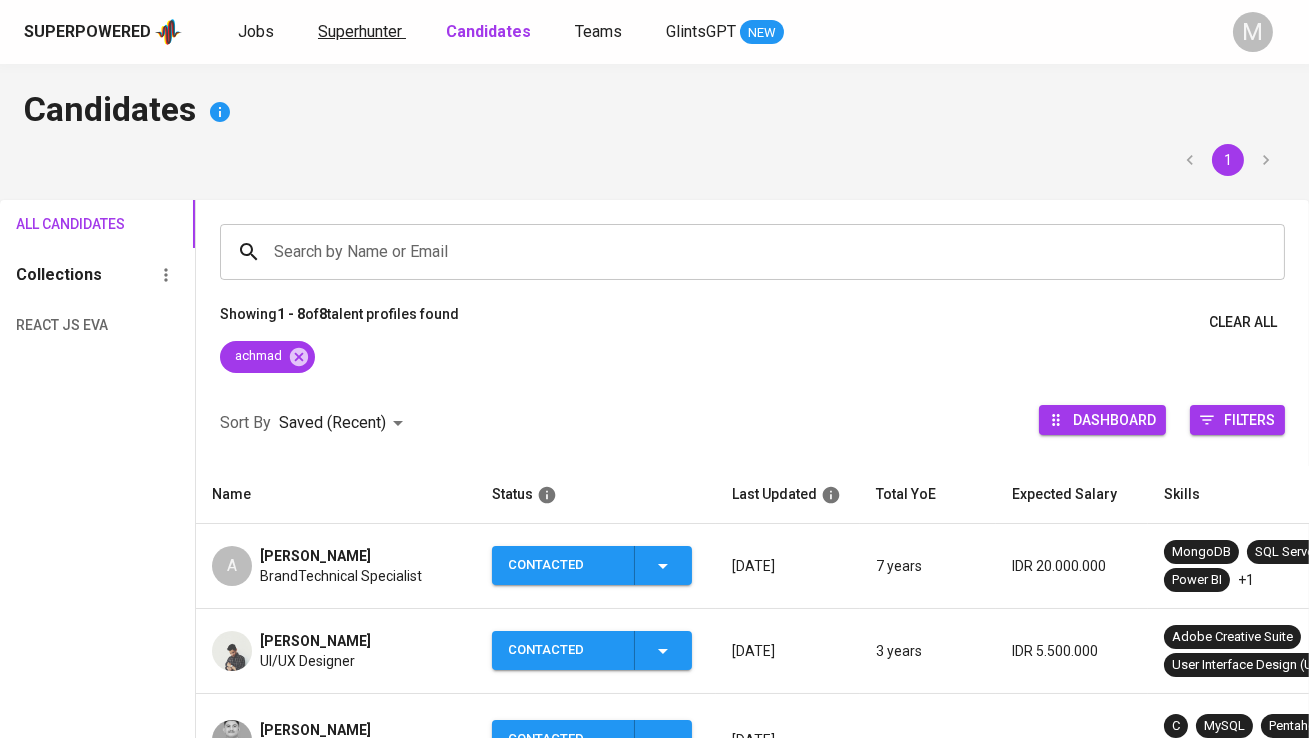 click on "Superhunter" at bounding box center [360, 31] 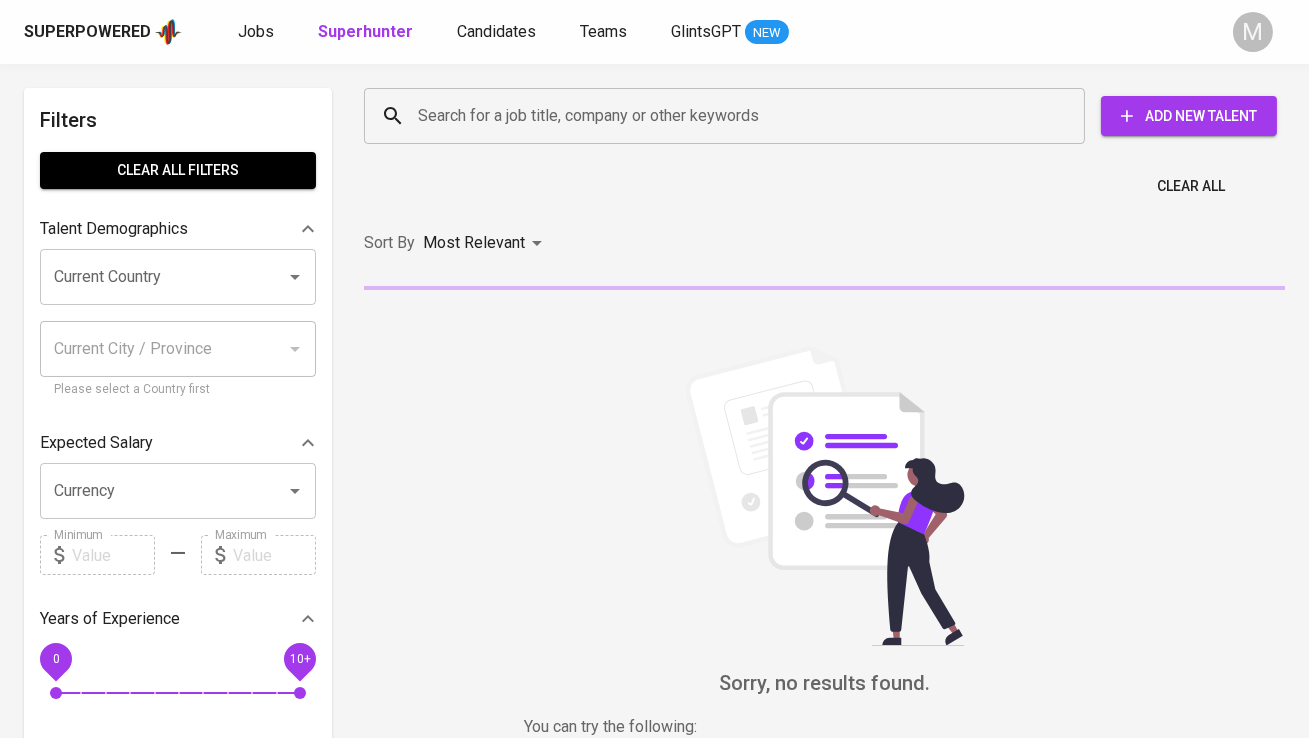 click on "Search for a job title, company or other keywords" at bounding box center (729, 116) 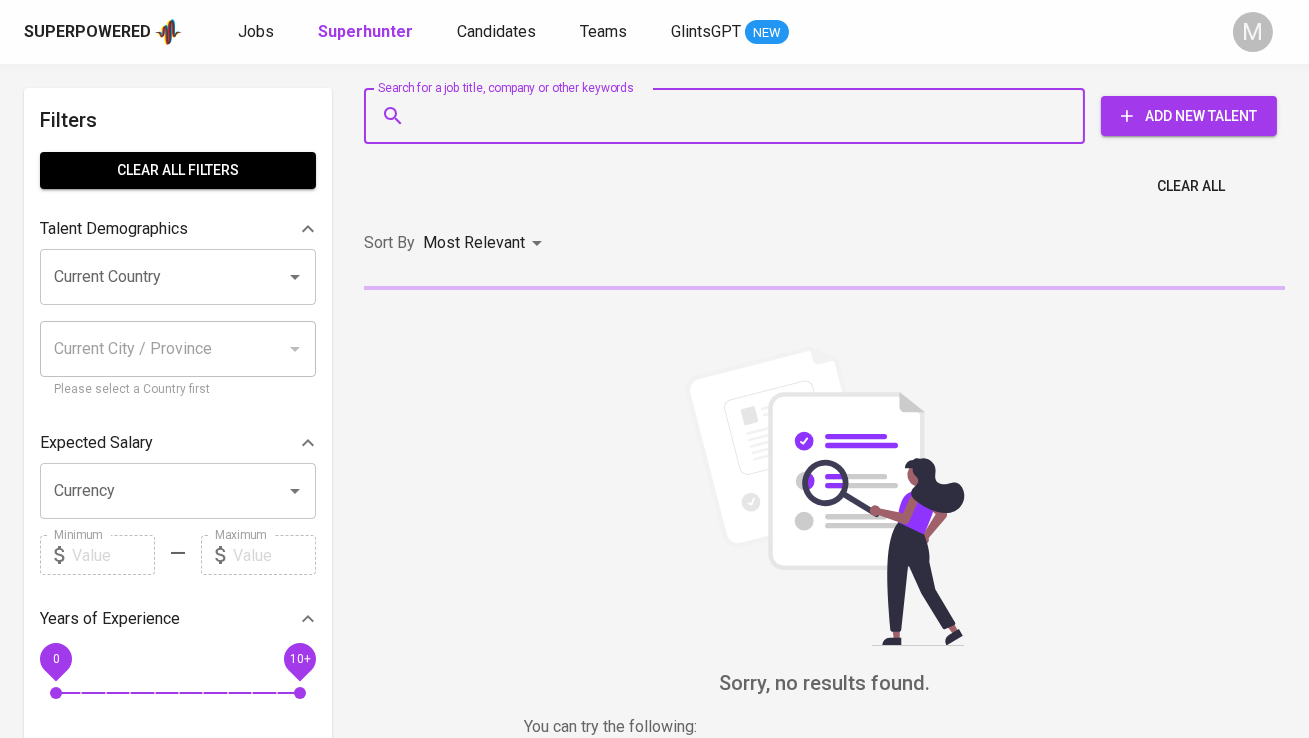 paste on "achmad.dhikrillah@gmail.com" 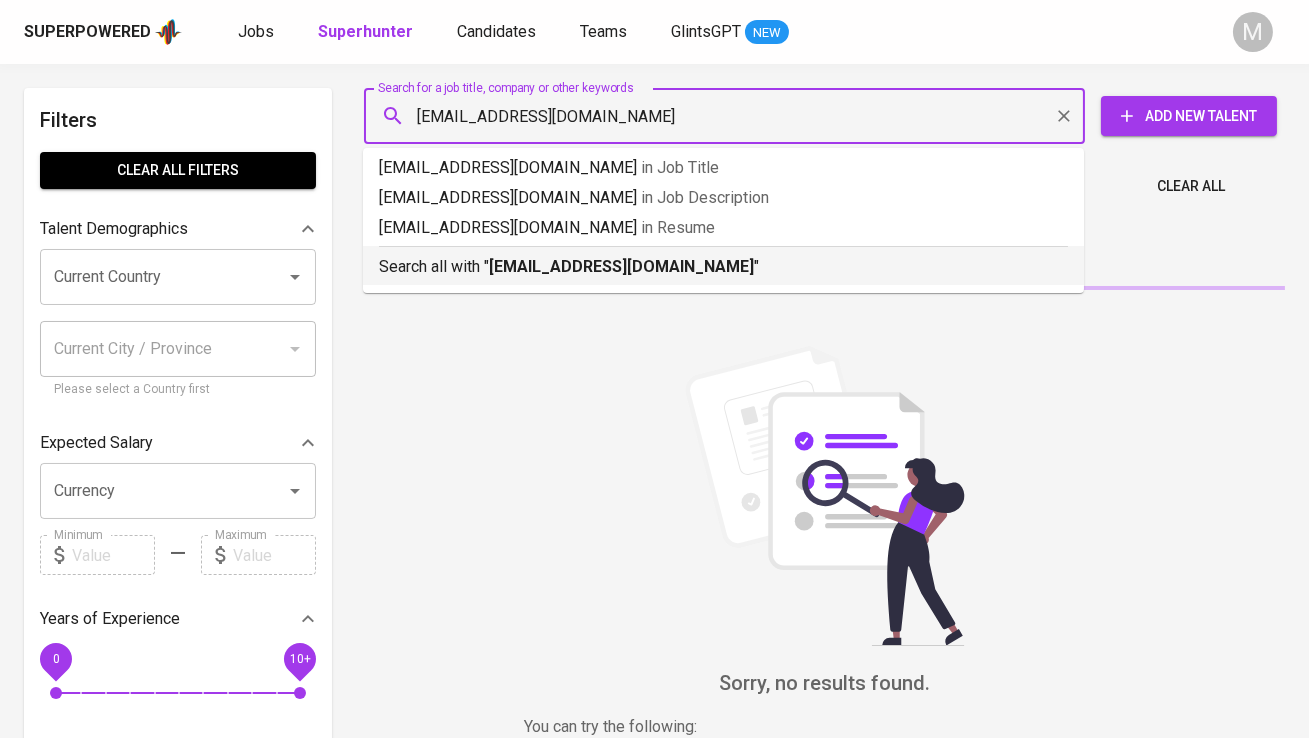 click on "achmad.dhikrillah@gmail.com" at bounding box center [621, 266] 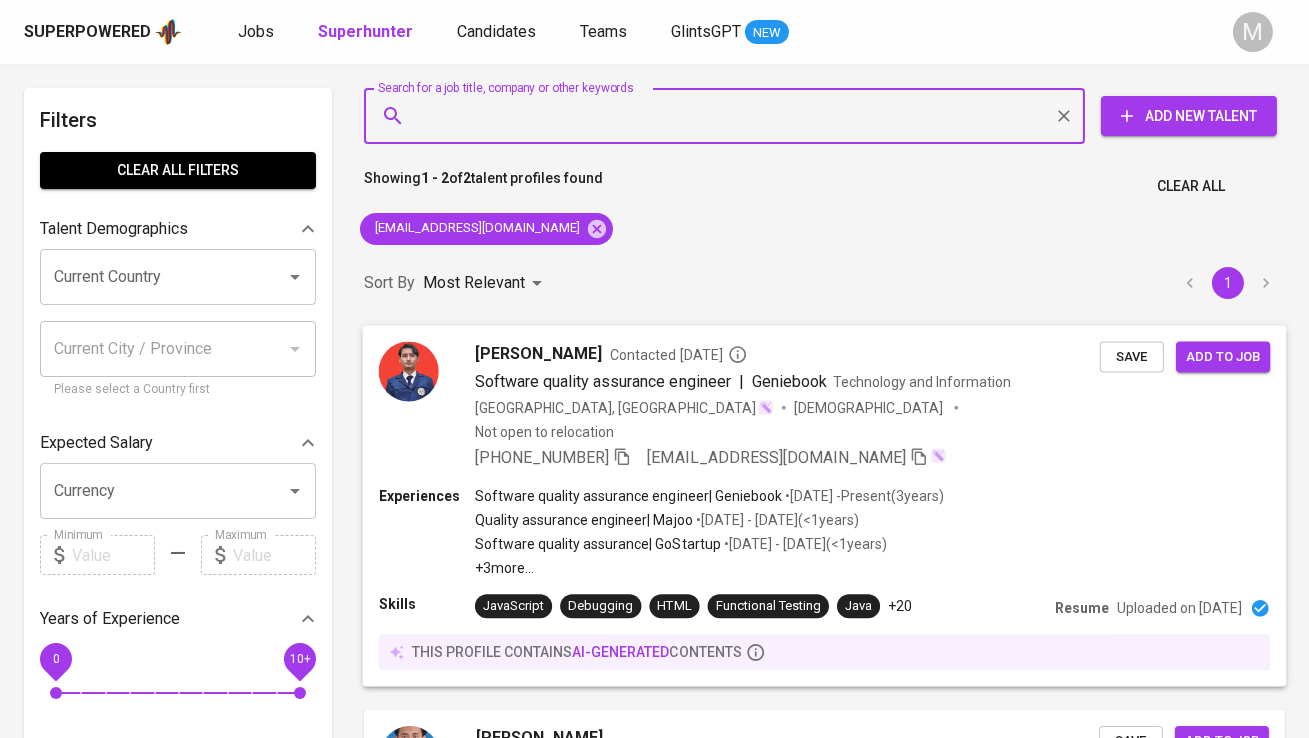click at bounding box center (409, 371) 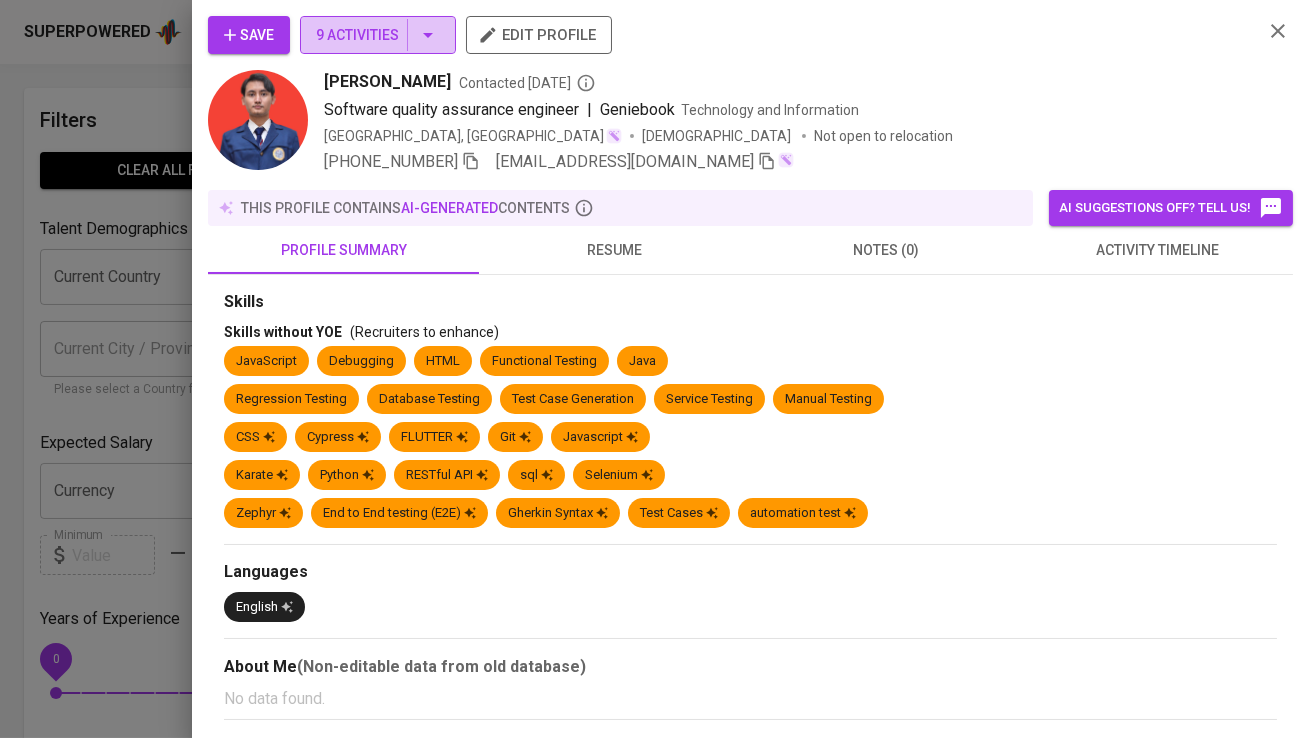 click on "9 Activities" at bounding box center [378, 35] 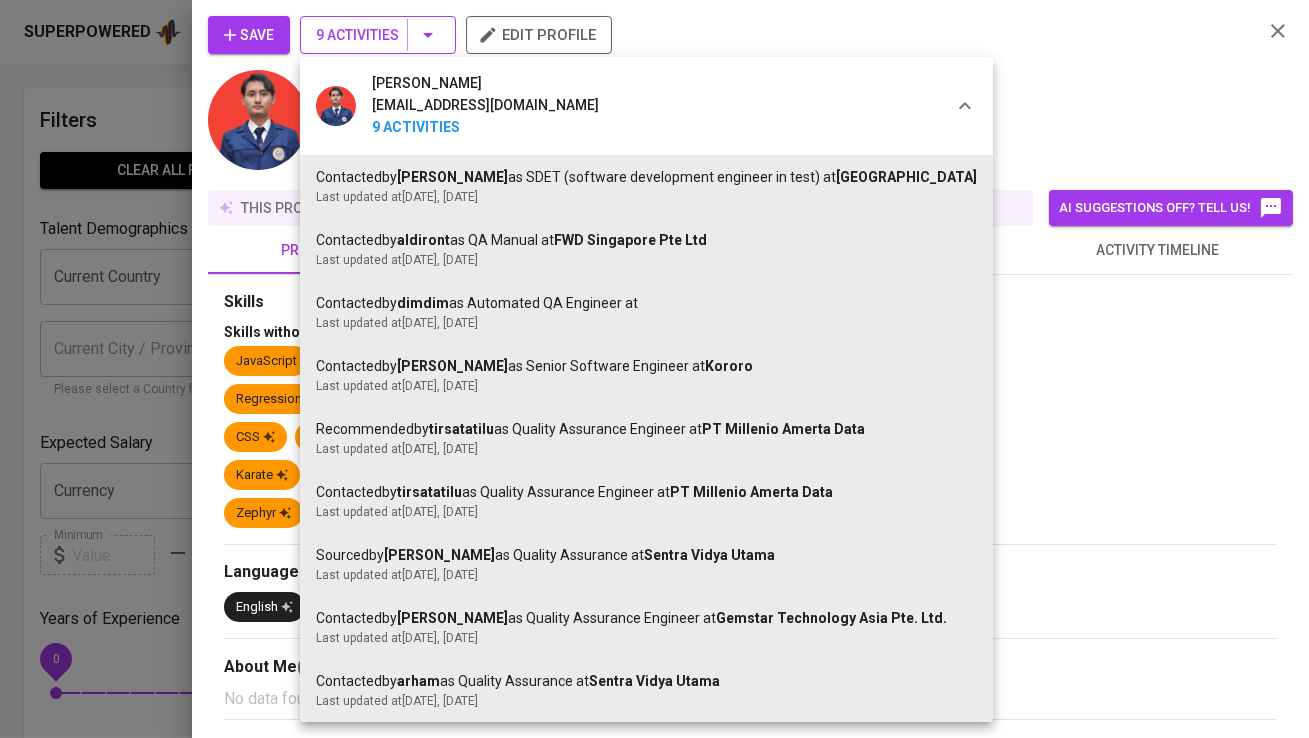 click at bounding box center [654, 369] 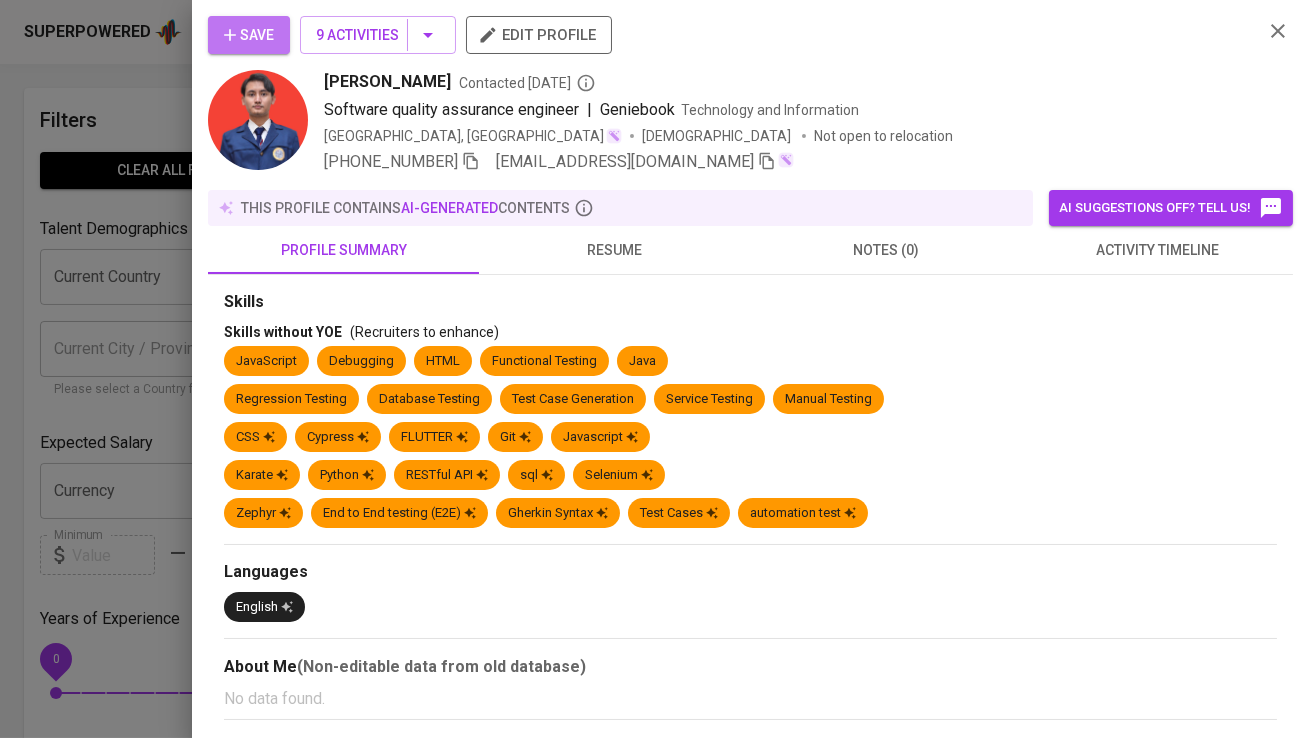 click on "Save" at bounding box center [249, 35] 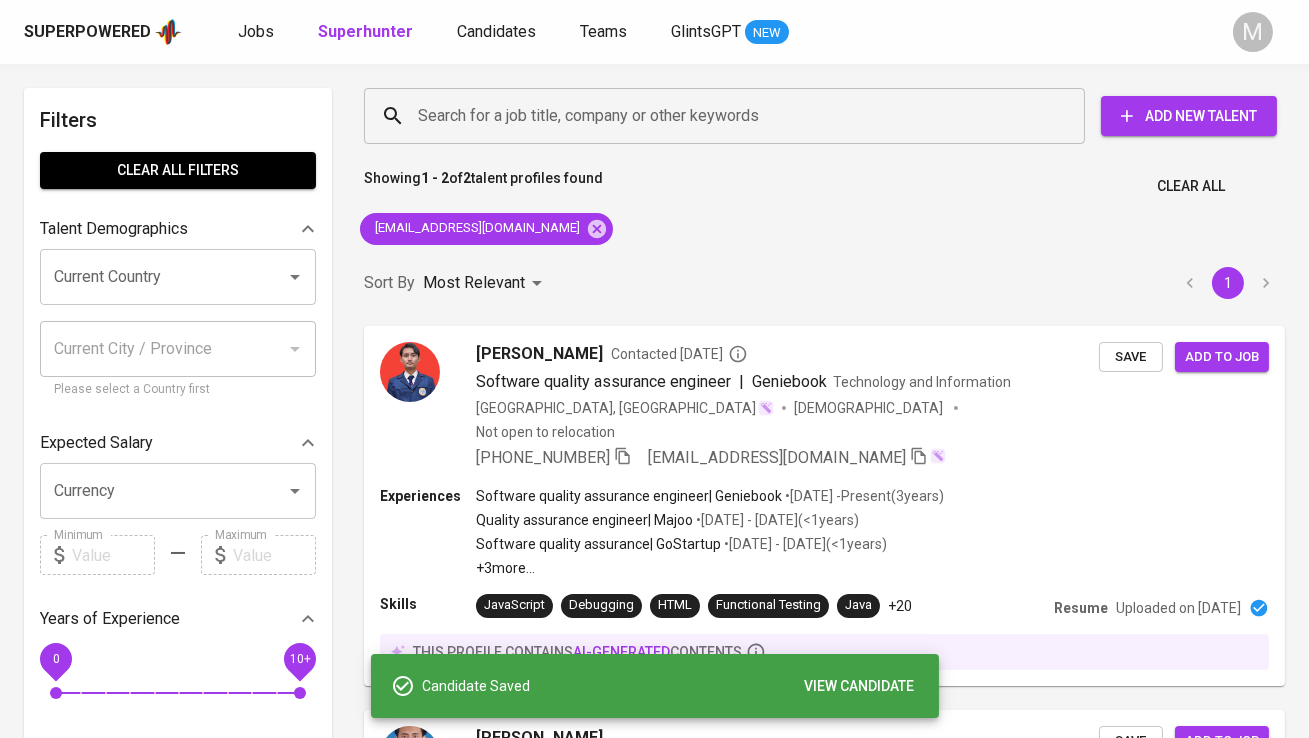 click on "Superpowered Jobs   Superhunter   Candidates   Teams   GlintsGPT   NEW M" at bounding box center (654, 32) 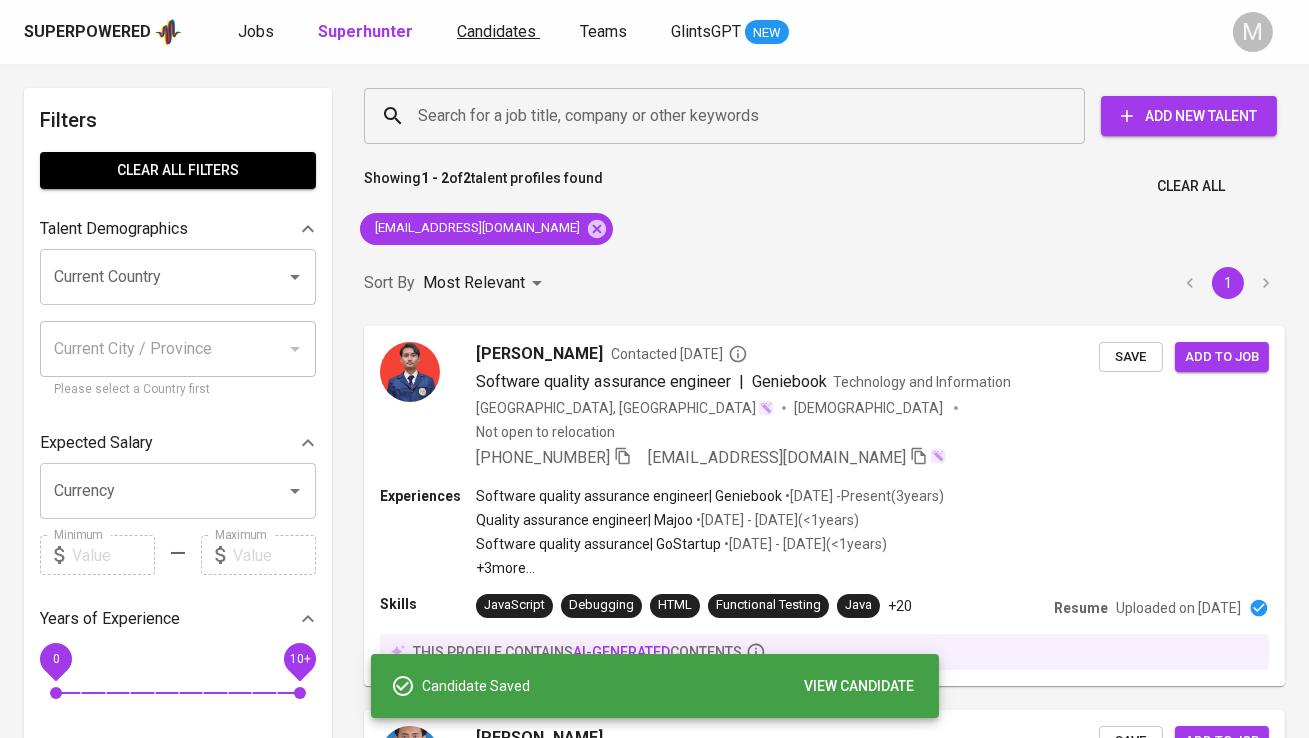 click on "Candidates" at bounding box center [496, 31] 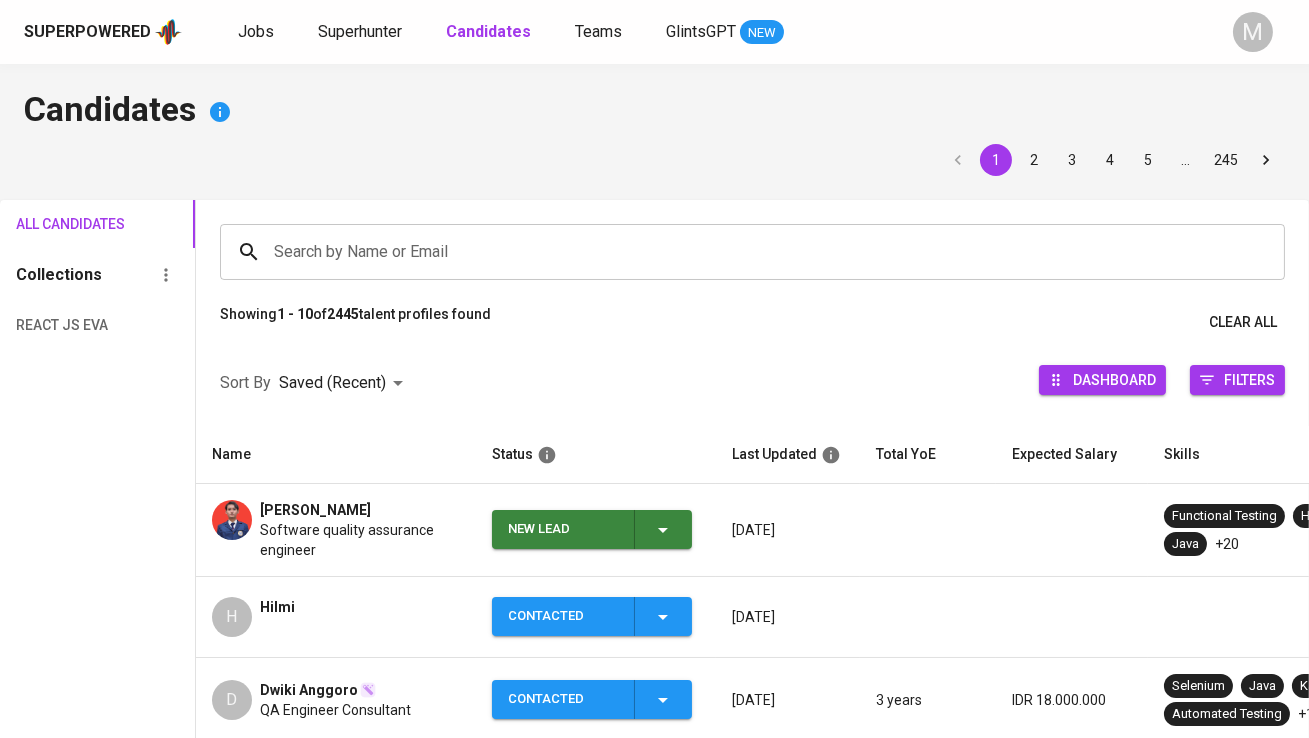 click on "New Lead" at bounding box center (563, 529) 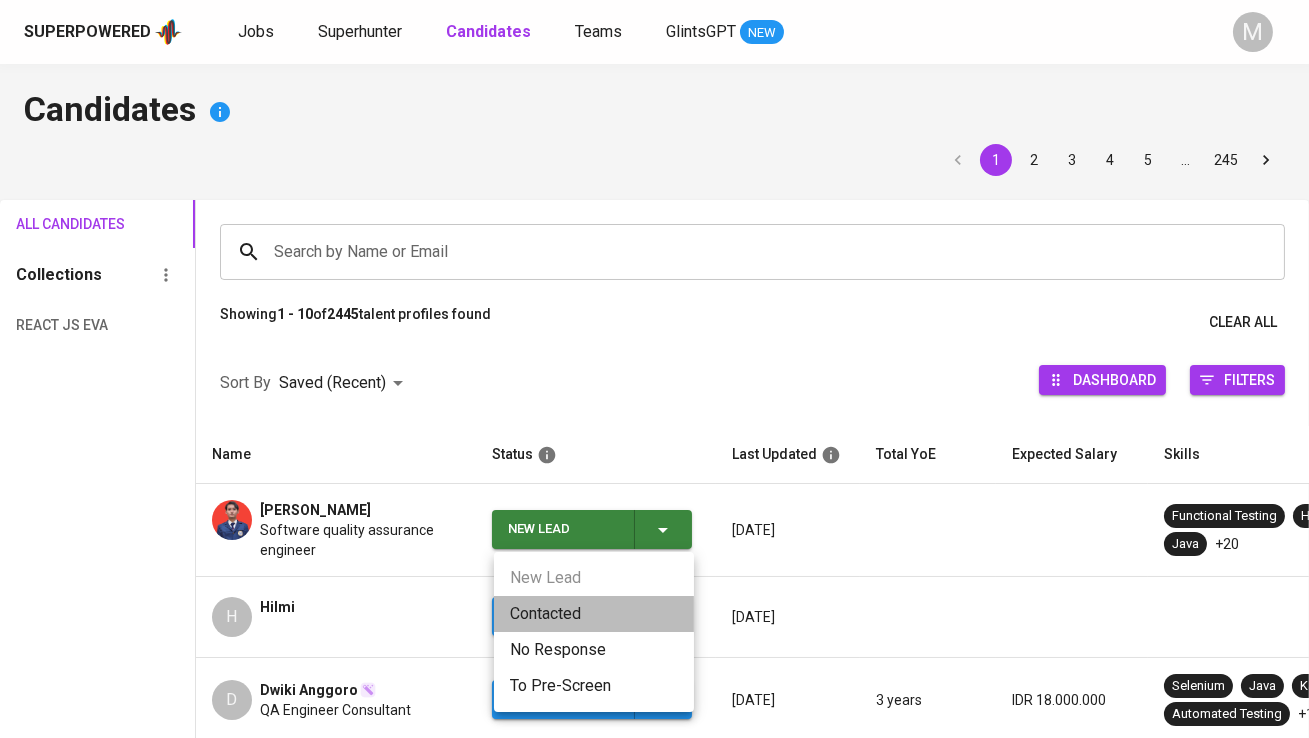 click on "Contacted" at bounding box center (594, 614) 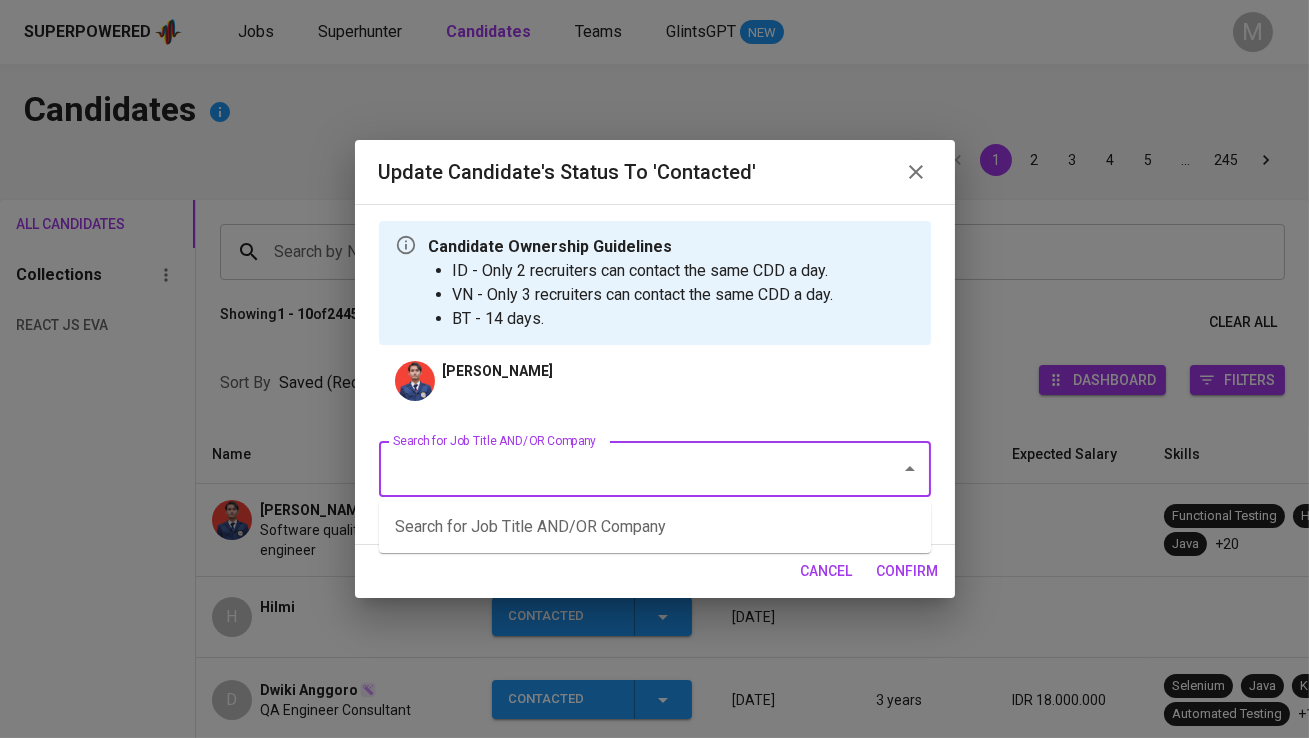 click on "Search for Job Title AND/OR Company" at bounding box center (627, 469) 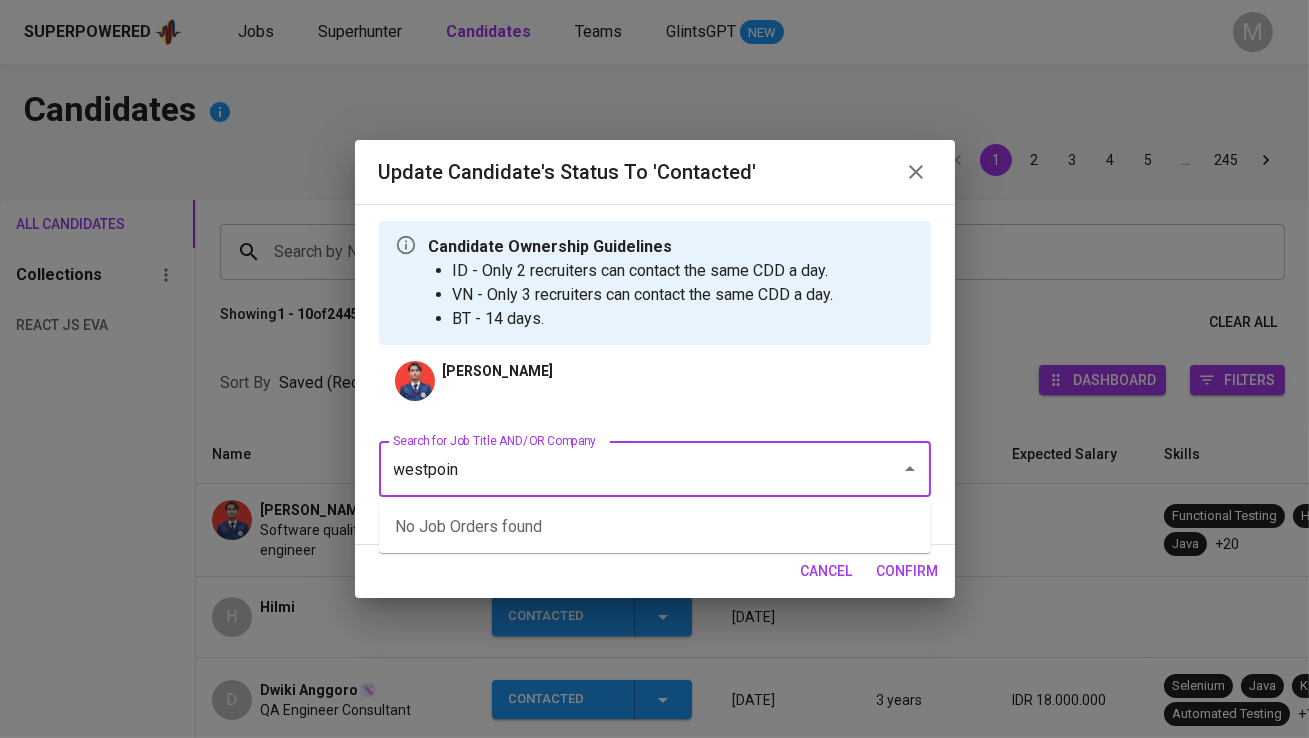 type on "westpoint" 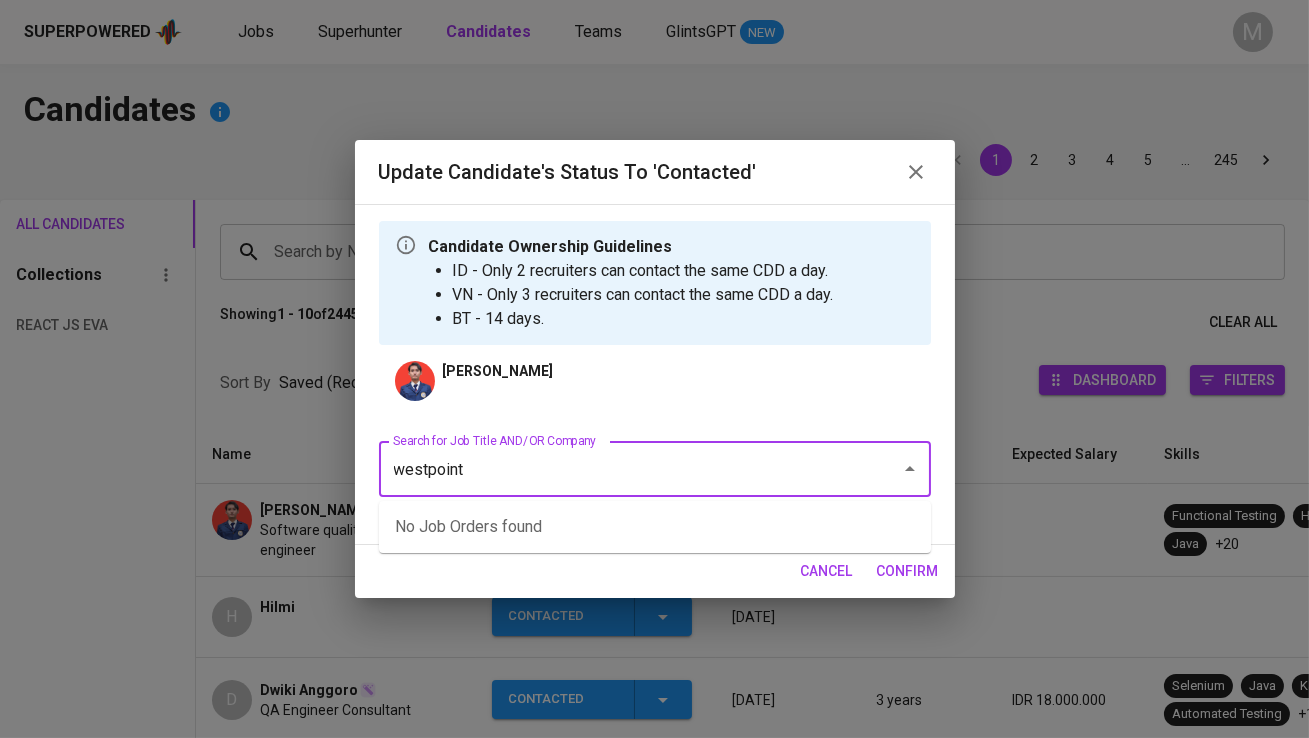 type 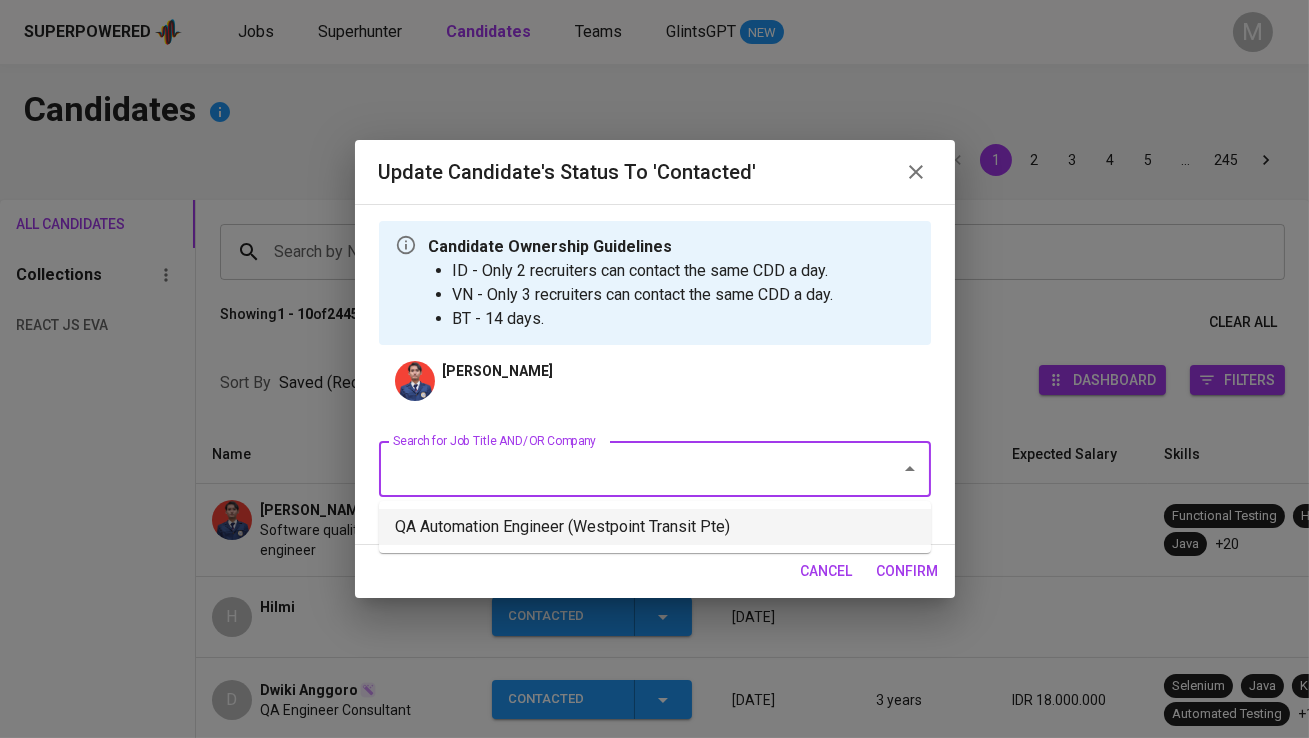 click on "QA Automation Engineer (Westpoint Transit Pte)" at bounding box center [655, 527] 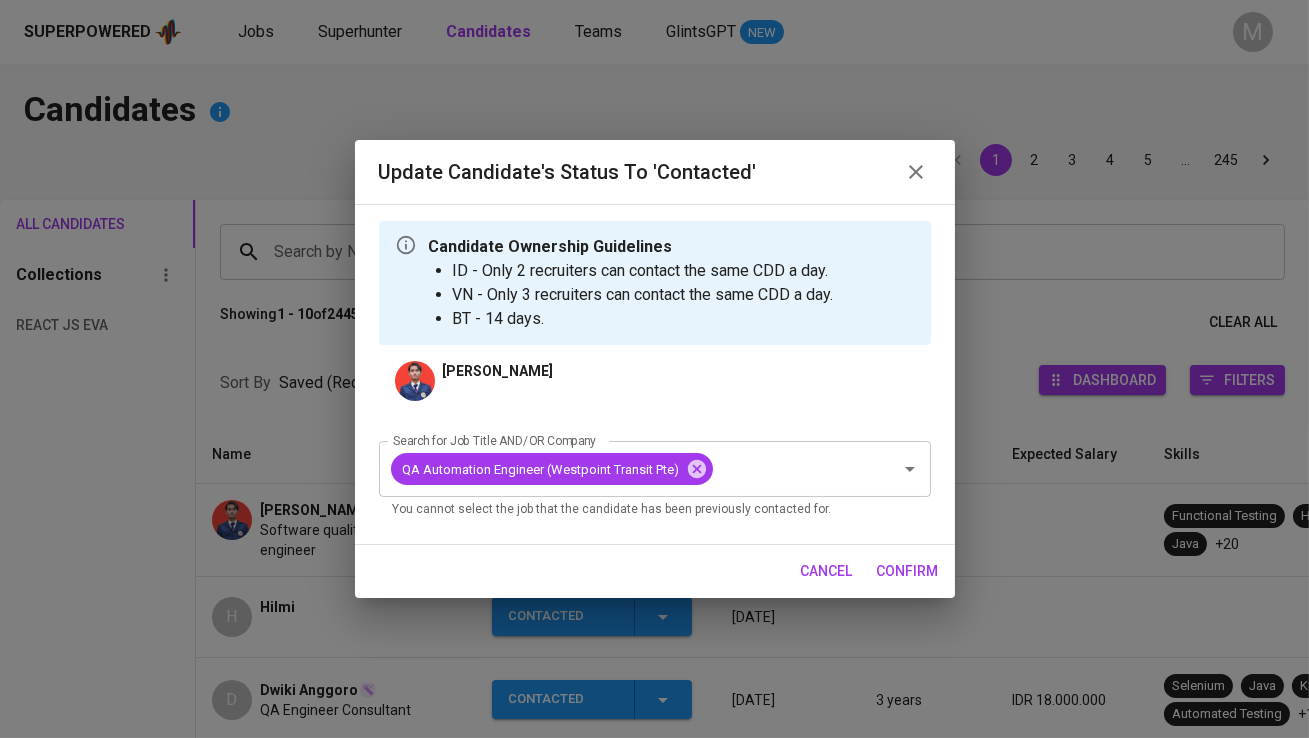 click on "confirm" at bounding box center (908, 571) 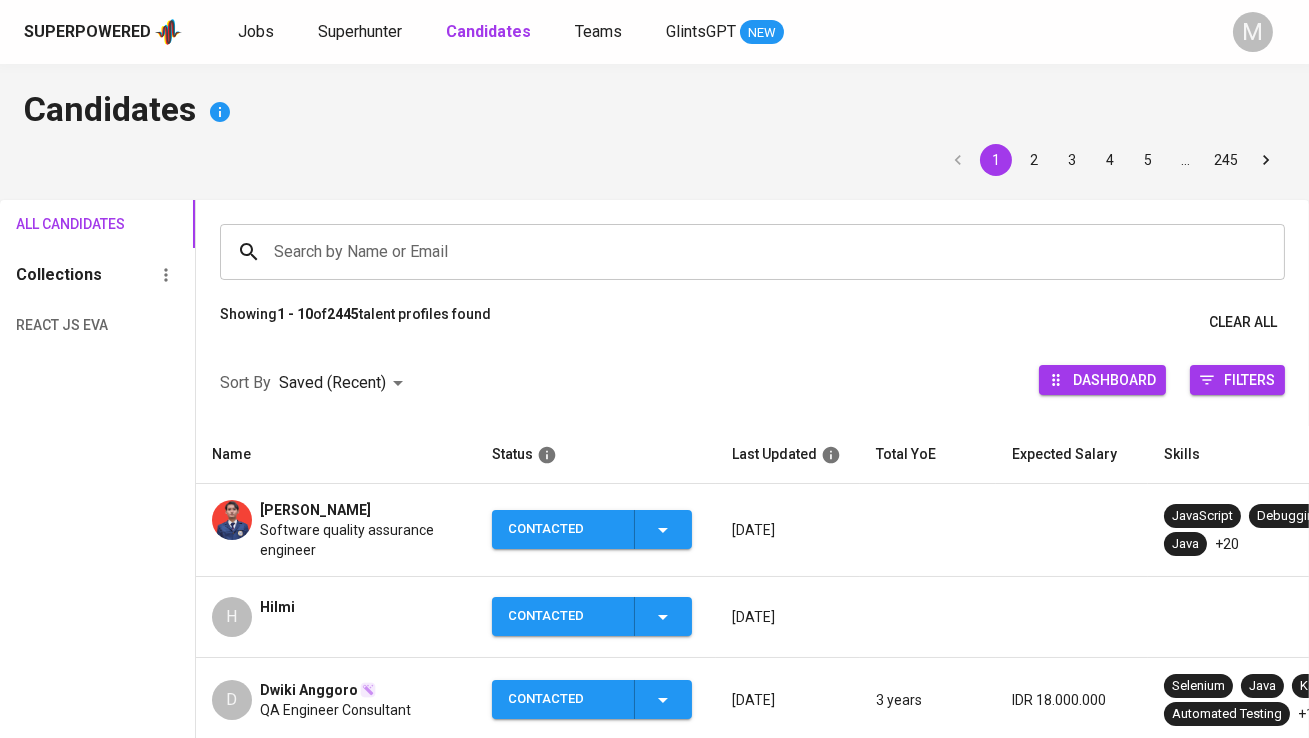 click on "Achmad Dhikrillah" at bounding box center [315, 510] 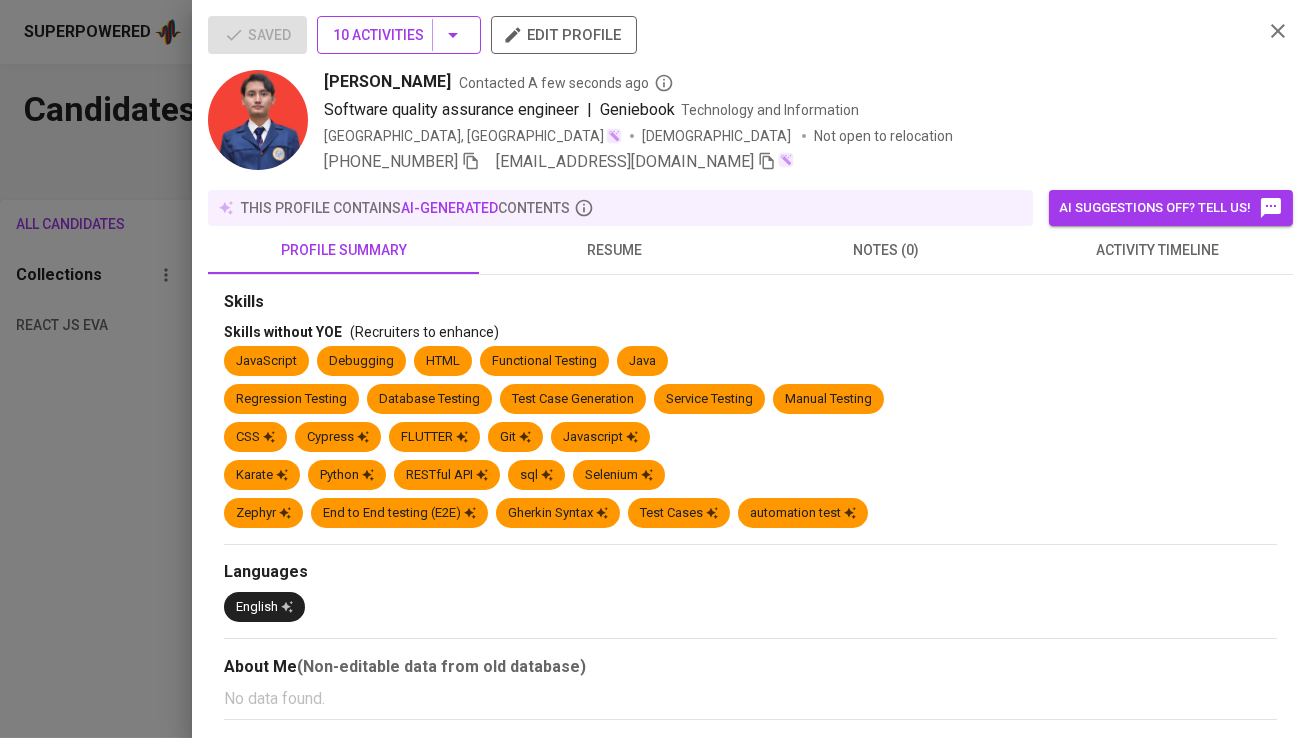 click on "10 Activities" at bounding box center (399, 35) 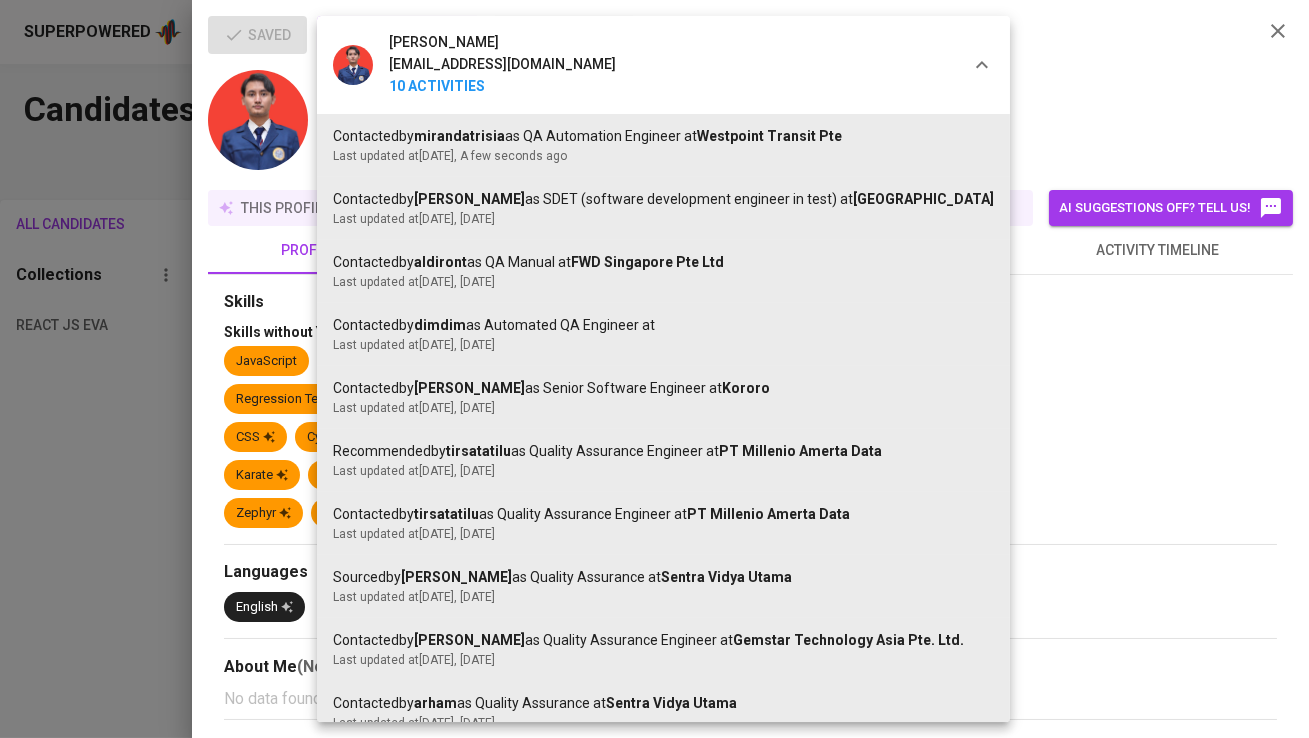 type 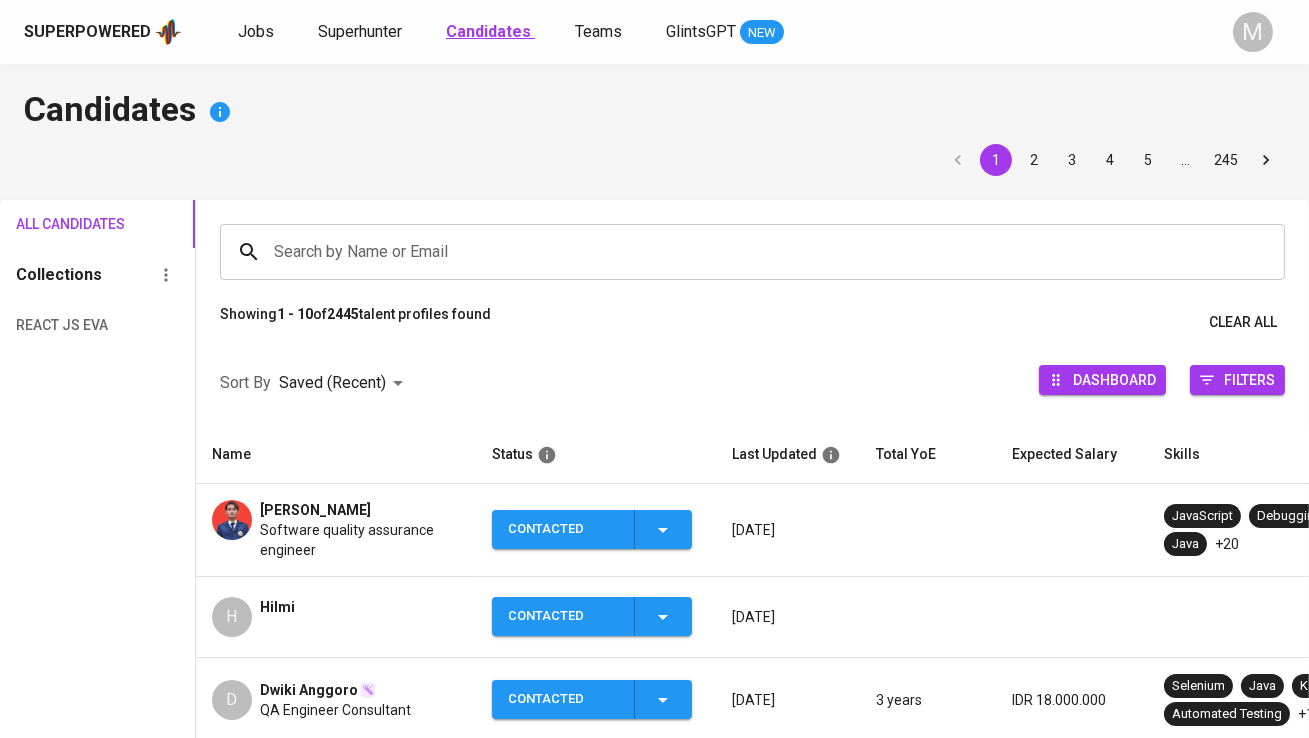 click on "Candidates" at bounding box center [488, 31] 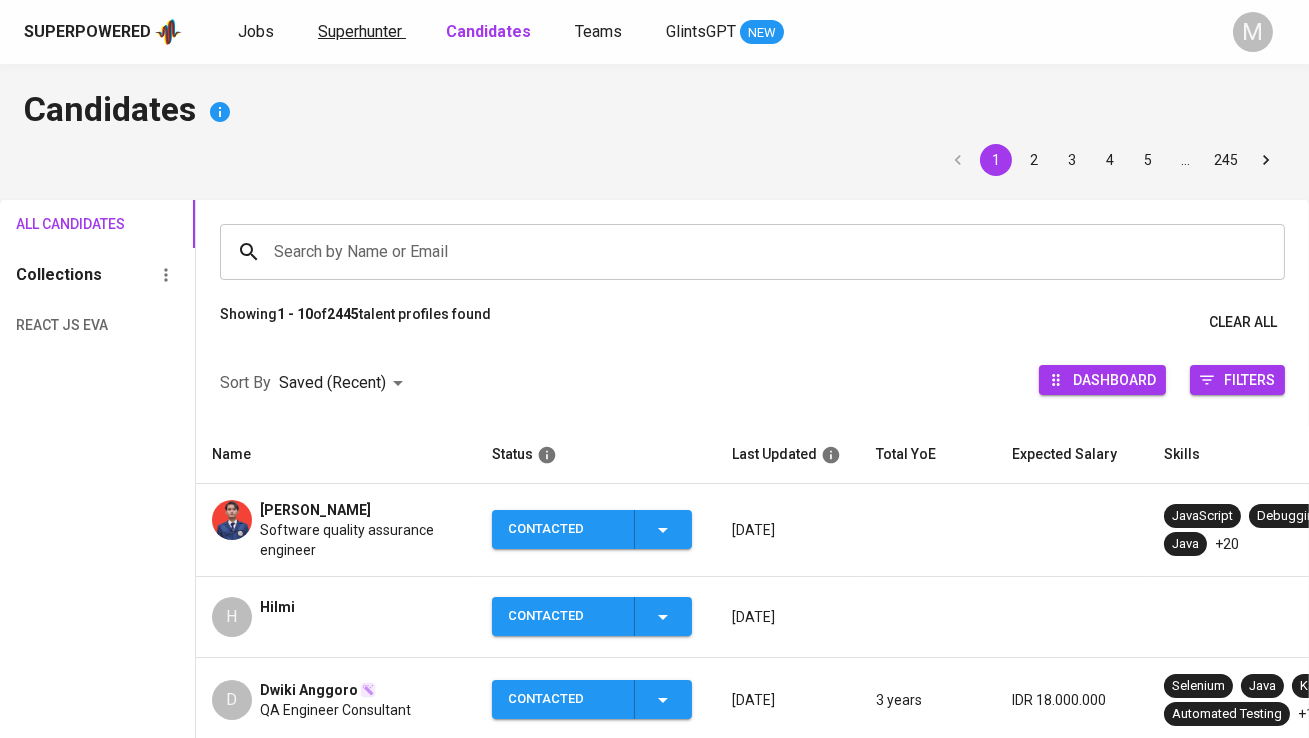click on "Superhunter" at bounding box center [360, 31] 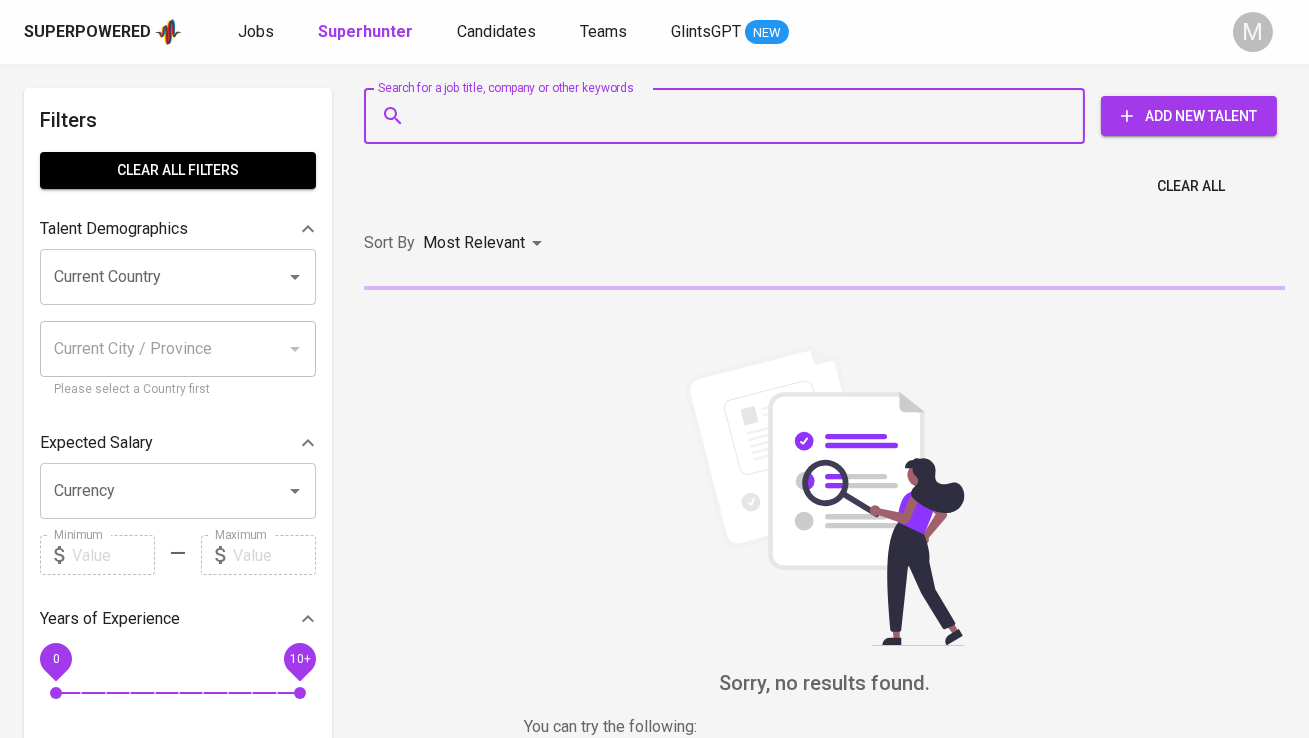 click on "Search for a job title, company or other keywords" at bounding box center [729, 116] 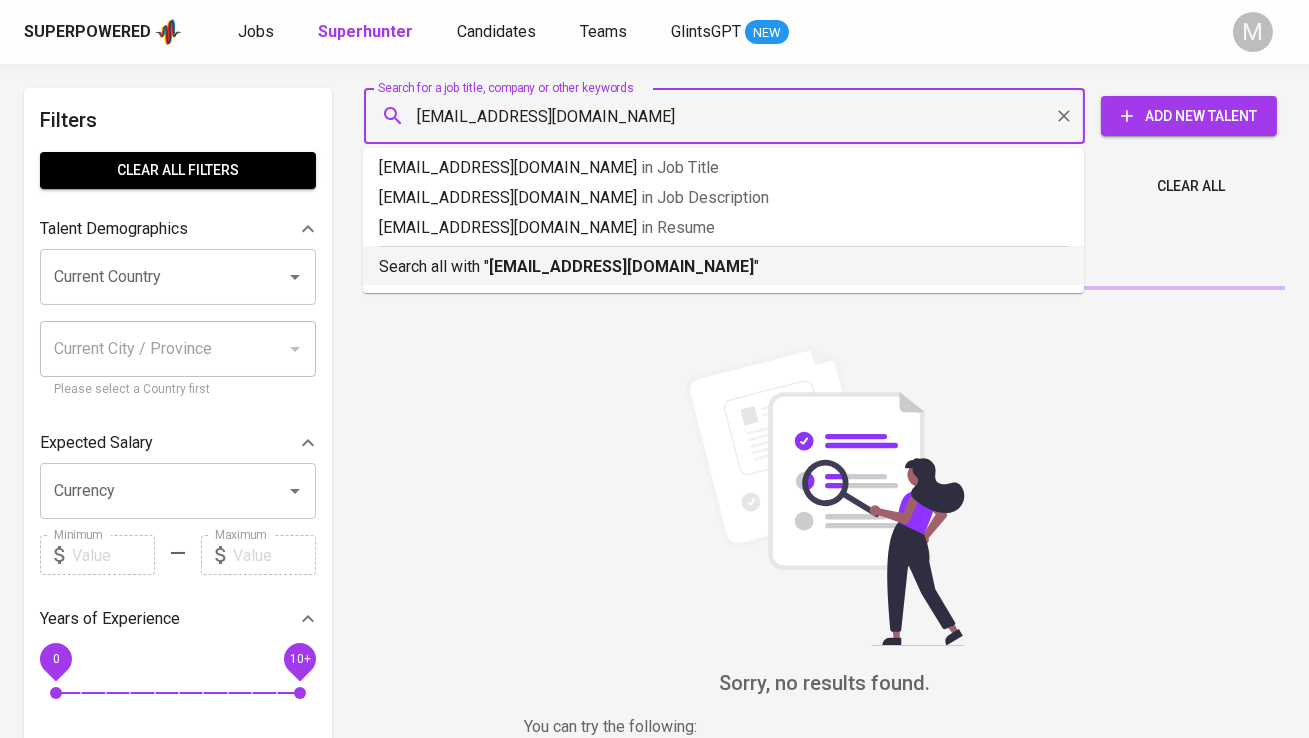click on "achmad.dhikrillah@gmail.com" at bounding box center [621, 266] 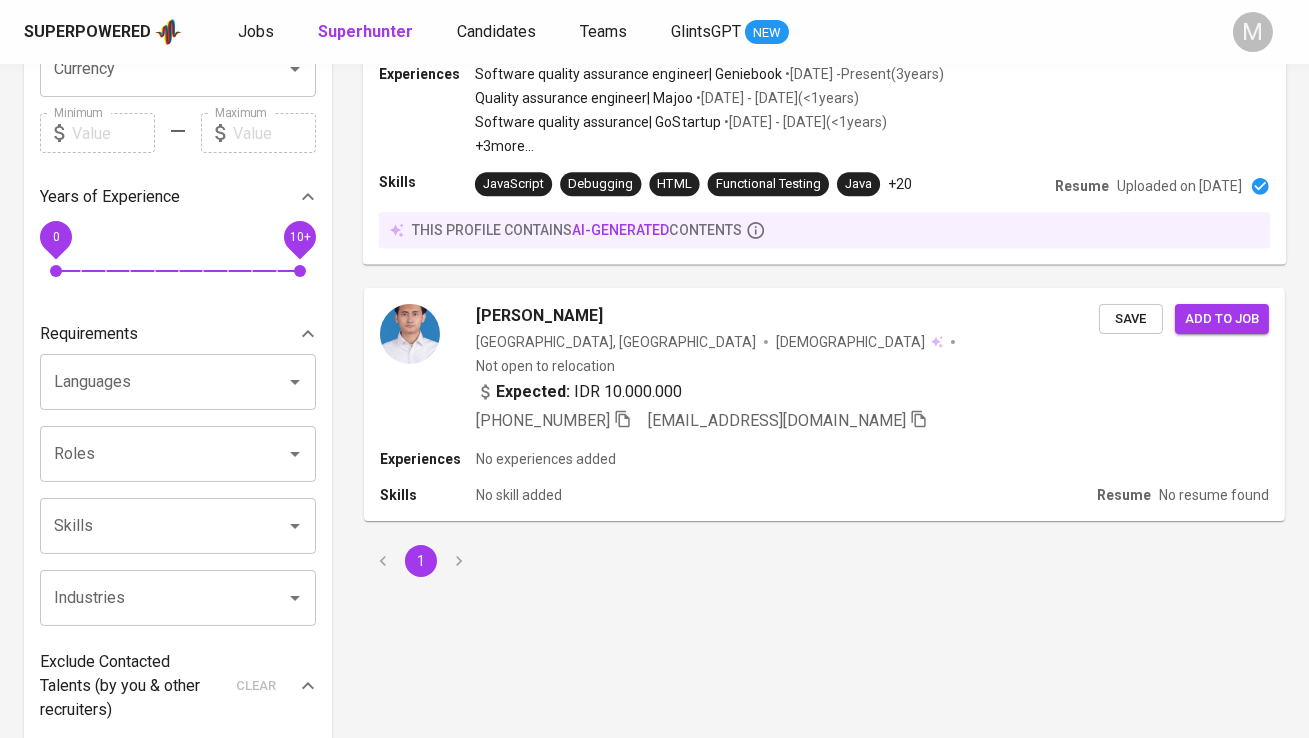 scroll, scrollTop: 423, scrollLeft: 0, axis: vertical 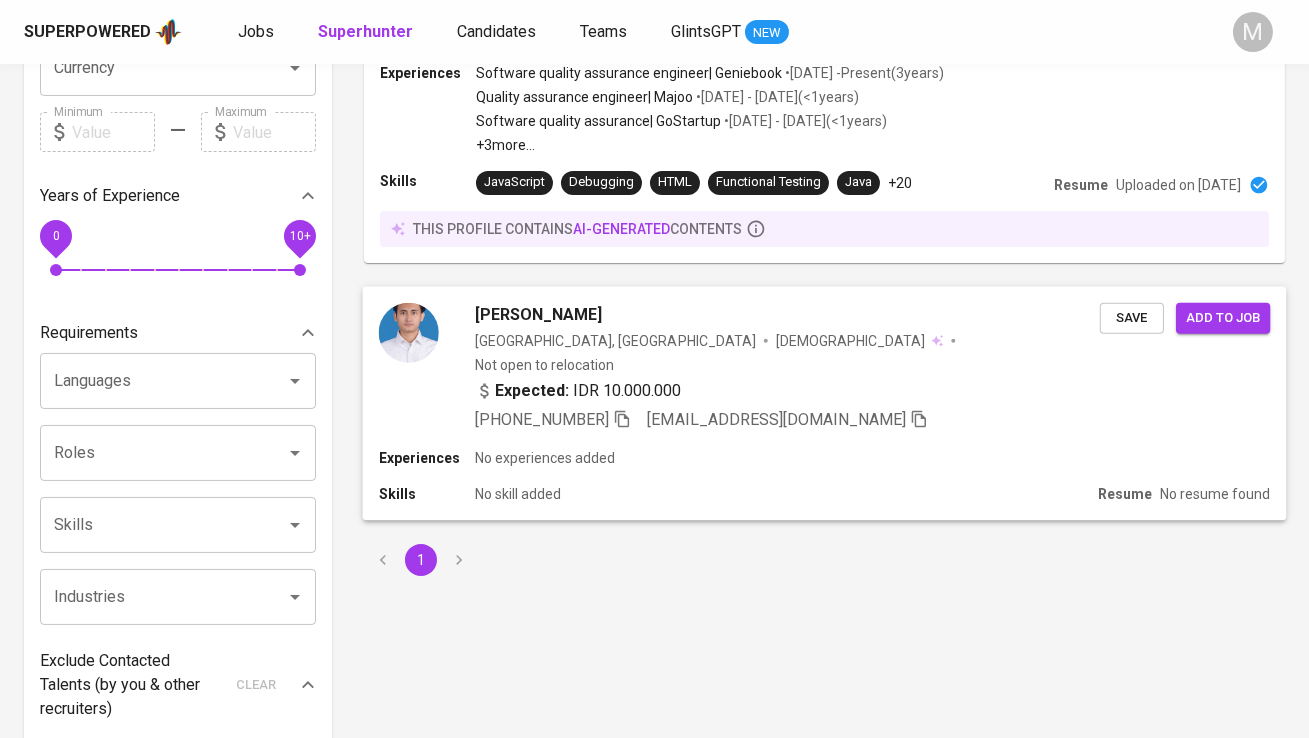 click at bounding box center (409, 332) 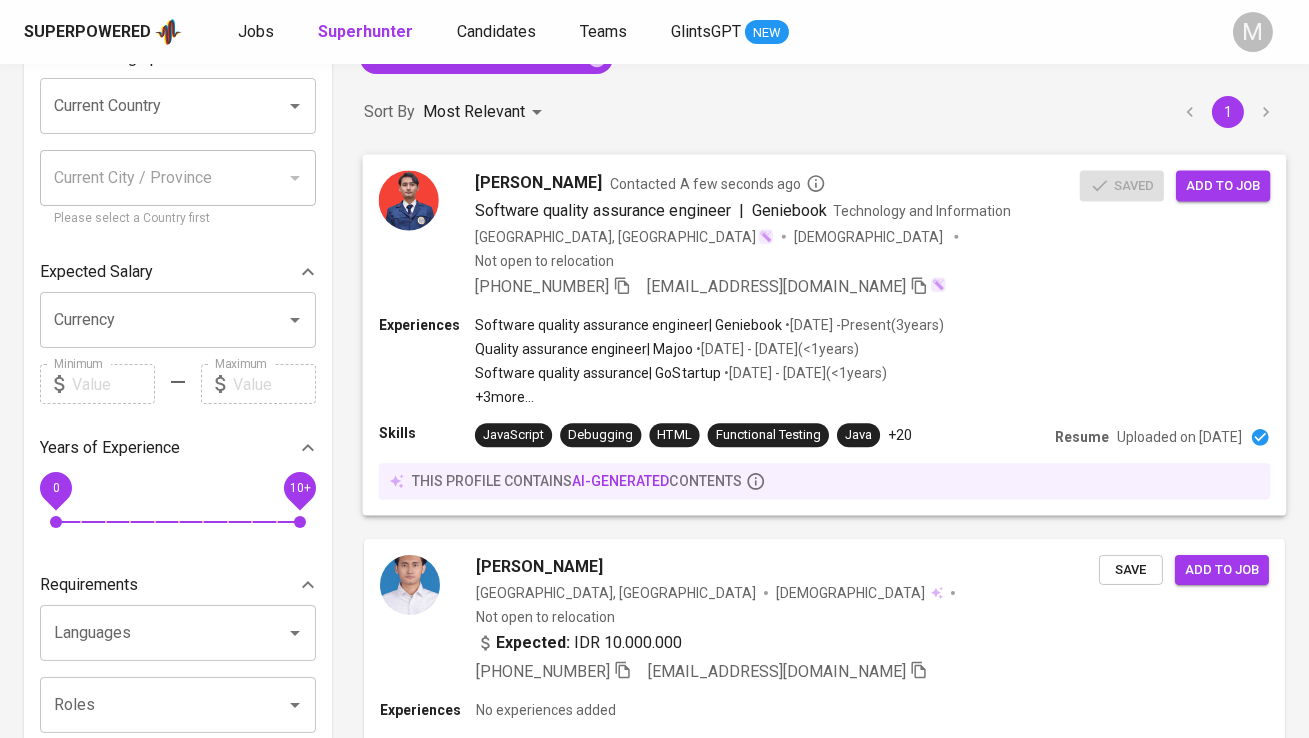 scroll, scrollTop: 0, scrollLeft: 0, axis: both 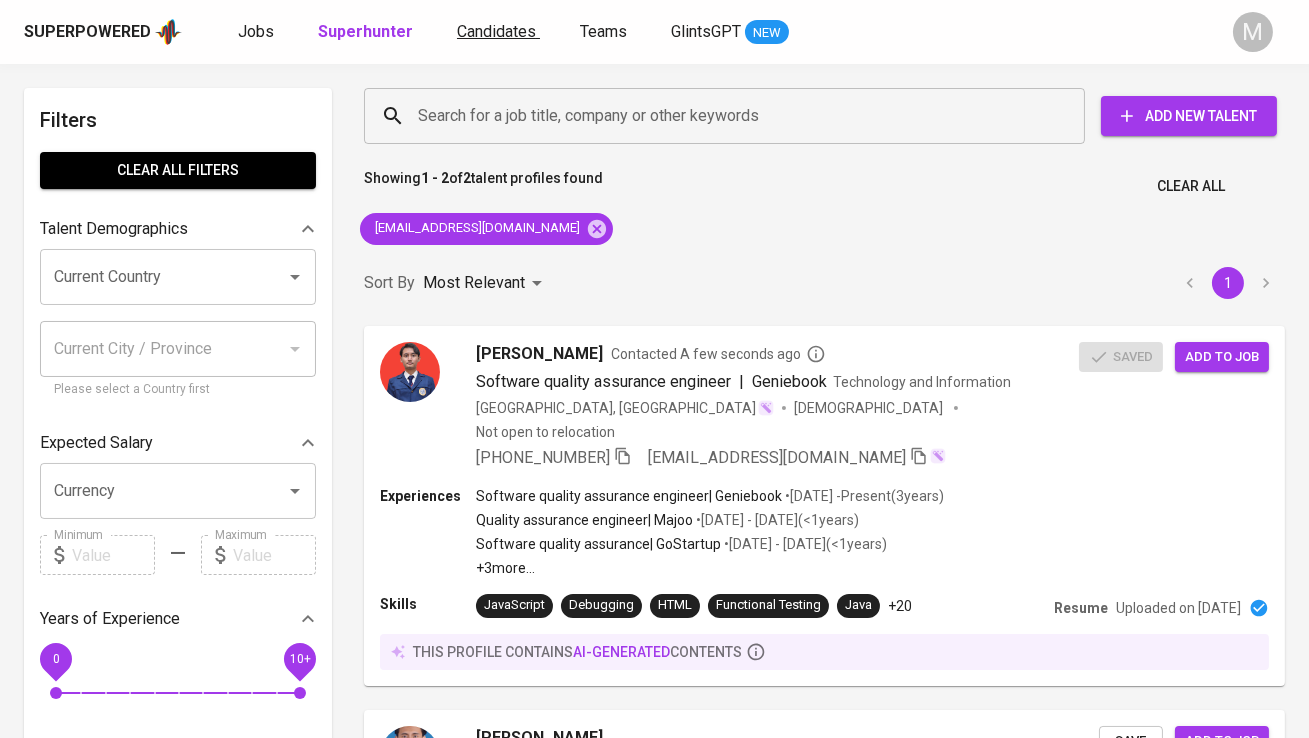 click on "Candidates" at bounding box center [496, 31] 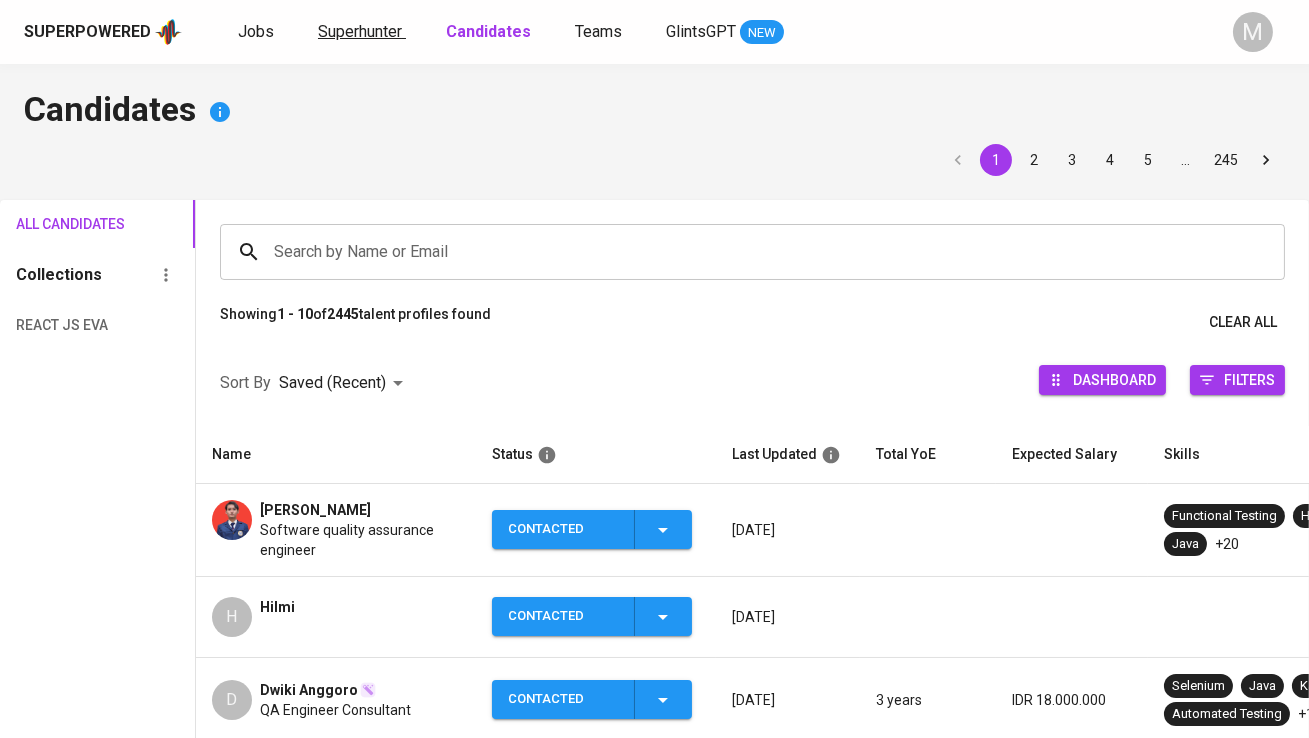 click on "Superhunter" at bounding box center [360, 31] 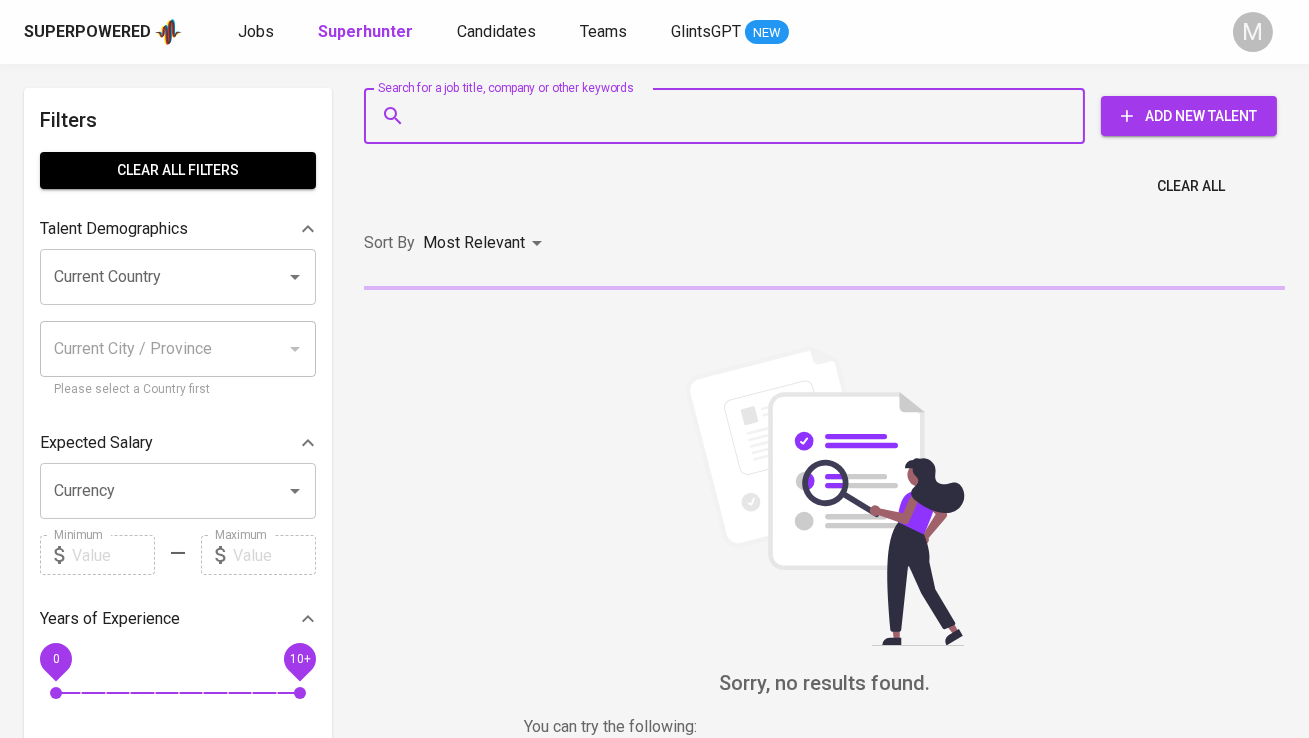 click on "Search for a job title, company or other keywords" at bounding box center [729, 116] 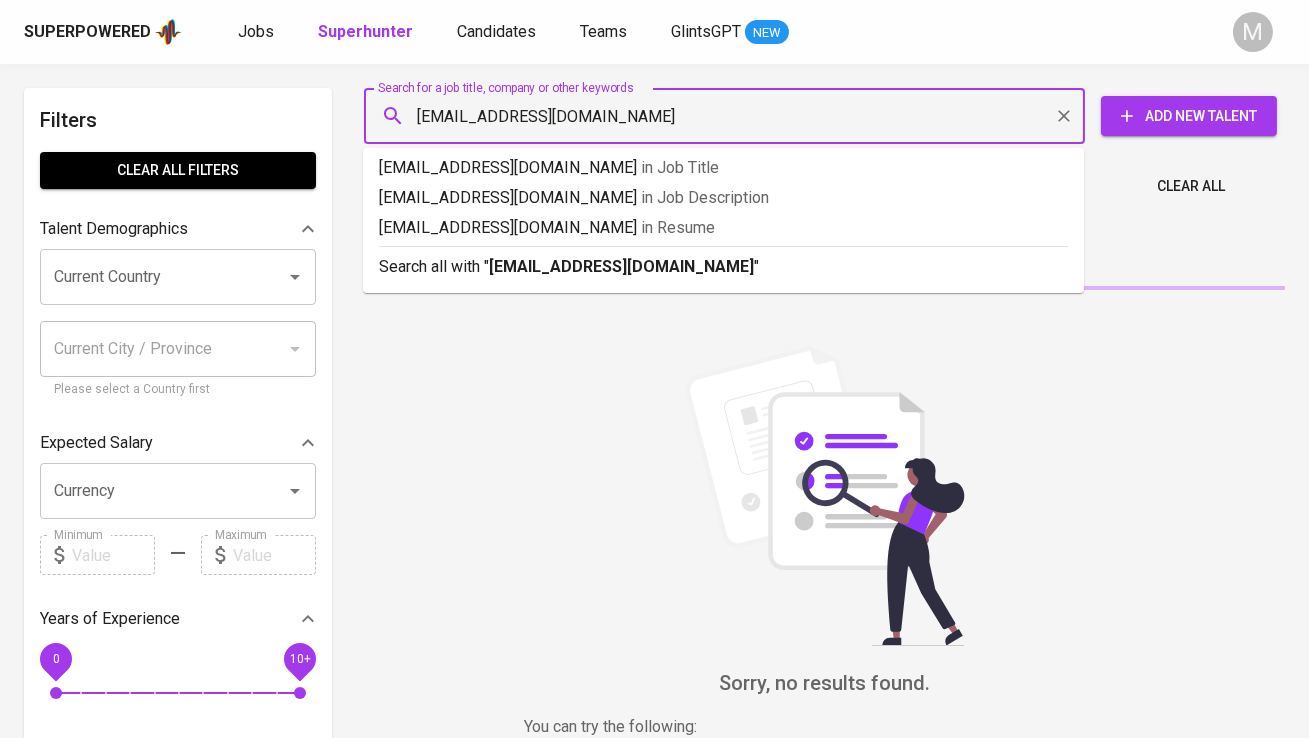 type on "achmad.dhikrillah@gmail.com" 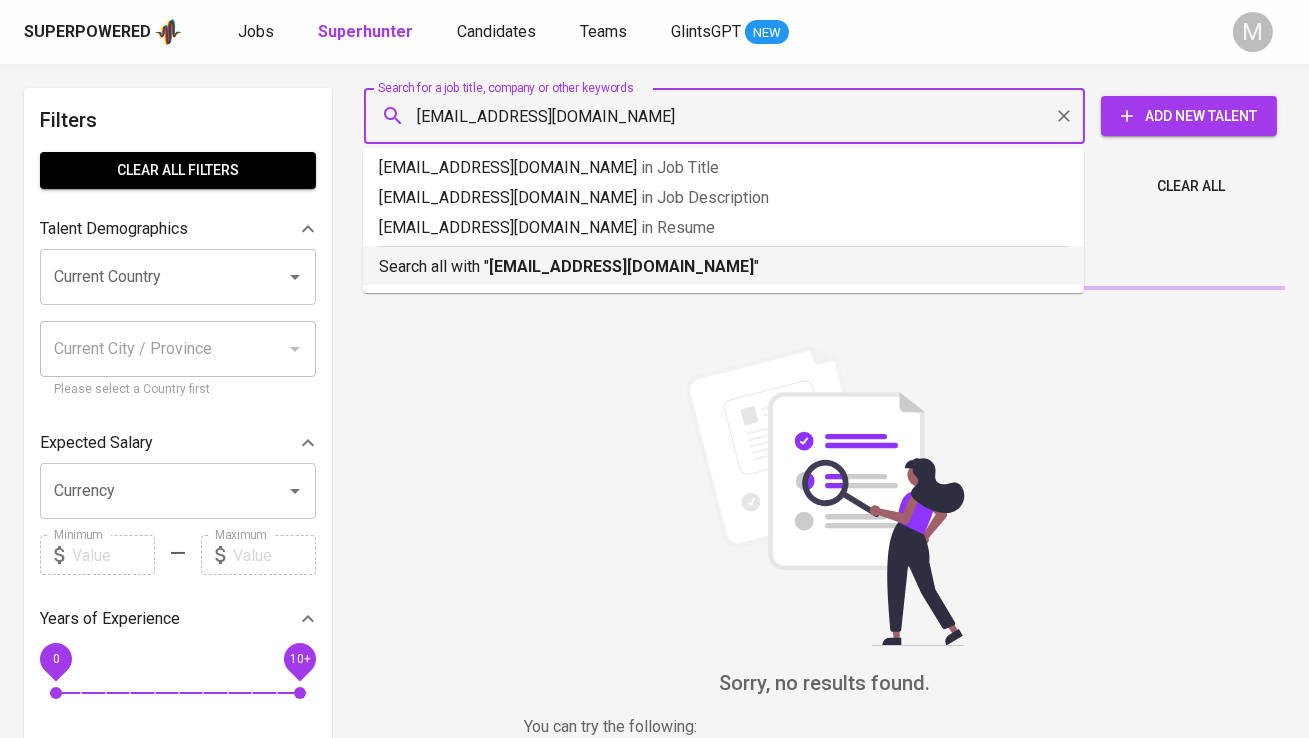 click on "achmad.dhikrillah@gmail.com" at bounding box center (621, 266) 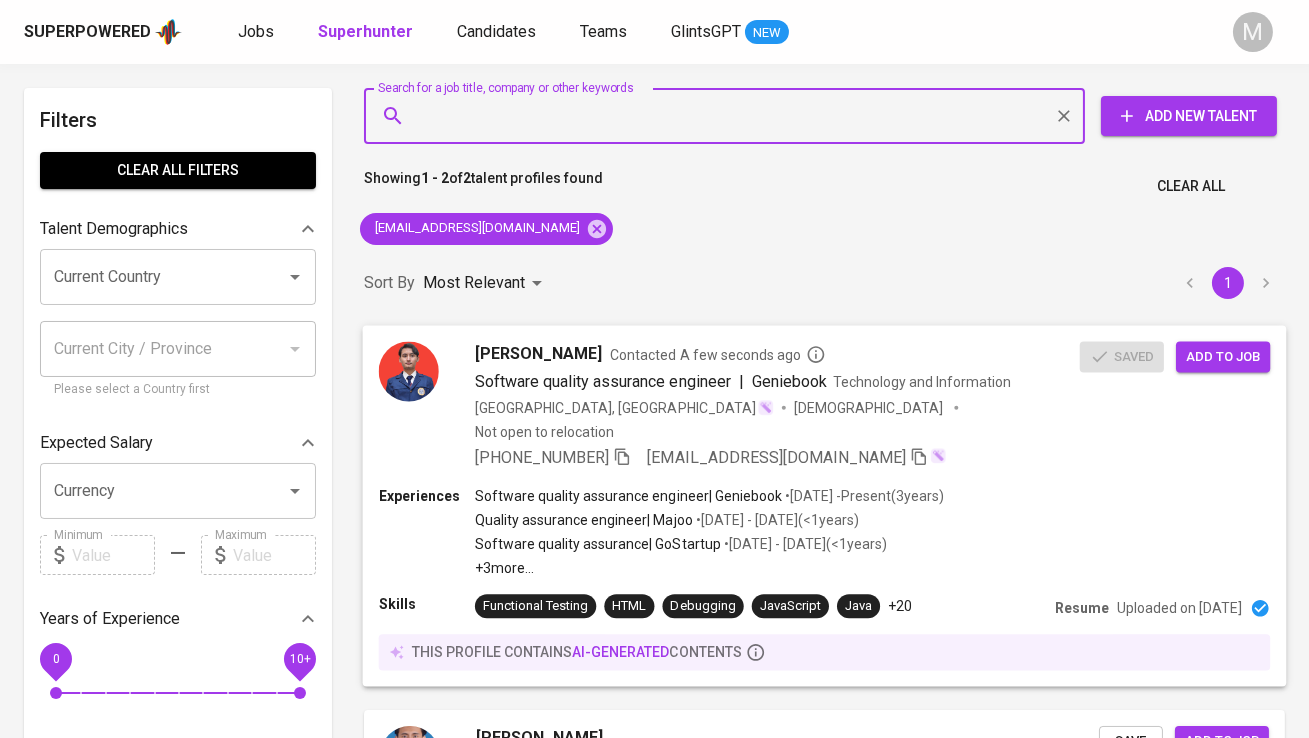 click on "Add to job" at bounding box center [1223, 356] 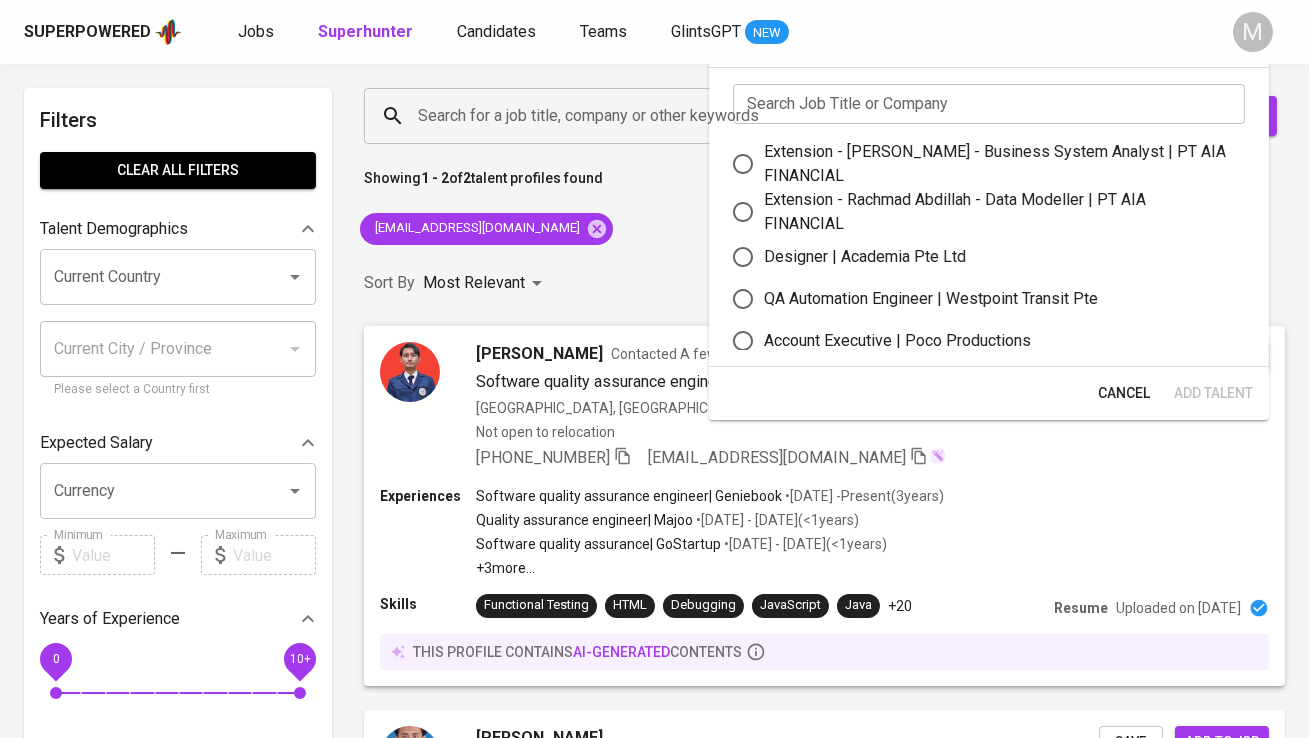 click at bounding box center (989, 104) 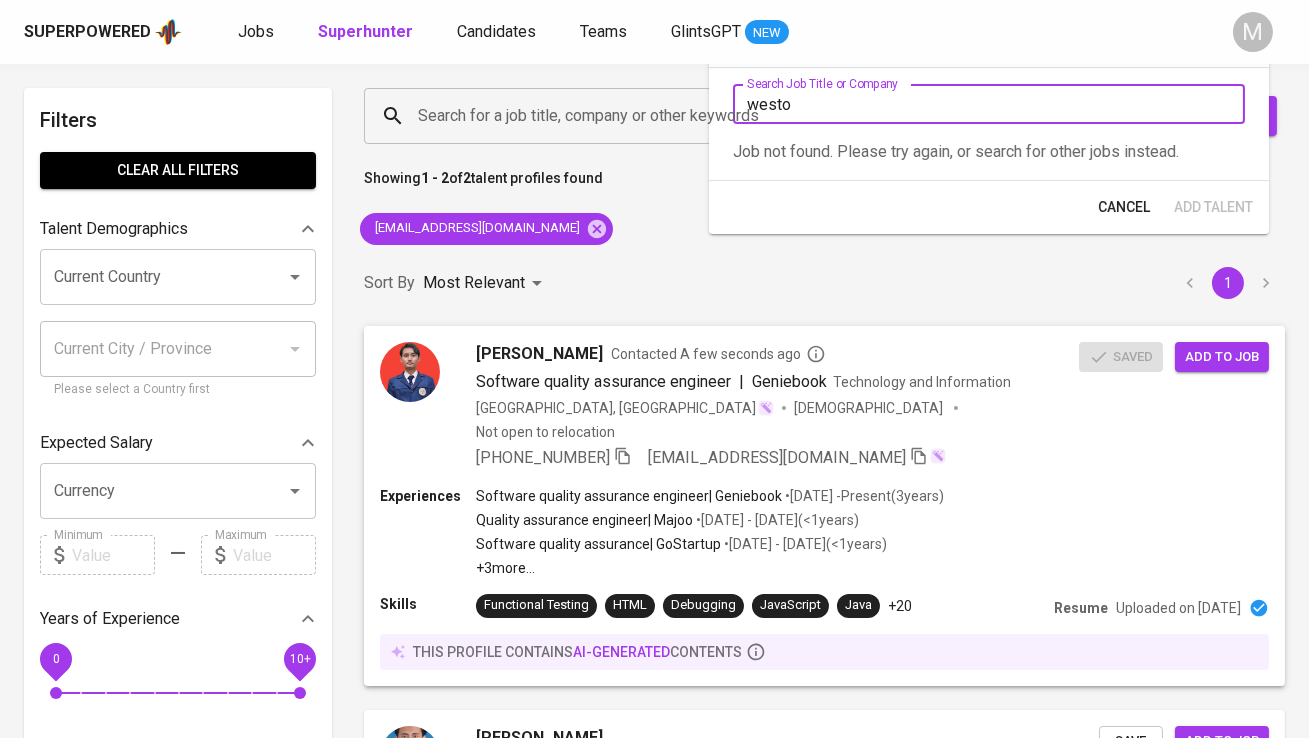 type on "west" 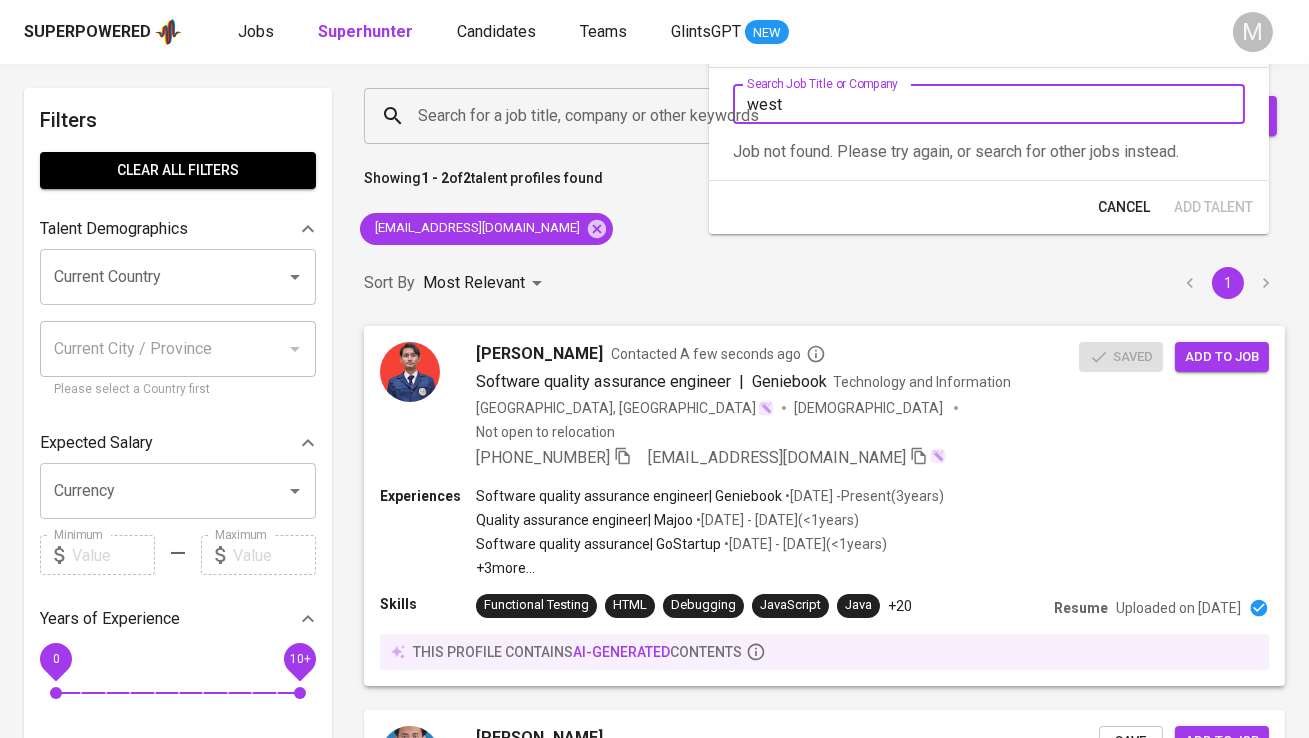 type 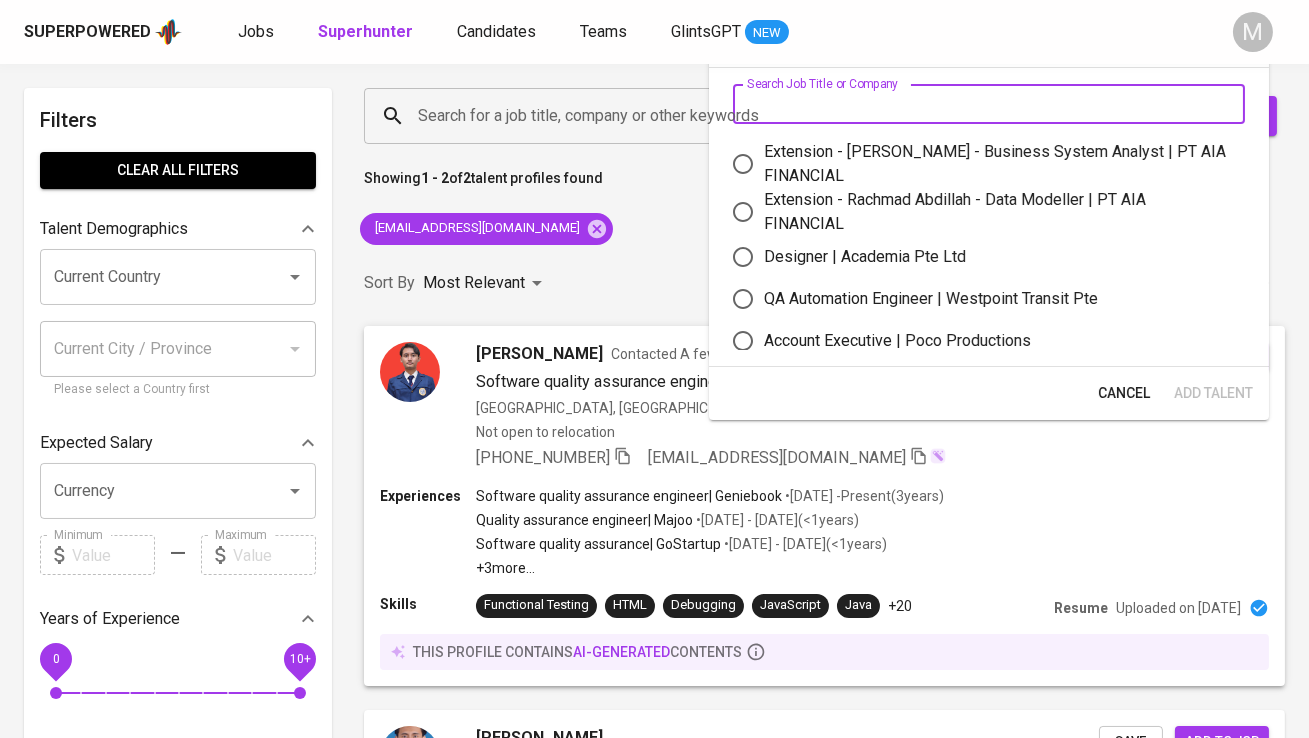 click on "QA Automation Engineer | Westpoint Transit Pte" at bounding box center (931, 299) 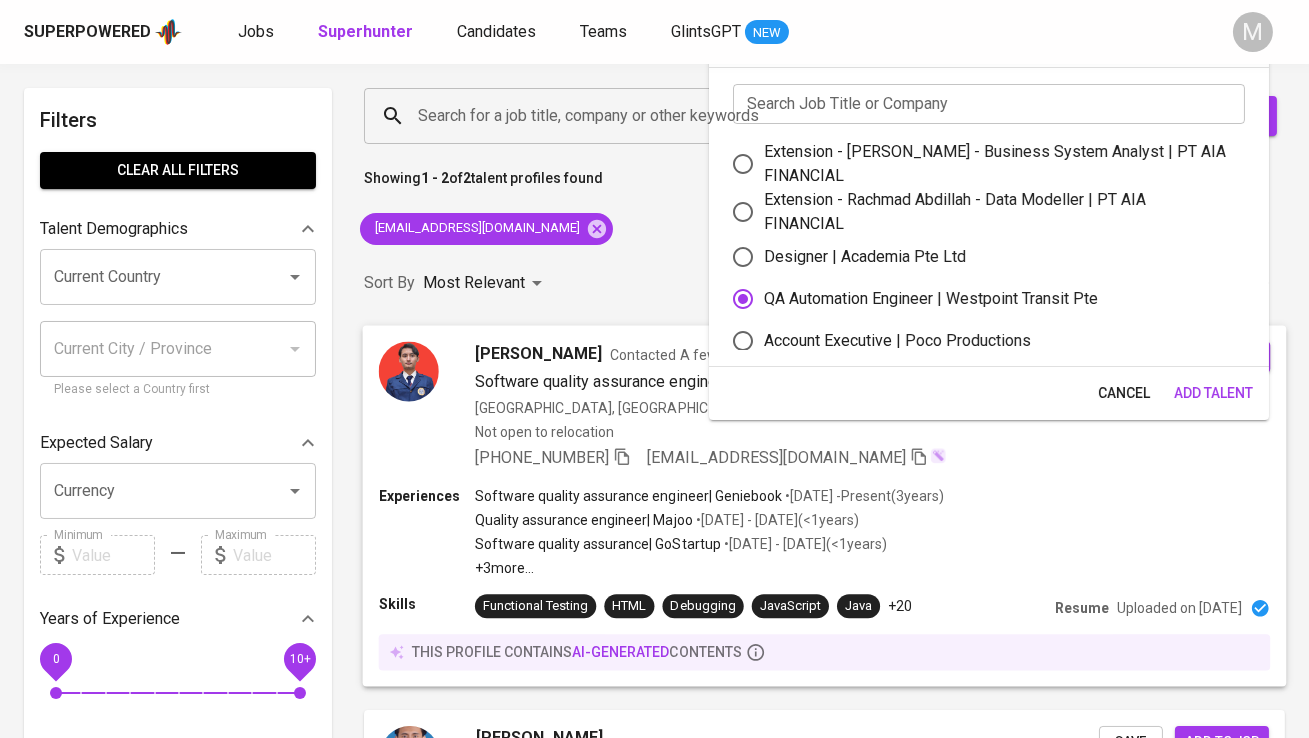 click on "Add Talent" at bounding box center [1213, 393] 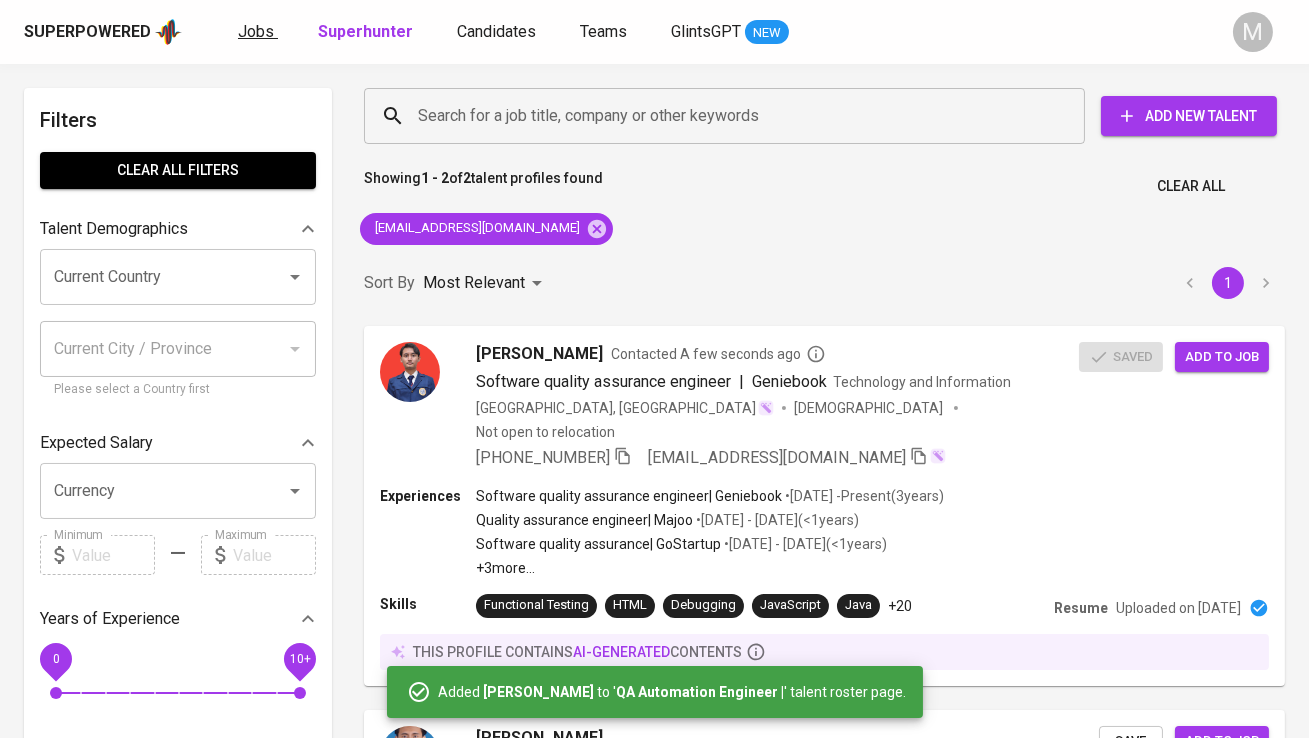 click on "Jobs" at bounding box center (256, 31) 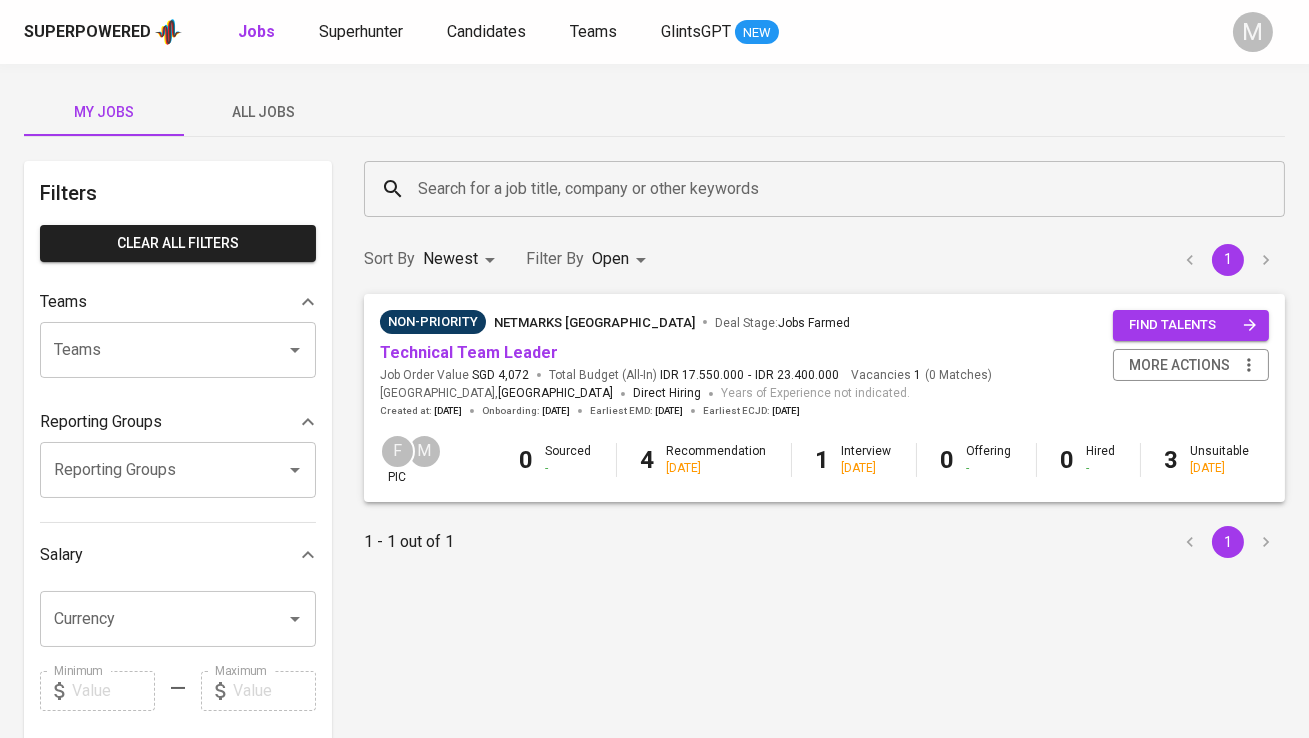 click on "All Jobs" at bounding box center (264, 112) 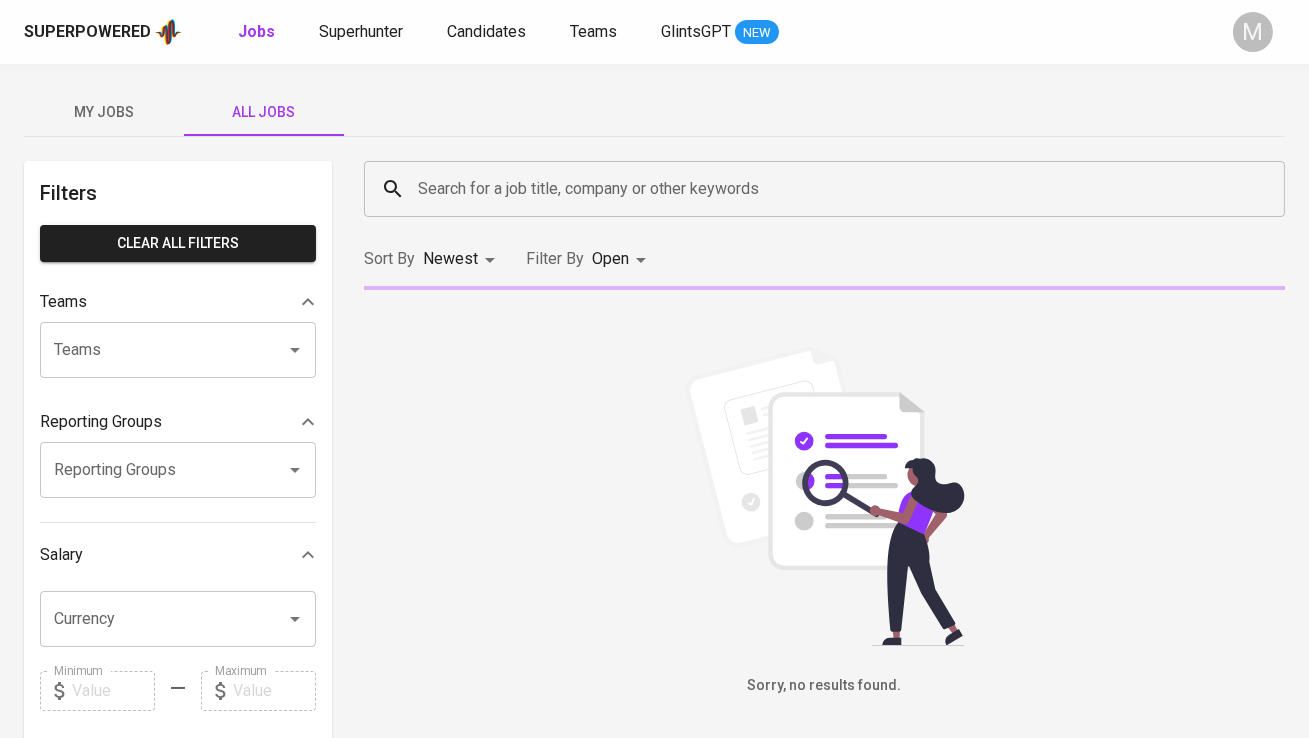 click on "Search for a job title, company or other keywords" at bounding box center [829, 189] 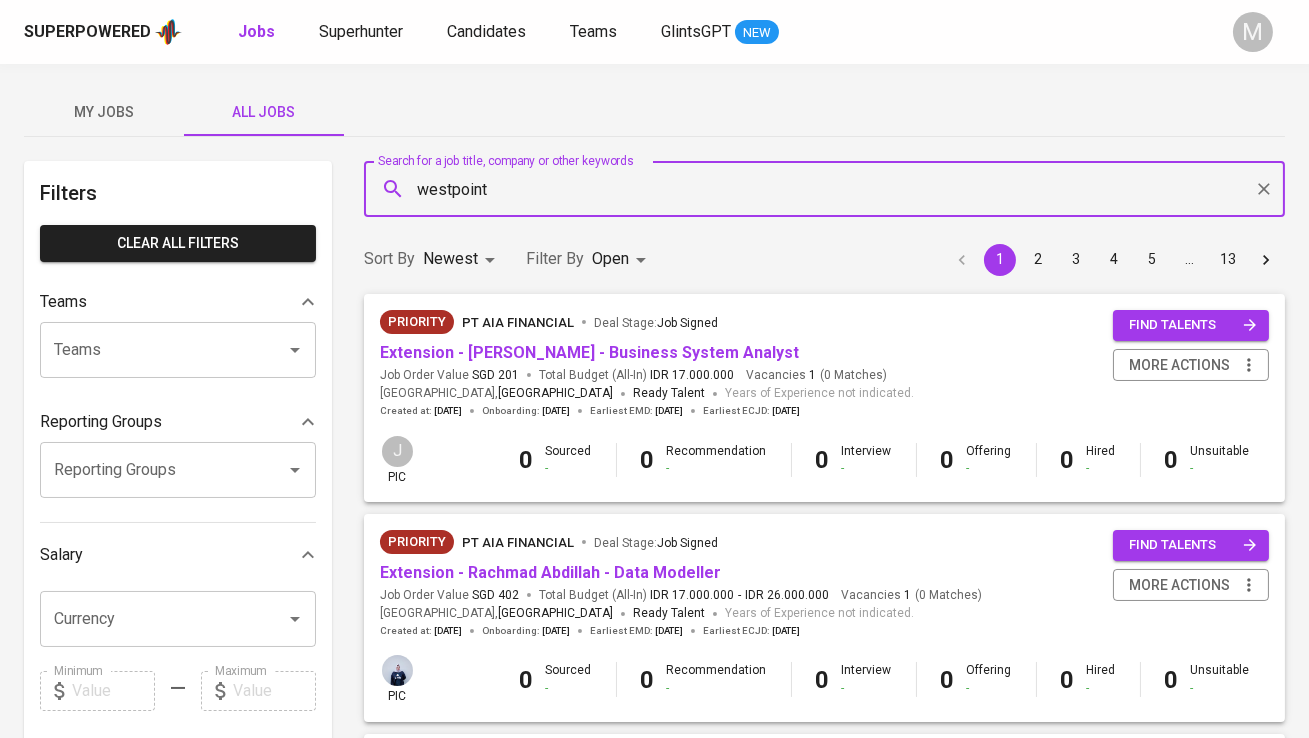 type on "westpoint" 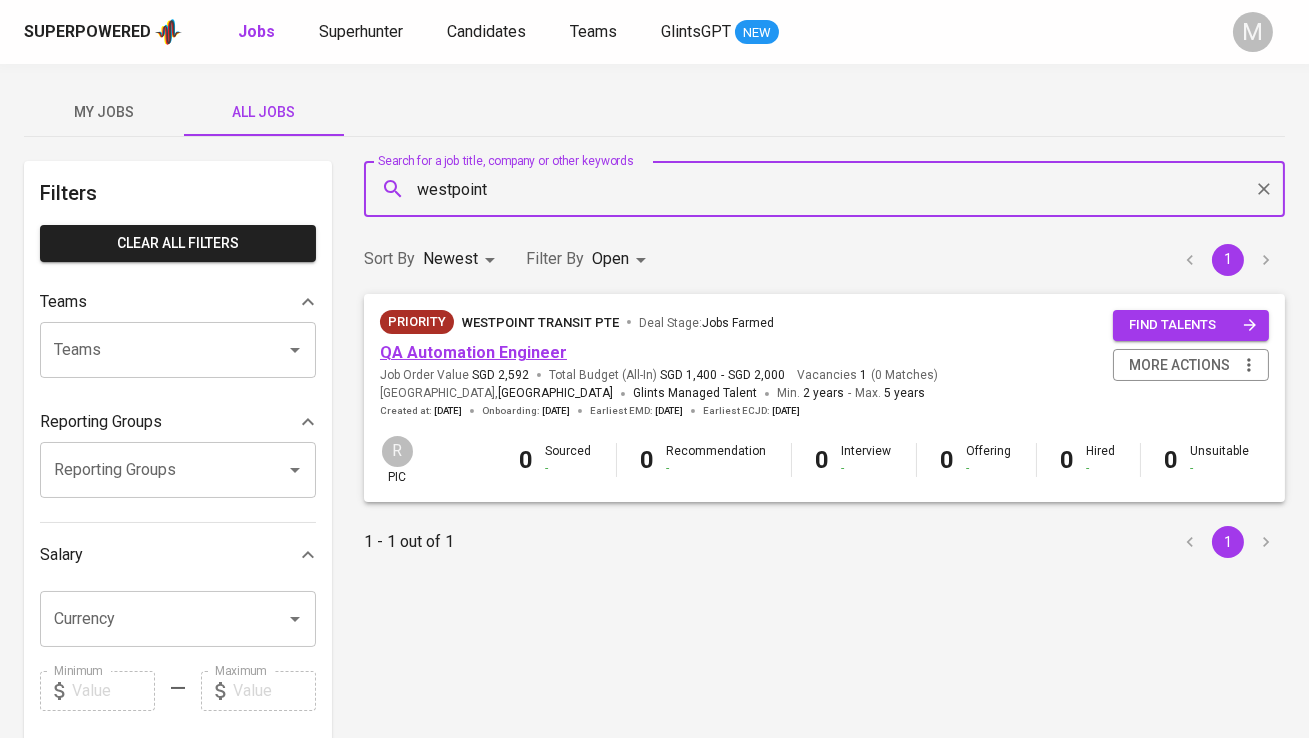 click on "QA Automation Engineer" at bounding box center [473, 352] 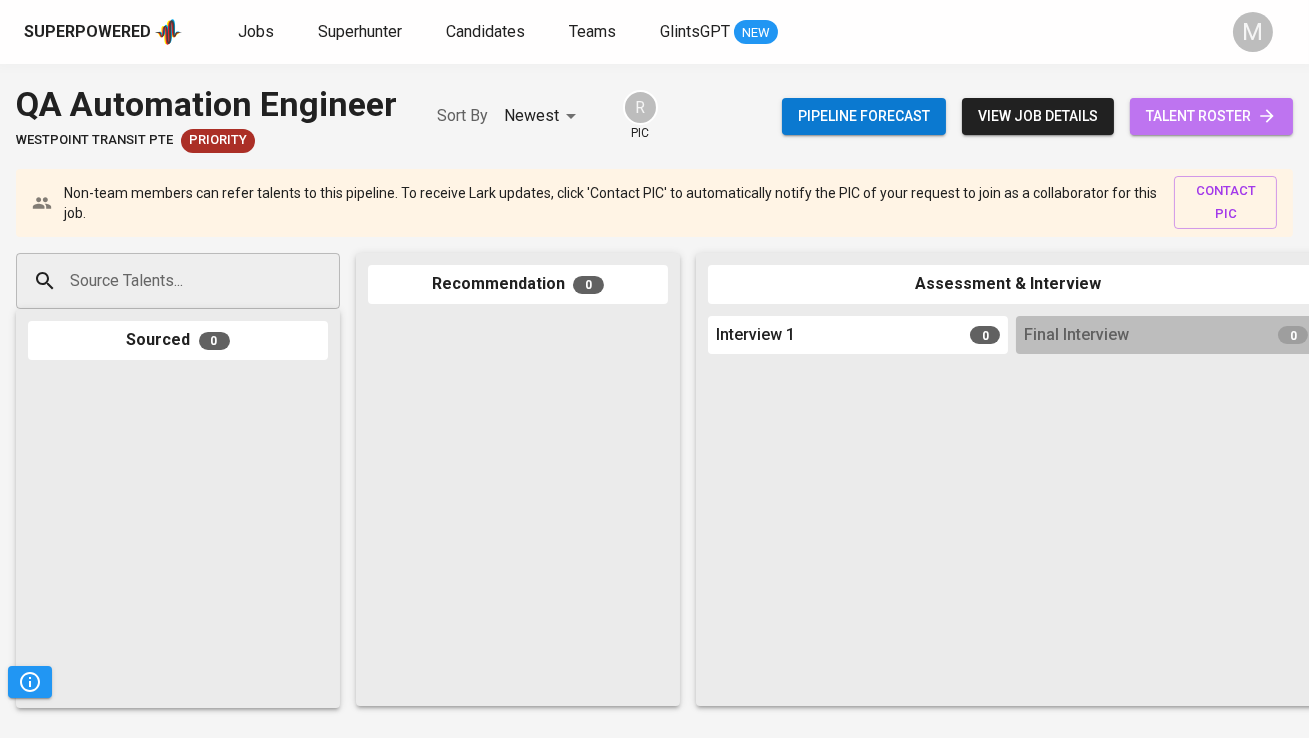 click on "talent roster" at bounding box center (1211, 116) 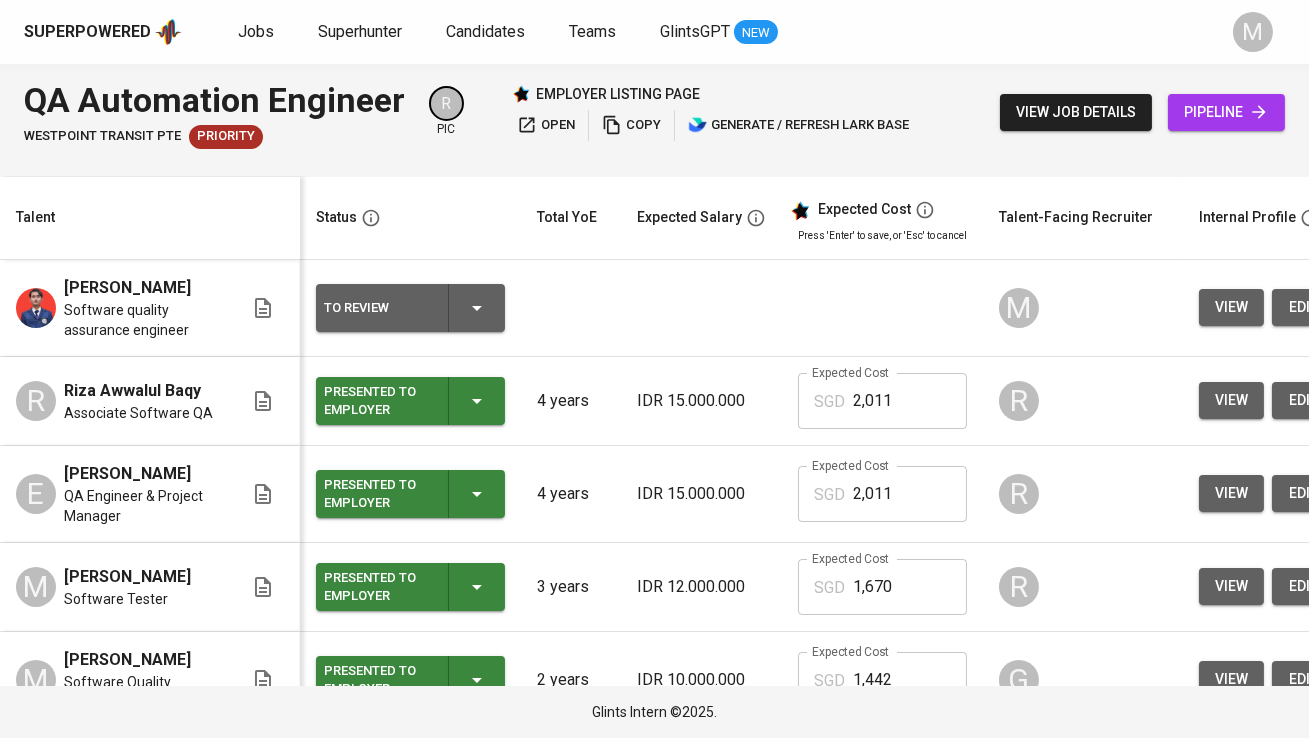click on "To Review" at bounding box center (378, 308) 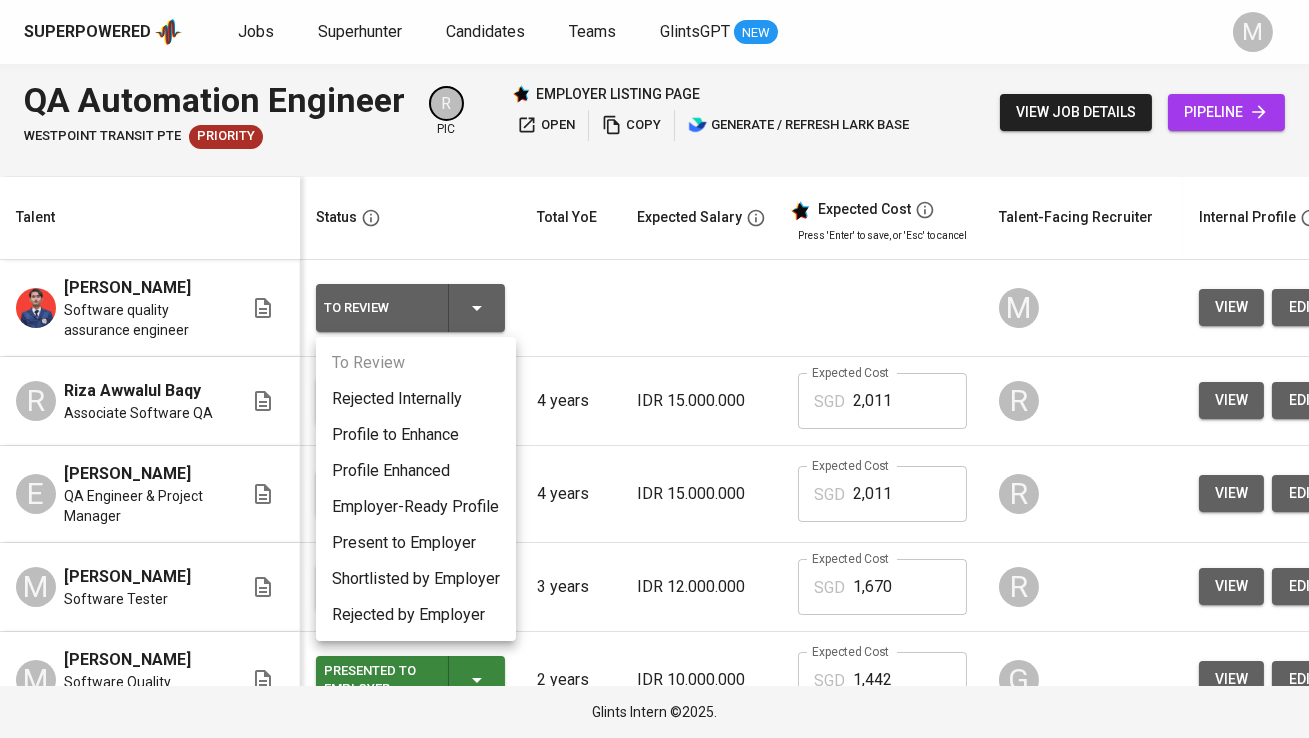 click on "Profile to Enhance" at bounding box center (416, 435) 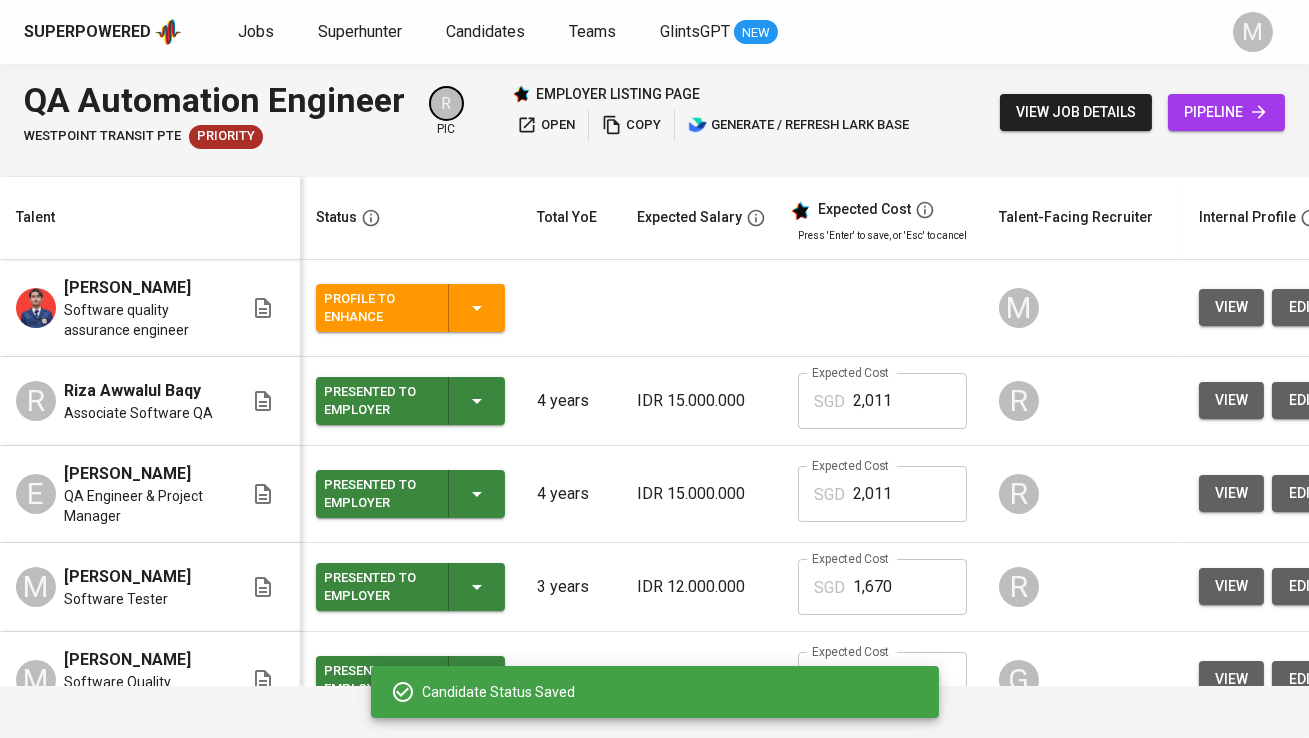 scroll, scrollTop: 0, scrollLeft: 86, axis: horizontal 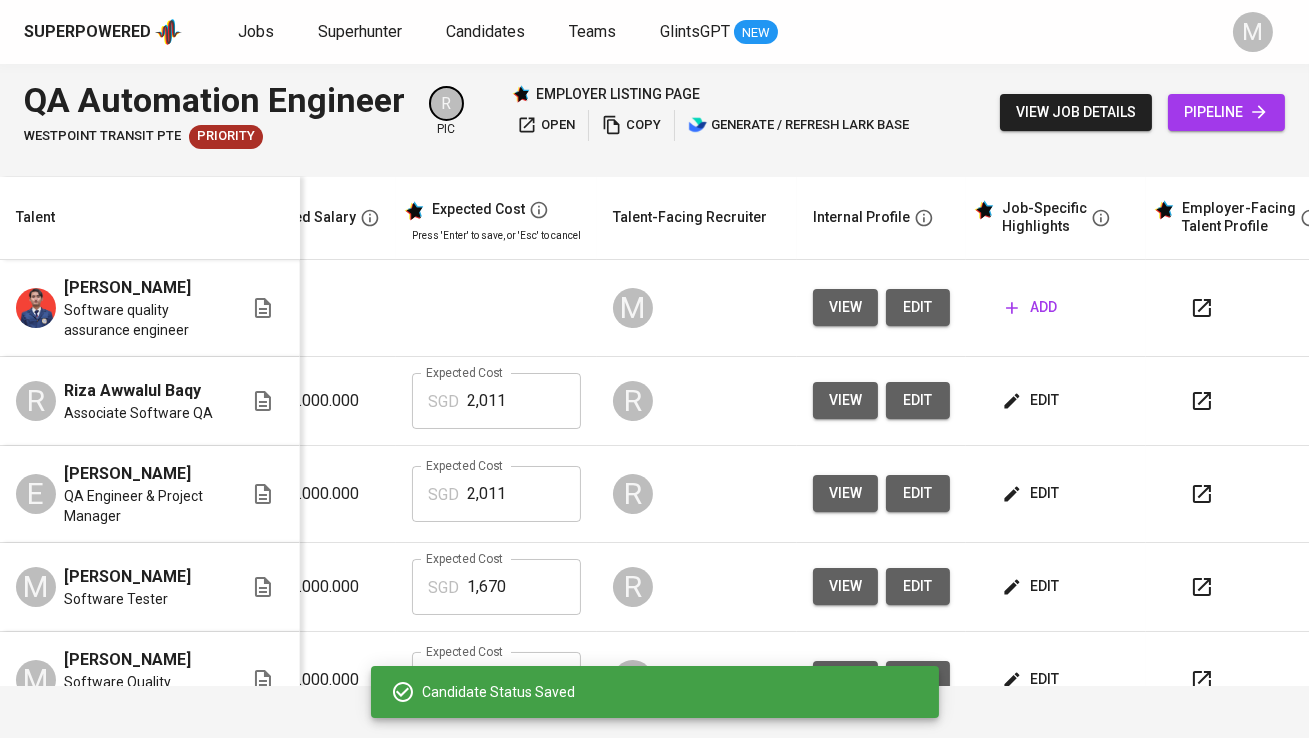click on "edit" at bounding box center [918, 307] 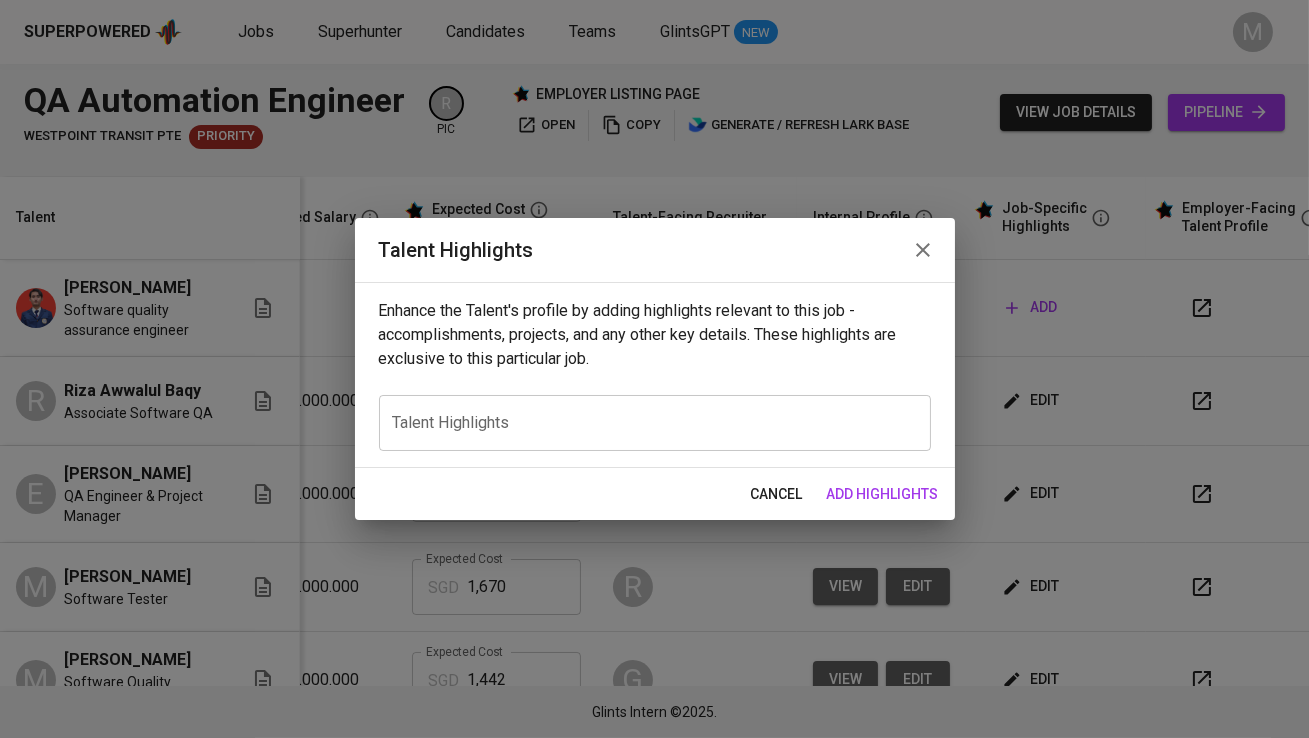 click at bounding box center (655, 422) 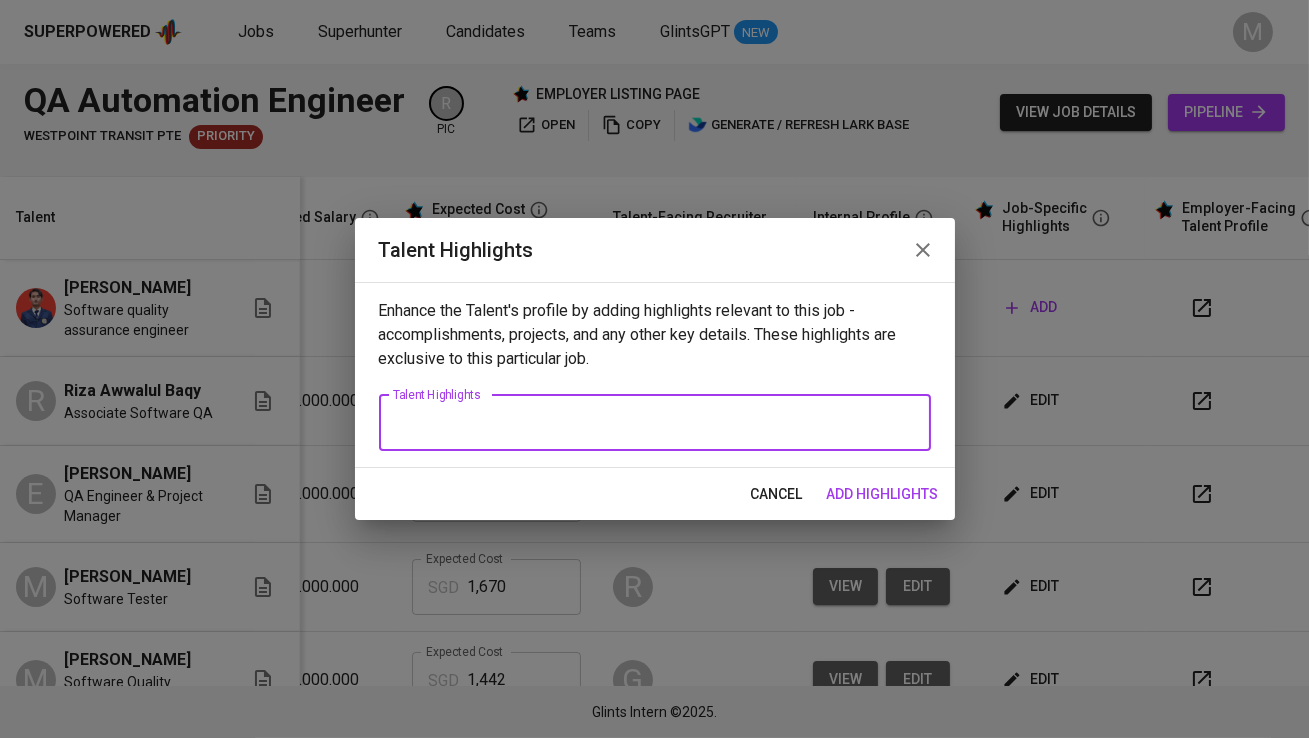 paste on "Achmad Dhikrillah is a QA Engineer with over 4 years of experience in both manual and automation testing, with a strong focus on backend, mobile, and web platforms. He has worked extensively in app-based companies such as Geniebook, Majoo, Tokopedia, and currently ByteDance, where he plays a critical role in ensuring system reliability and service integration at scale.
At ByteDance, Zikri supports the Southeast Asia logistics ecosystem, primarily managing backend testing, service migration from Tokopedia to ByteDance infrastructure, and courier allocation flow for TikTok Shop. He is experienced in shift-left testing, test planning, backend and frontend automation using Java, Golang, Katalon Studio, and Appium, and performance testing with Locust. He also maintains CI/CD pipelines using Jenkins and internal tools, reducing regression testing time by 30% and ensuring stable releases.
Prior to ByteDance, he was part of Tokopedia, where he contributed to logistics-related QA initiatives, including Android ap..." 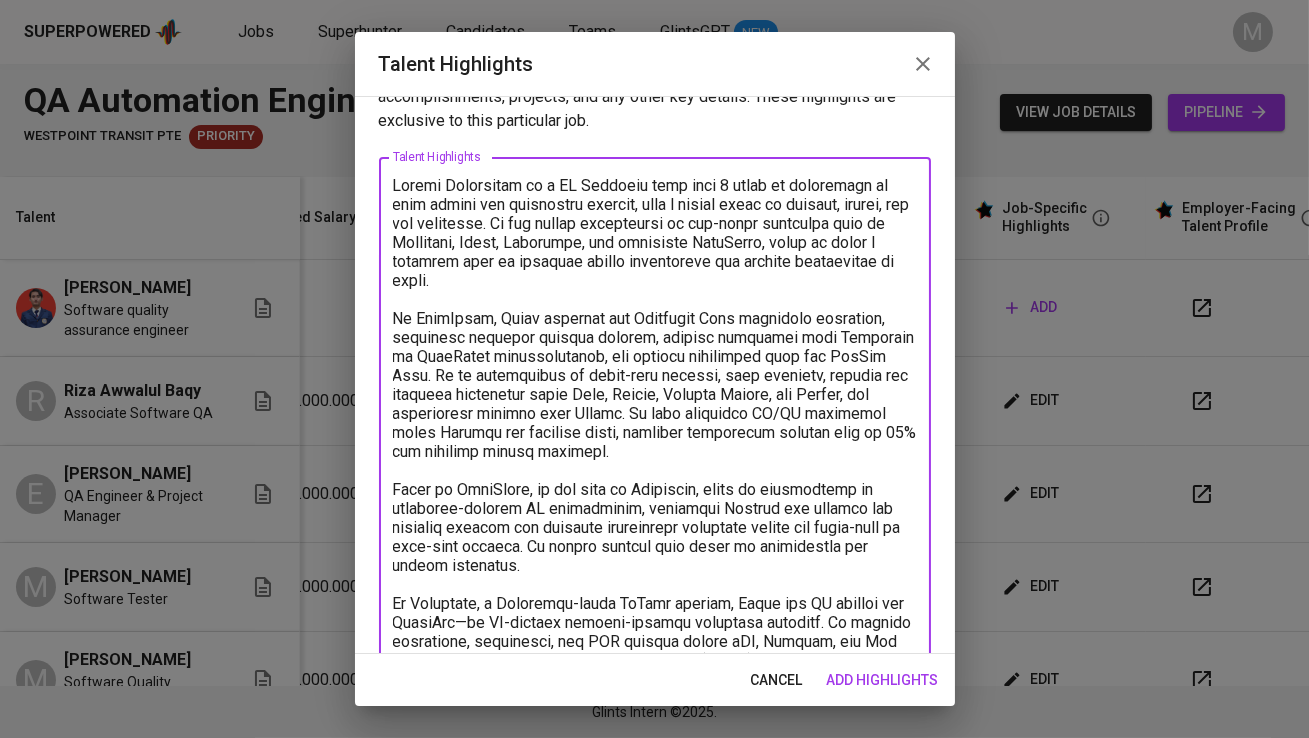 scroll, scrollTop: 0, scrollLeft: 0, axis: both 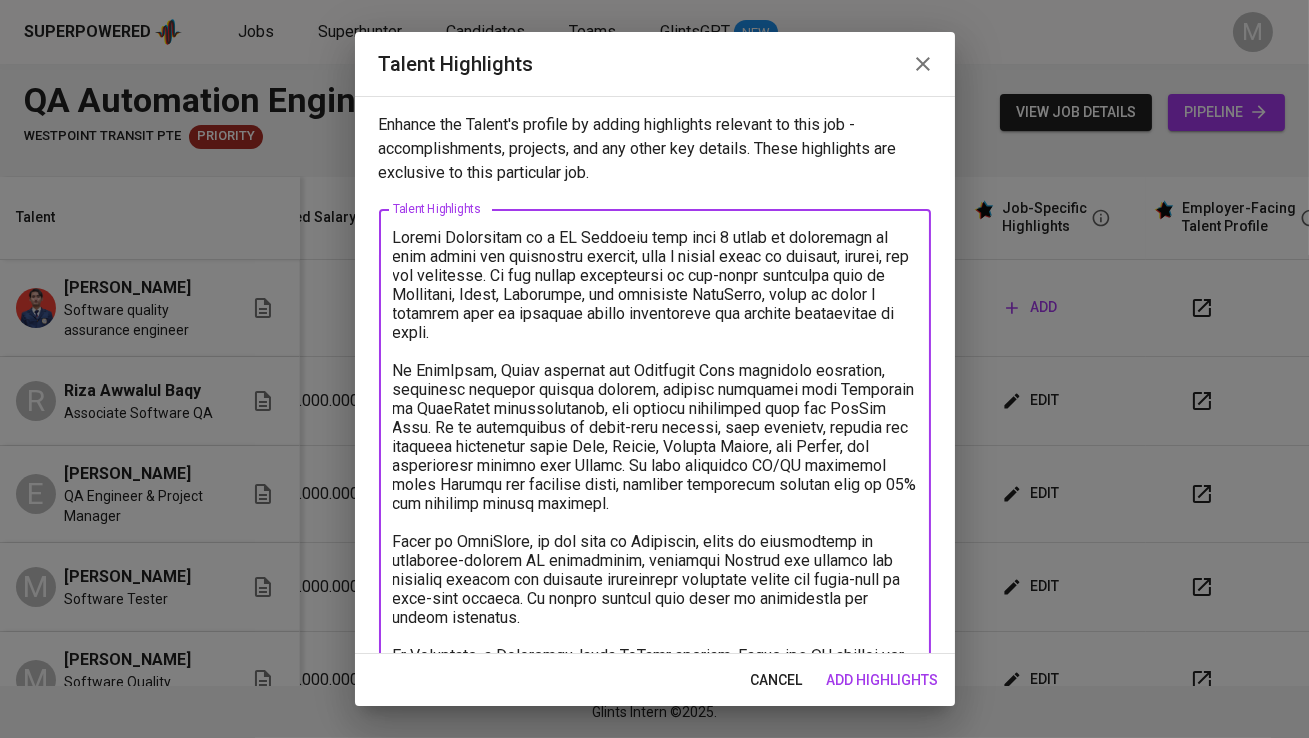 drag, startPoint x: 521, startPoint y: 236, endPoint x: 356, endPoint y: 236, distance: 165 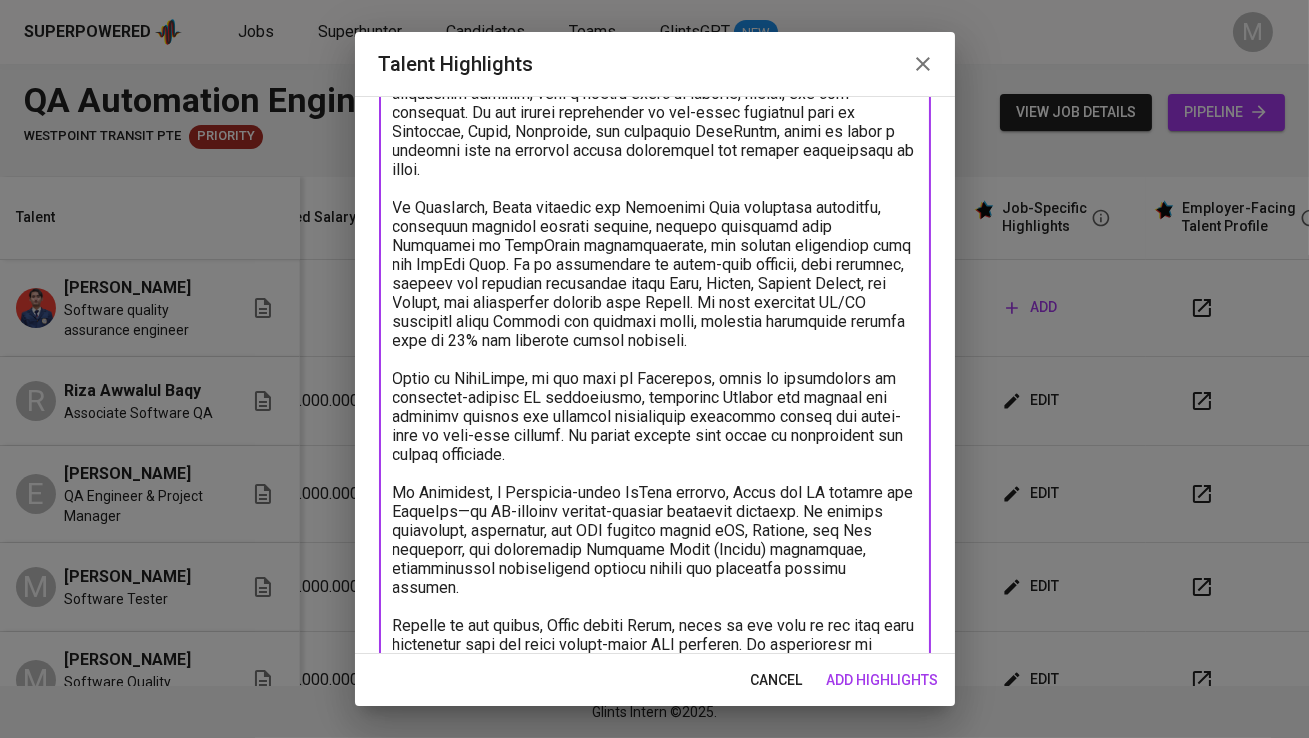 scroll, scrollTop: 0, scrollLeft: 0, axis: both 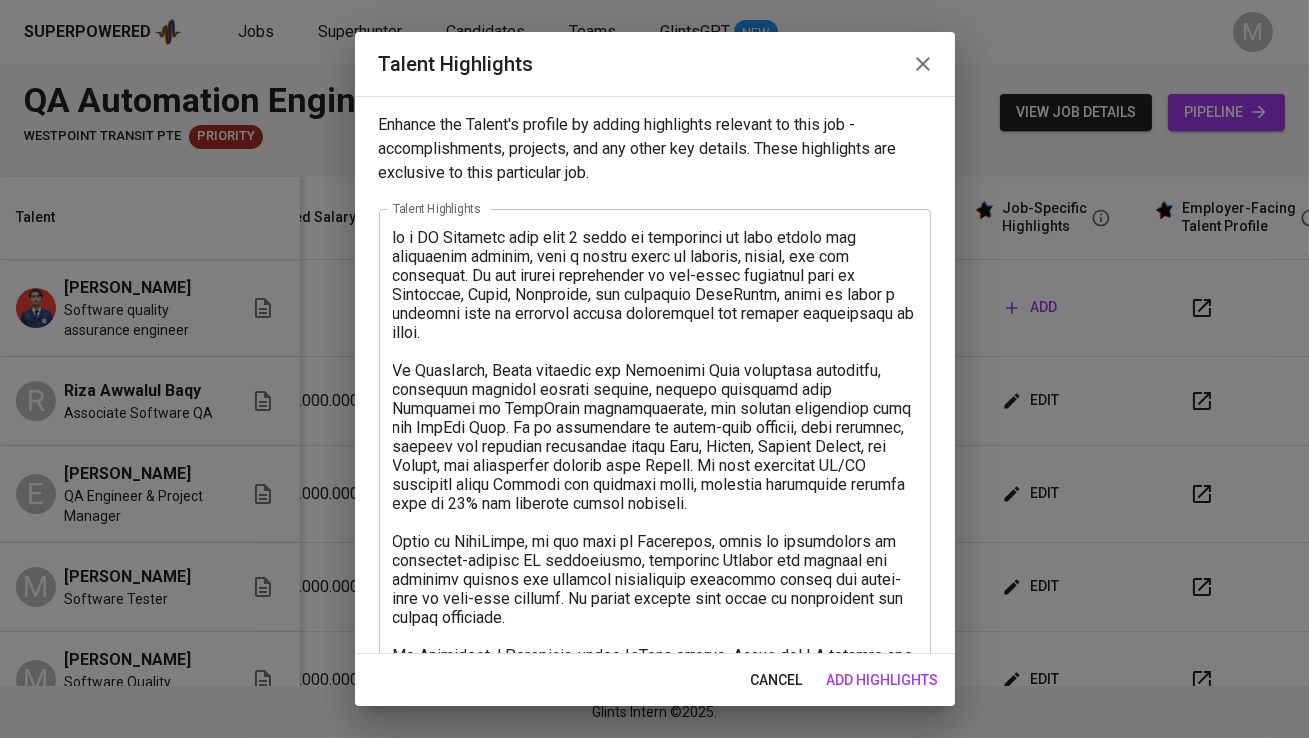 click on "x Talent Highlights" at bounding box center (655, 522) 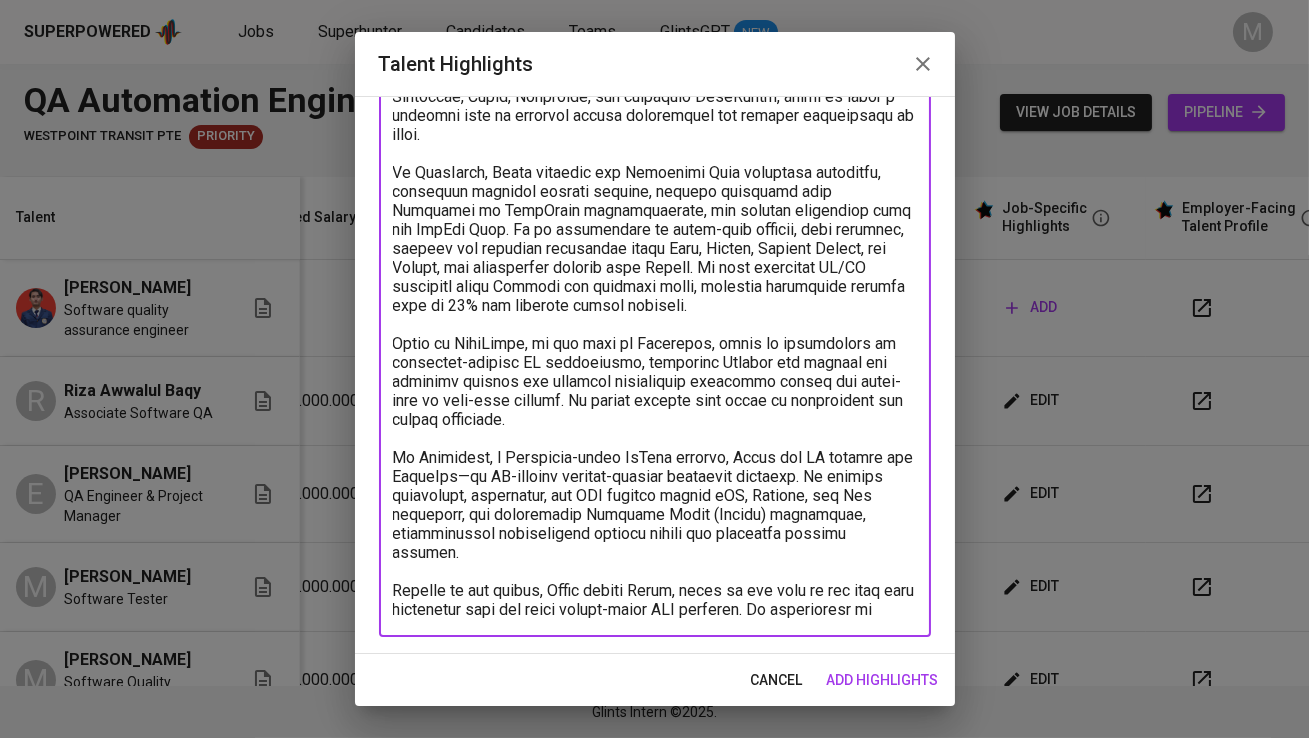 scroll, scrollTop: 0, scrollLeft: 0, axis: both 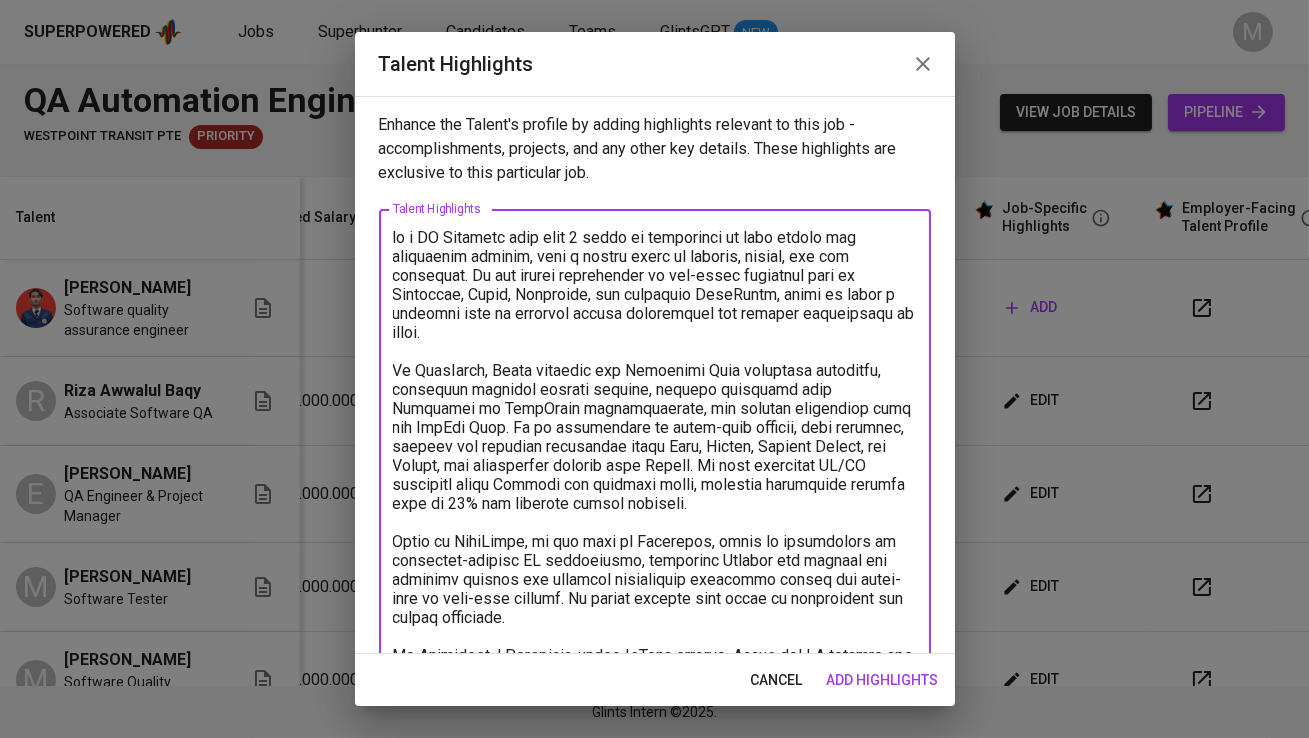 click at bounding box center [655, 522] 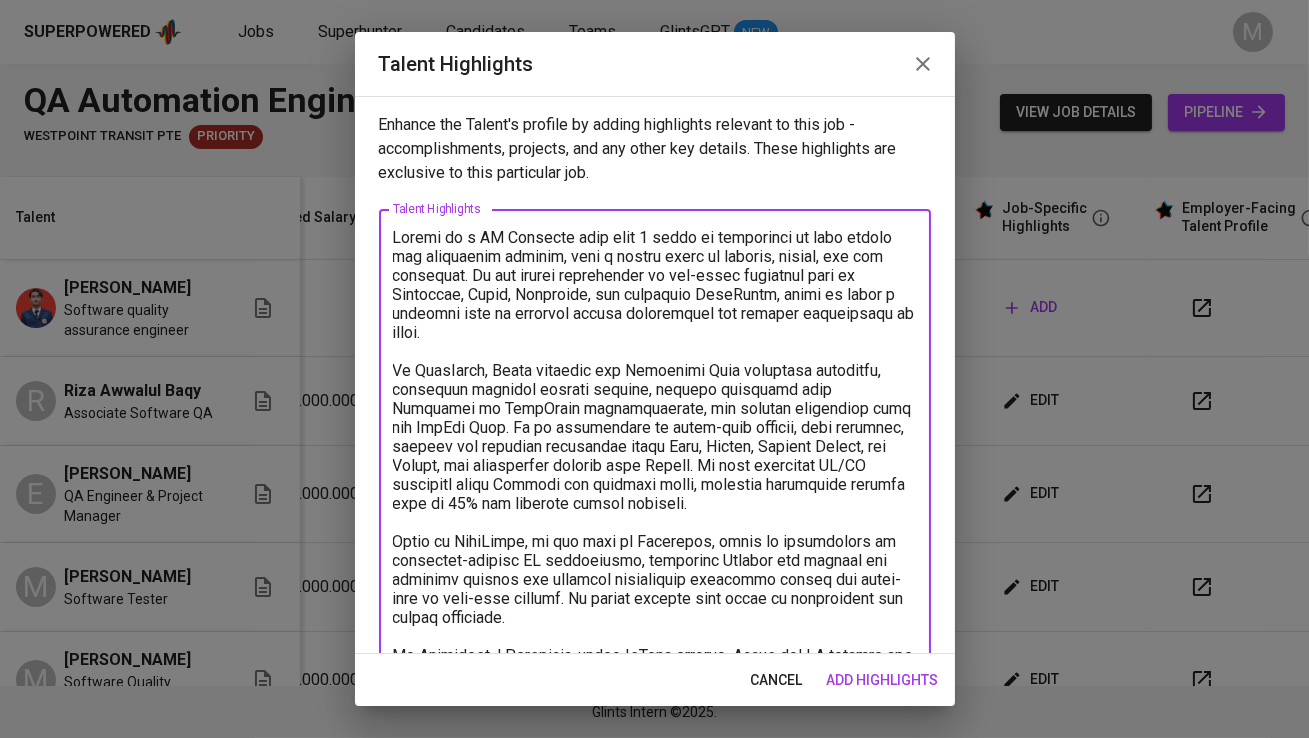 drag, startPoint x: 659, startPoint y: 273, endPoint x: 583, endPoint y: 277, distance: 76.105194 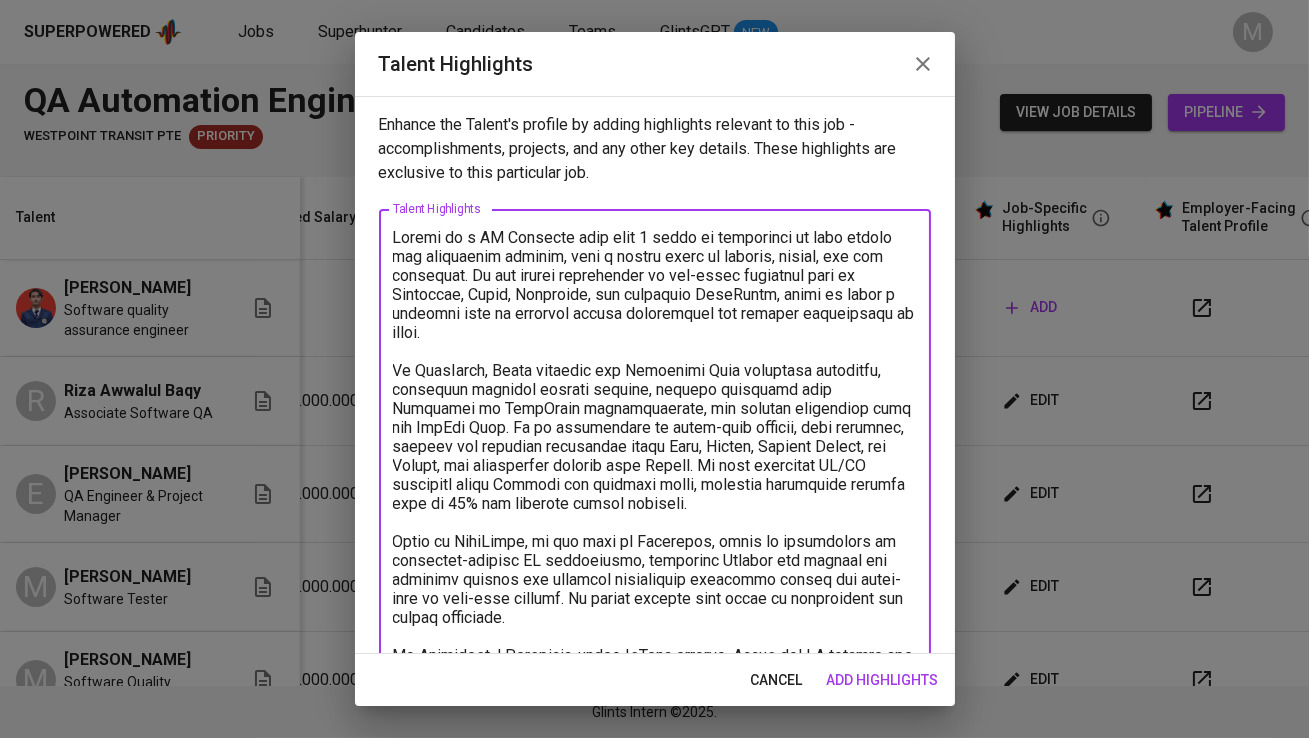 click at bounding box center (655, 522) 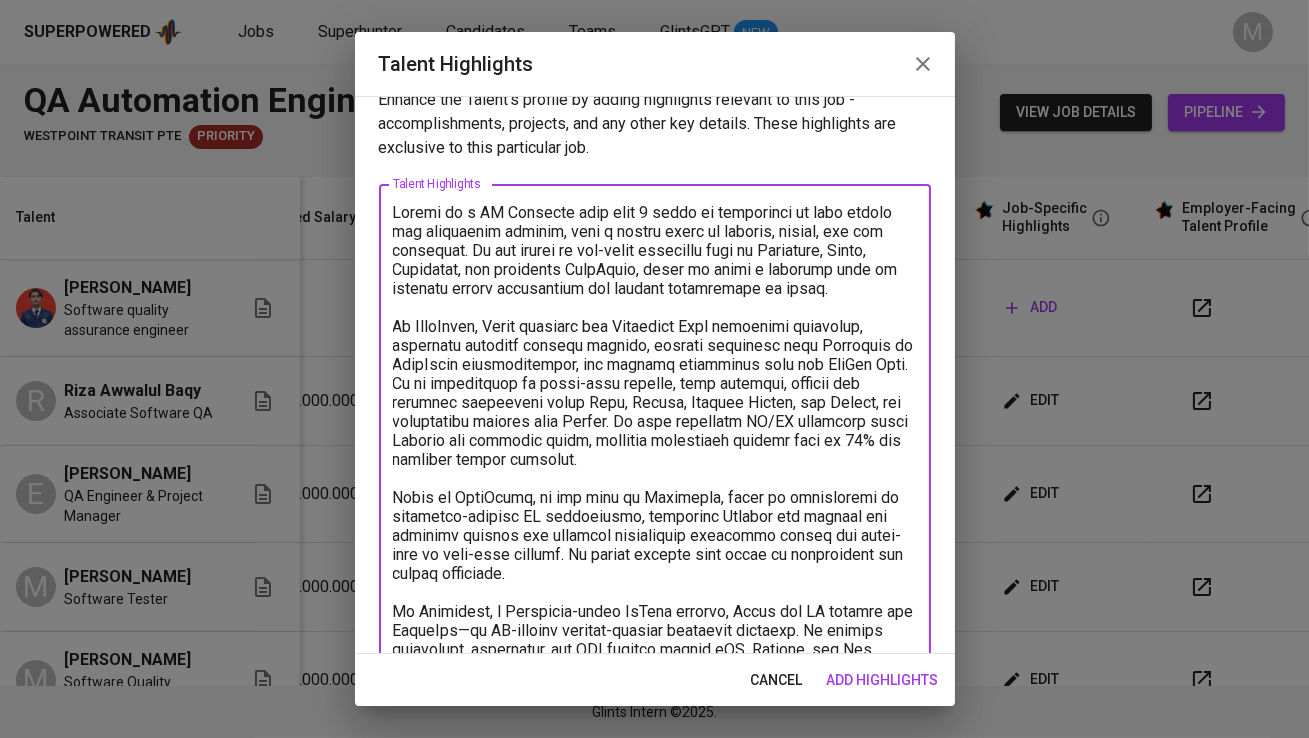 scroll, scrollTop: 28, scrollLeft: 0, axis: vertical 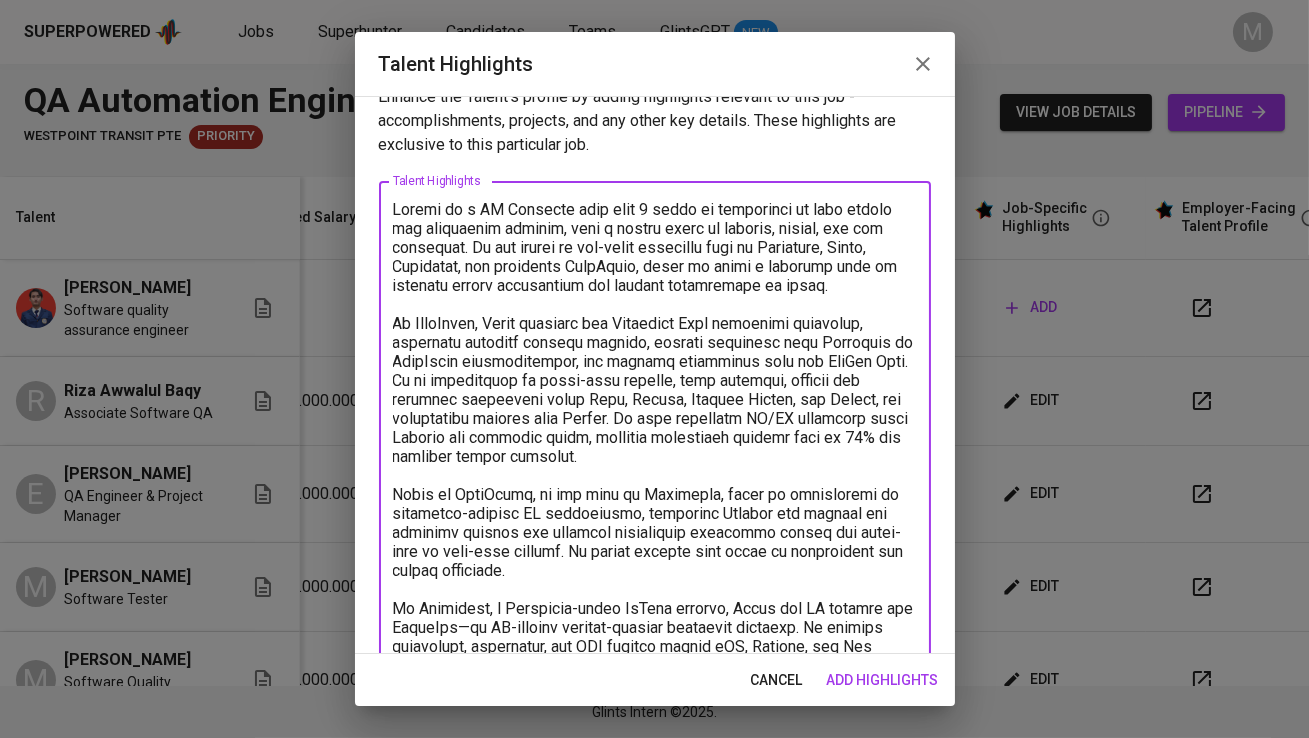 drag, startPoint x: 697, startPoint y: 264, endPoint x: 816, endPoint y: 286, distance: 121.016525 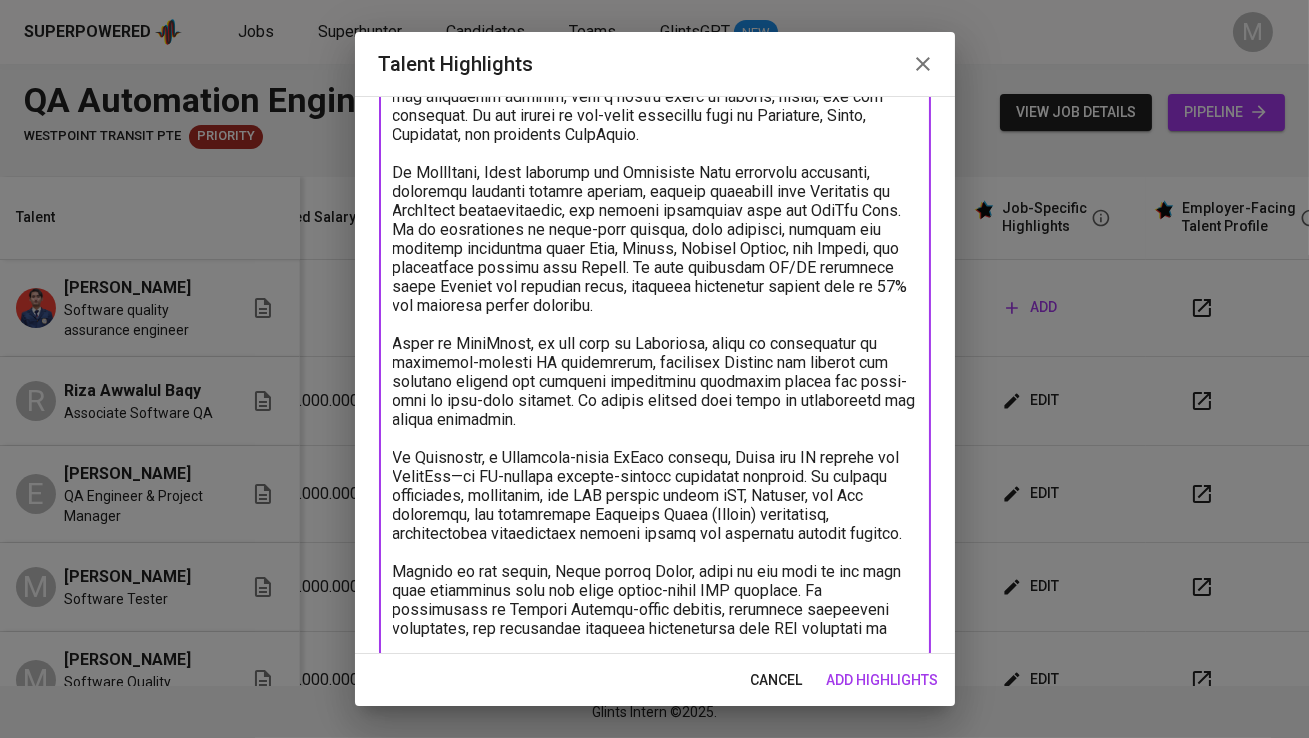 scroll, scrollTop: 160, scrollLeft: 0, axis: vertical 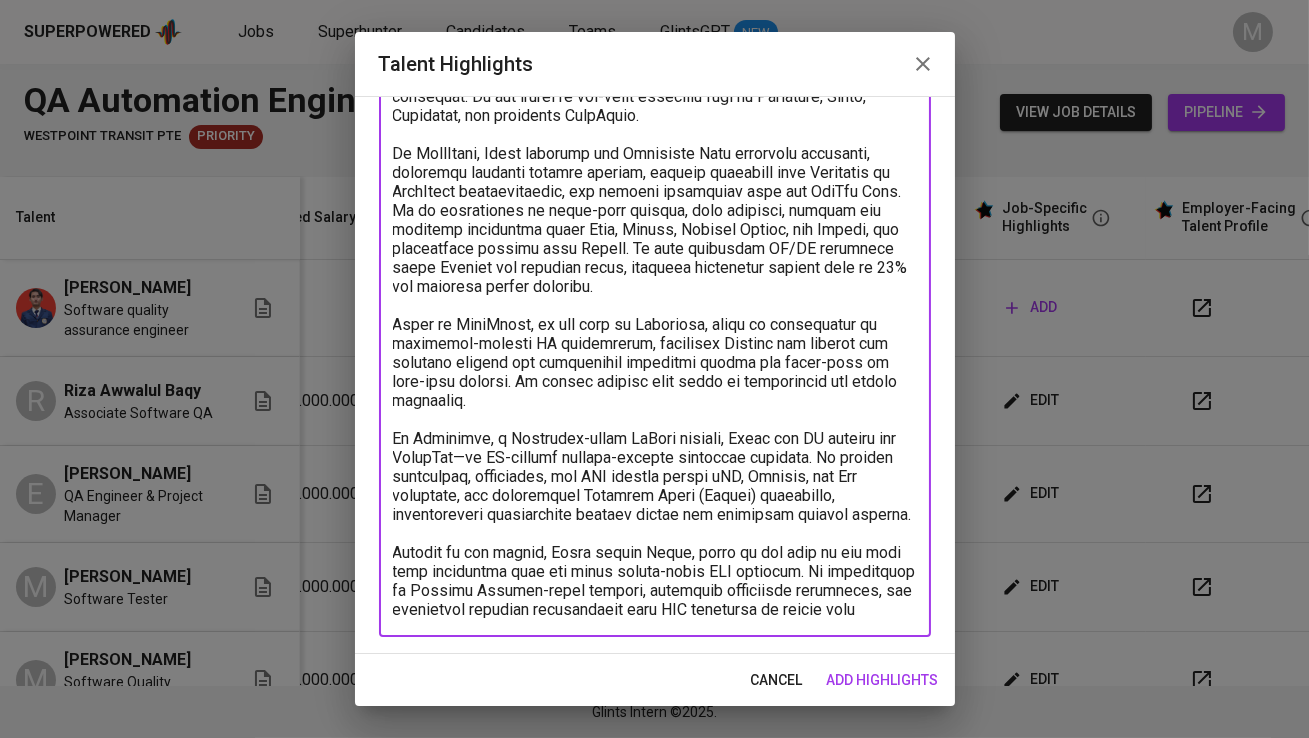 drag, startPoint x: 859, startPoint y: 380, endPoint x: 382, endPoint y: 385, distance: 477.0262 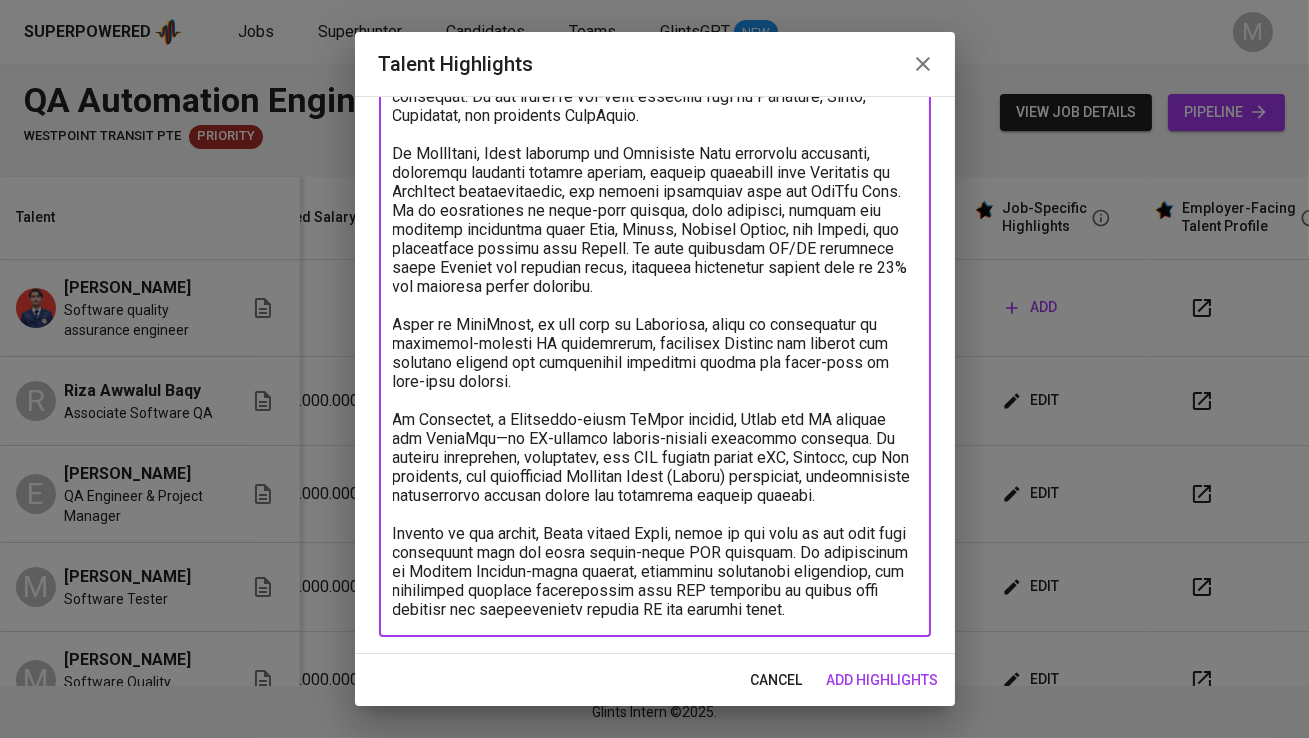 scroll, scrollTop: 160, scrollLeft: 0, axis: vertical 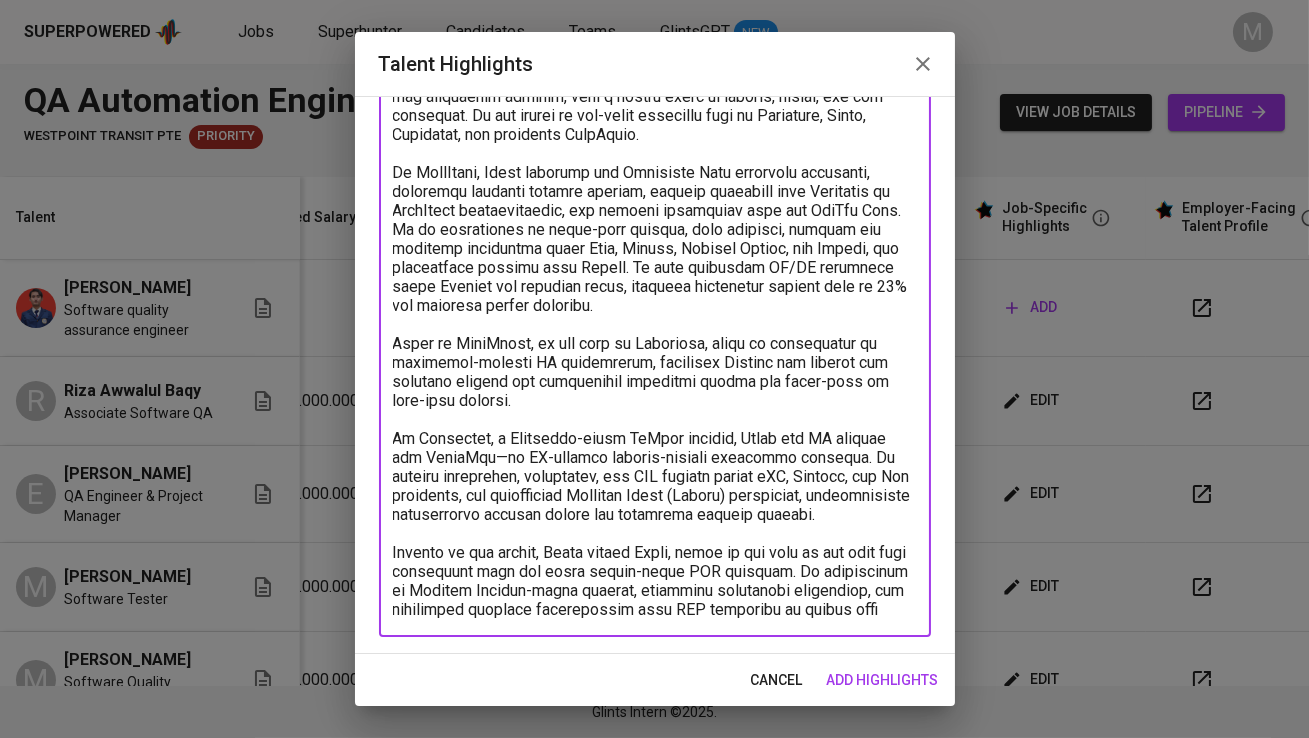 click at bounding box center (655, 343) 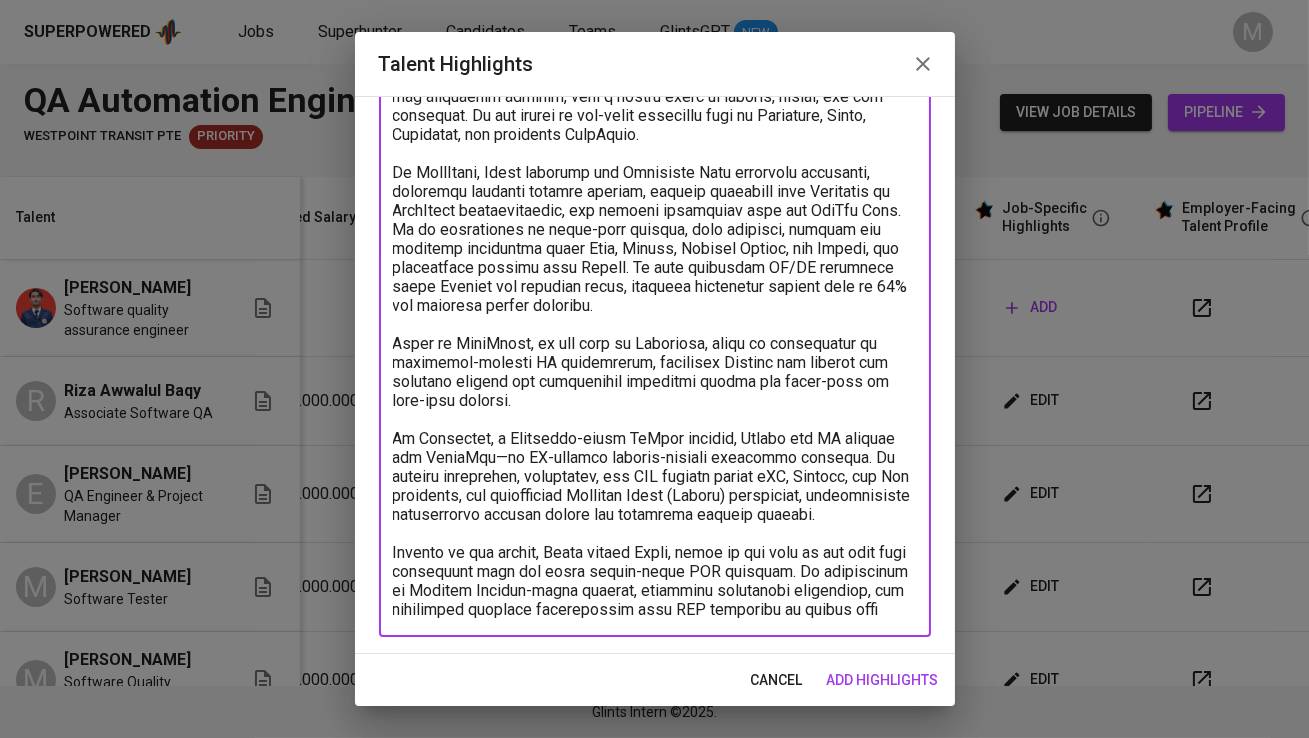 click at bounding box center (655, 343) 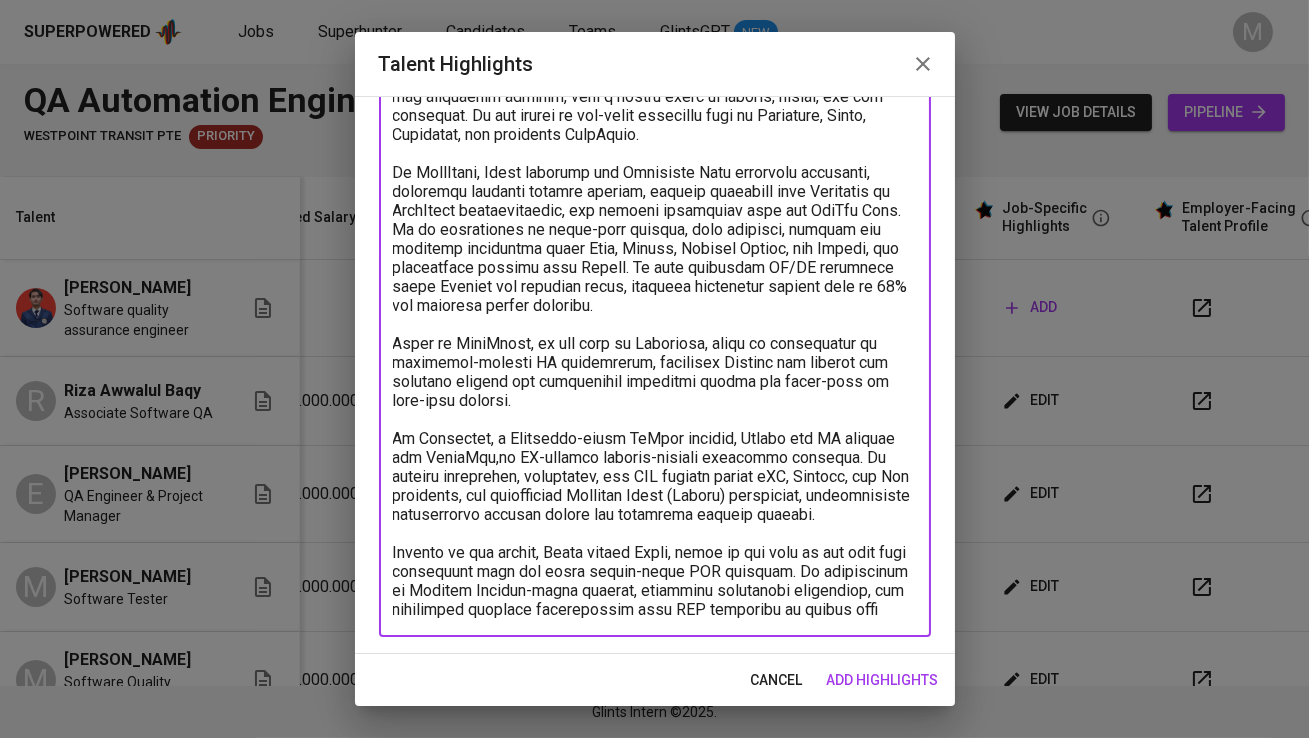 type on "Dhikri is a QA Engineer with over 4 years of experience in both manual and automation testing, with a strong focus on backend, mobile, and web platforms. He has worked in app-based companies such as Geniebook, Majoo, Tokopedia, and currently ByteDance.
At ByteDance, Zikri supports the Southeast Asia logistics ecosystem, primarily managing backend testing, service migration from Tokopedia to ByteDance infrastructure, and courier allocation flow for TikTok Shop. He is experienced in shift-left testing, test planning, backend and frontend automation using Java, Golang, Katalon Studio, and Appium, and performance testing with Locust. He also maintains CI/CD pipelines using Jenkins and internal tools, reducing regression testing time by 30% and ensuring stable releases.
Prior to ByteDance, he was part of Tokopedia, where he contributed to logistics-related QA initiatives, including Android app testing for delivery drivers and operational integrity across the first-mile to last-mile journey.
At Geniebook, a ..." 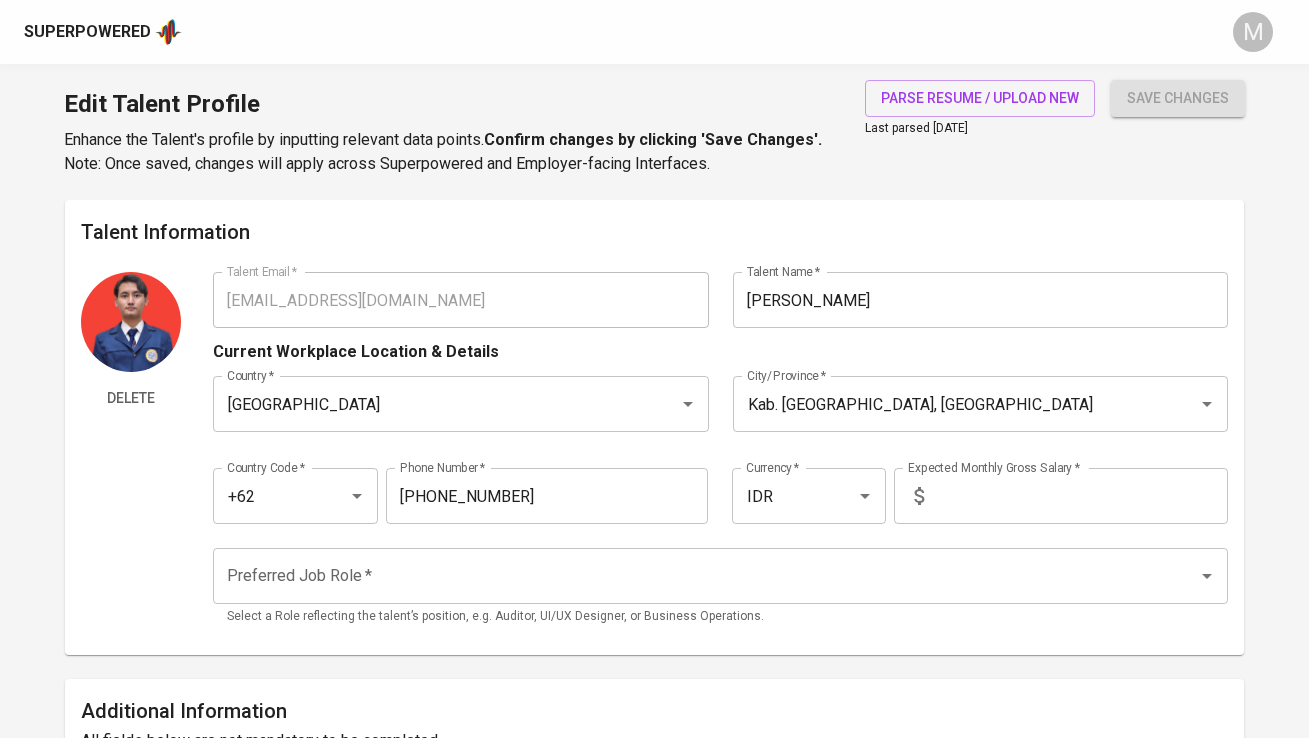 scroll, scrollTop: 0, scrollLeft: 0, axis: both 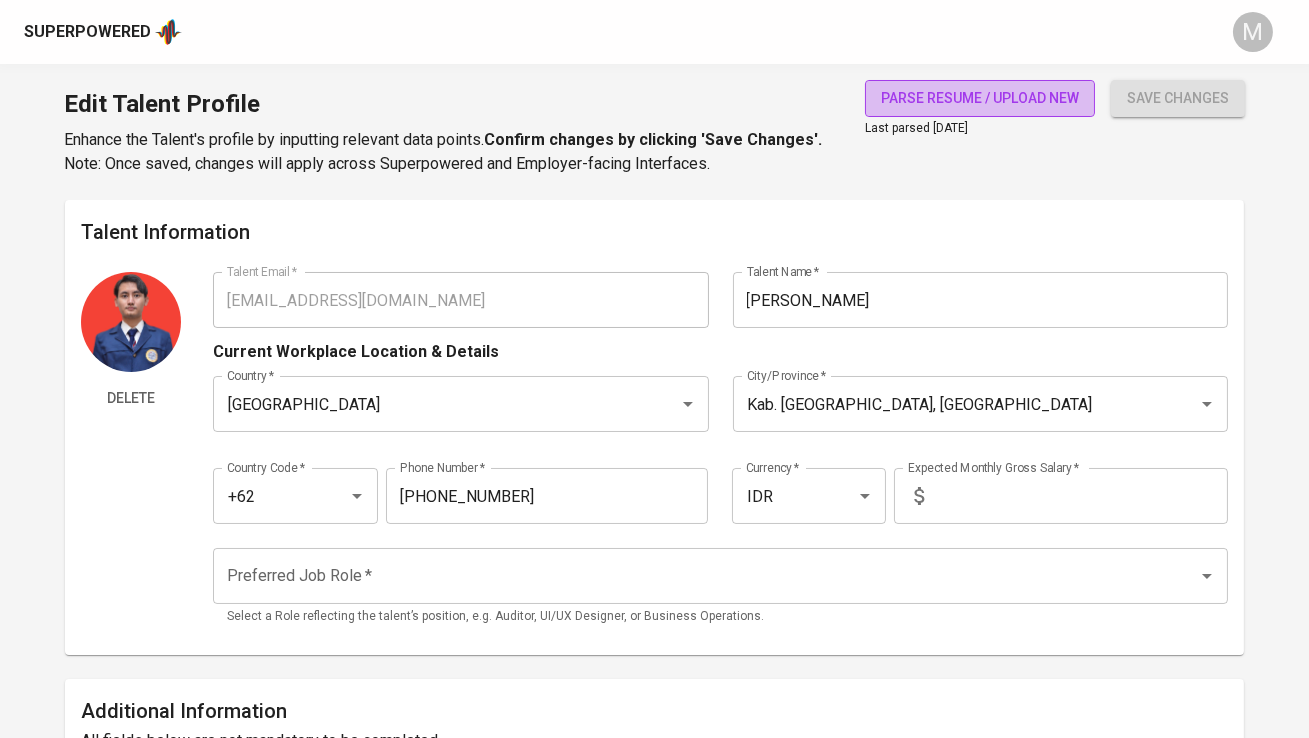 click on "parse resume / upload new" at bounding box center (980, 98) 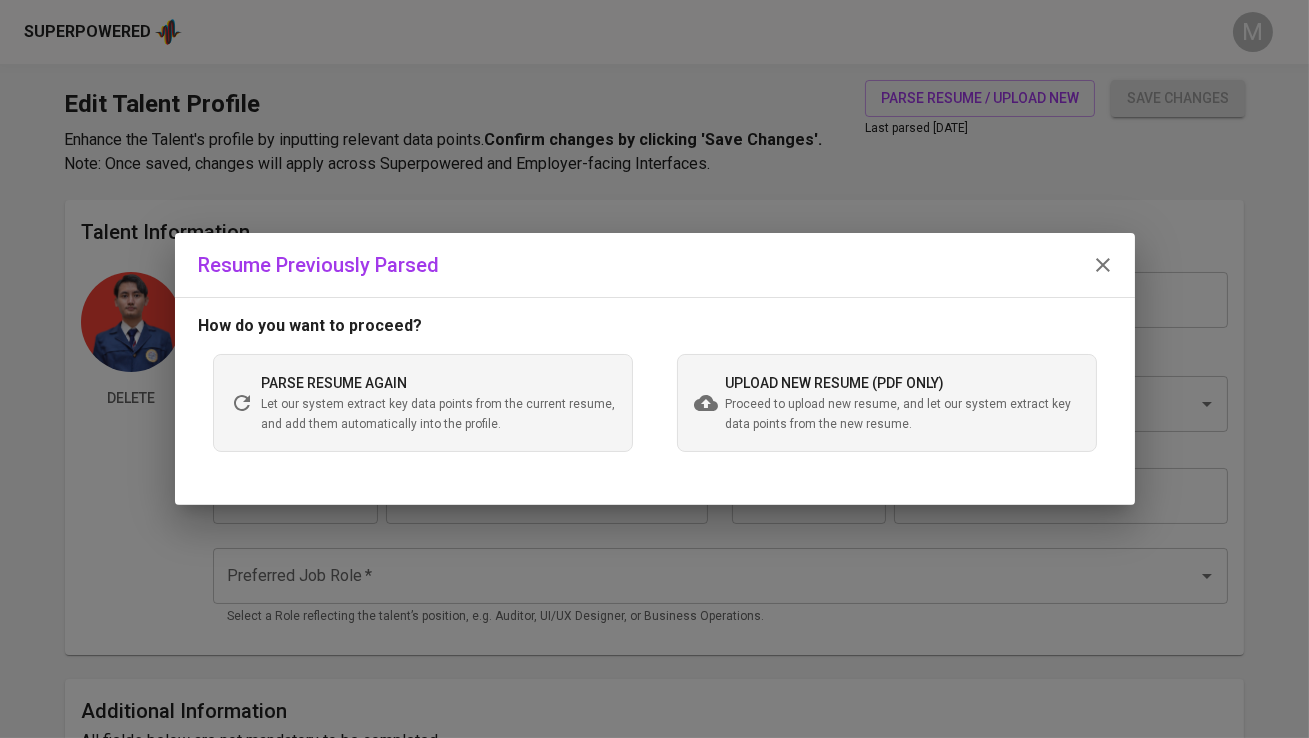 click on "Proceed to upload new resume, and let our system extract key data points from the new resume." at bounding box center [903, 415] 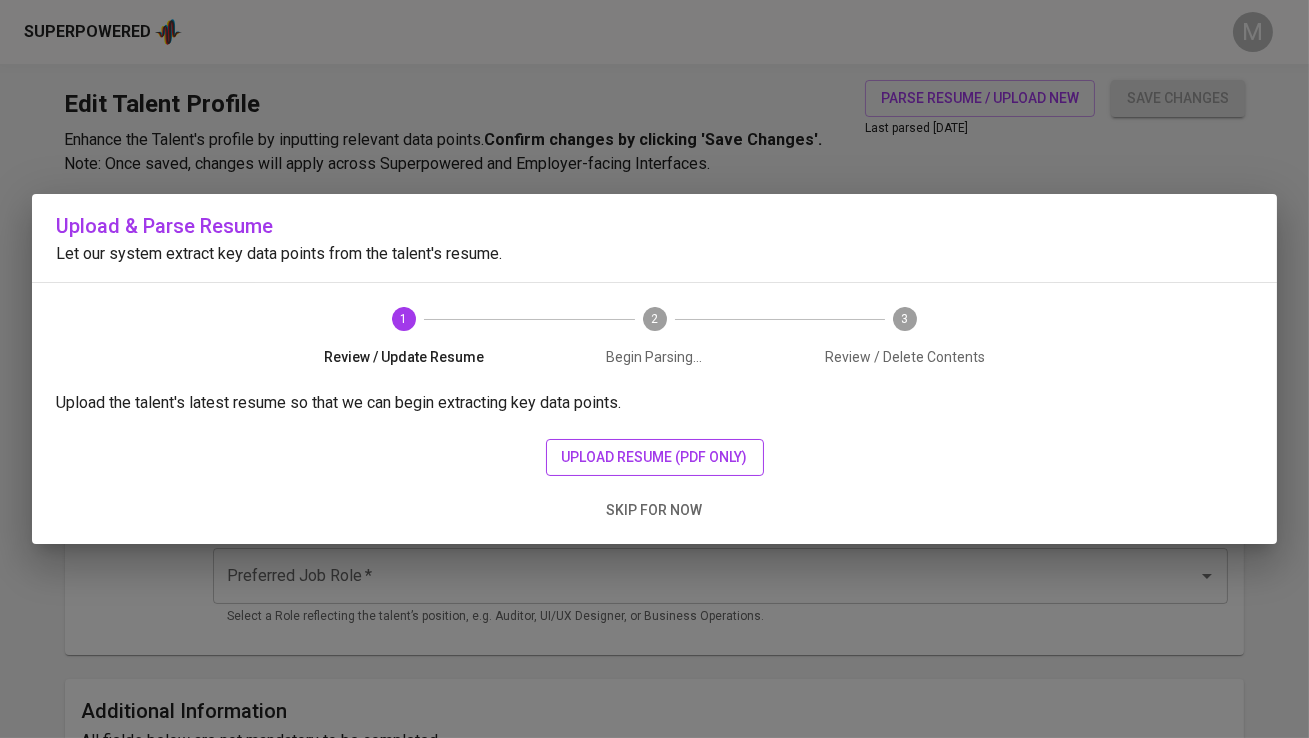 click on "upload resume (pdf only)" at bounding box center (655, 457) 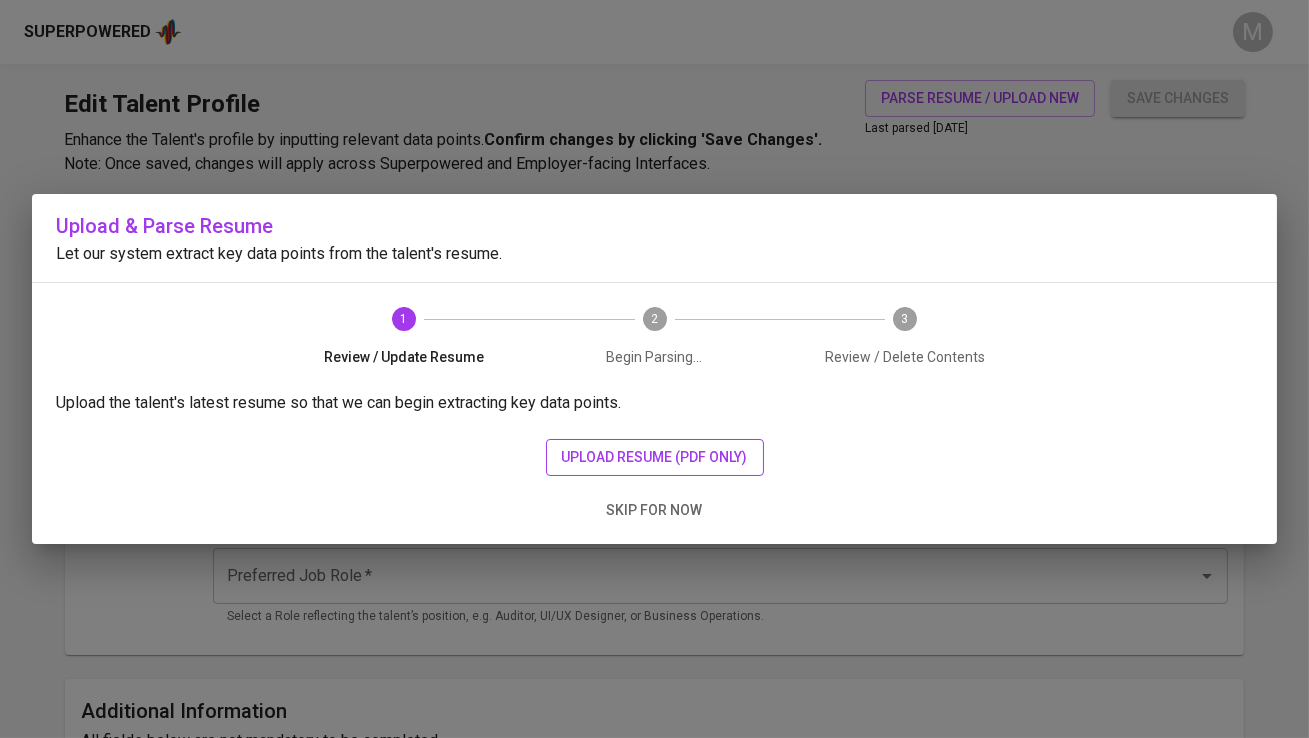 click on "upload resume (pdf only)" at bounding box center (655, 457) 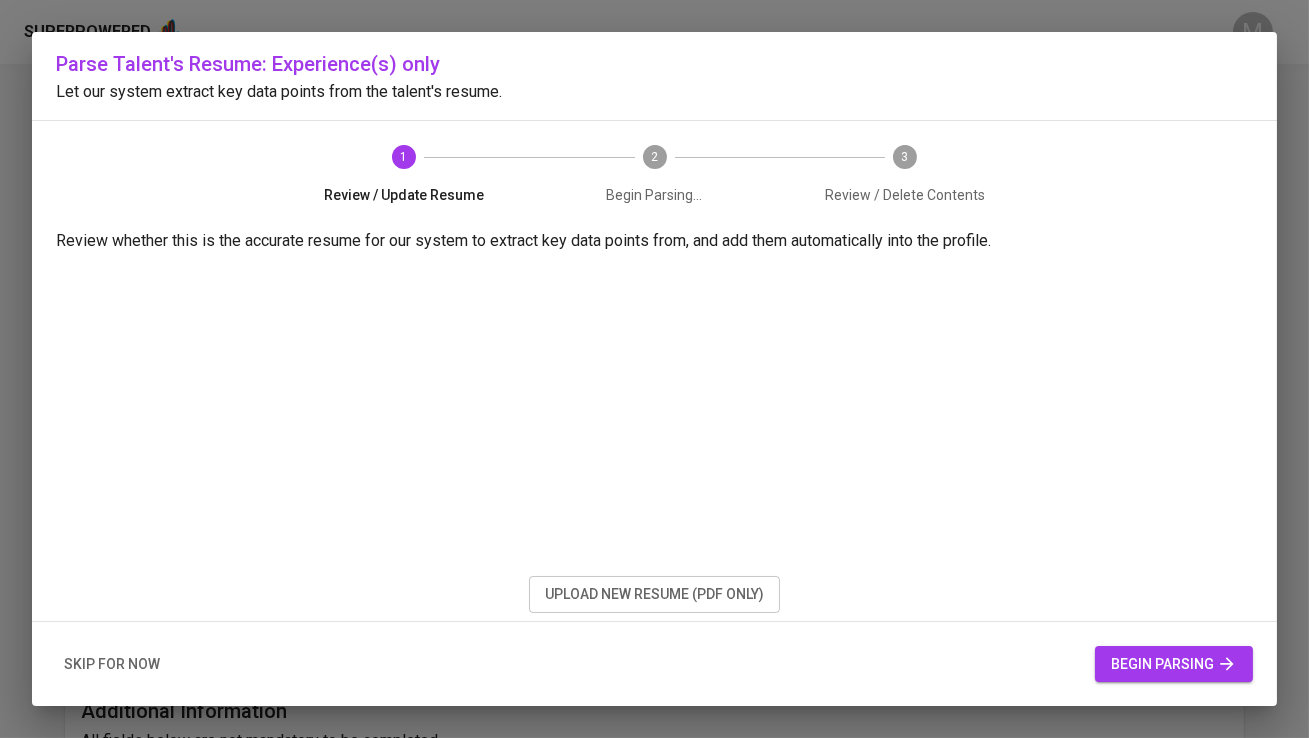 click on "begin parsing" at bounding box center (1174, 664) 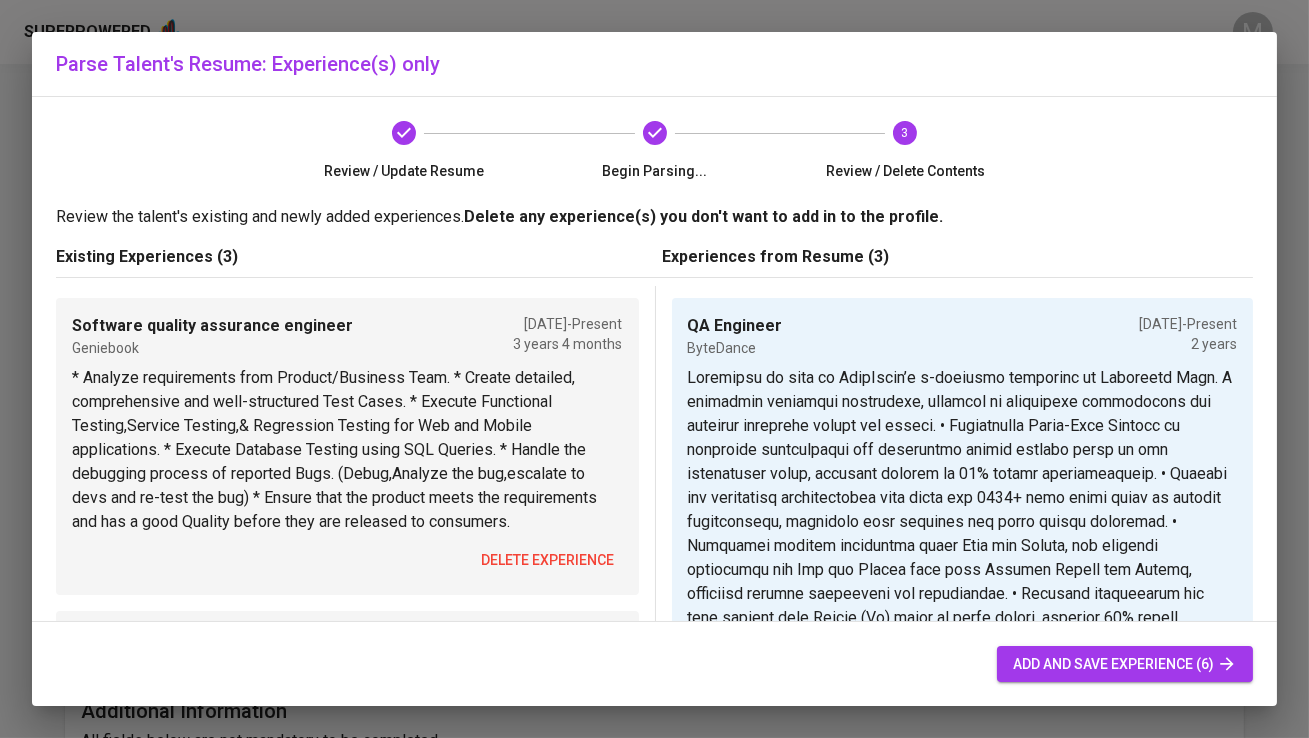click on "delete experience" at bounding box center [548, 560] 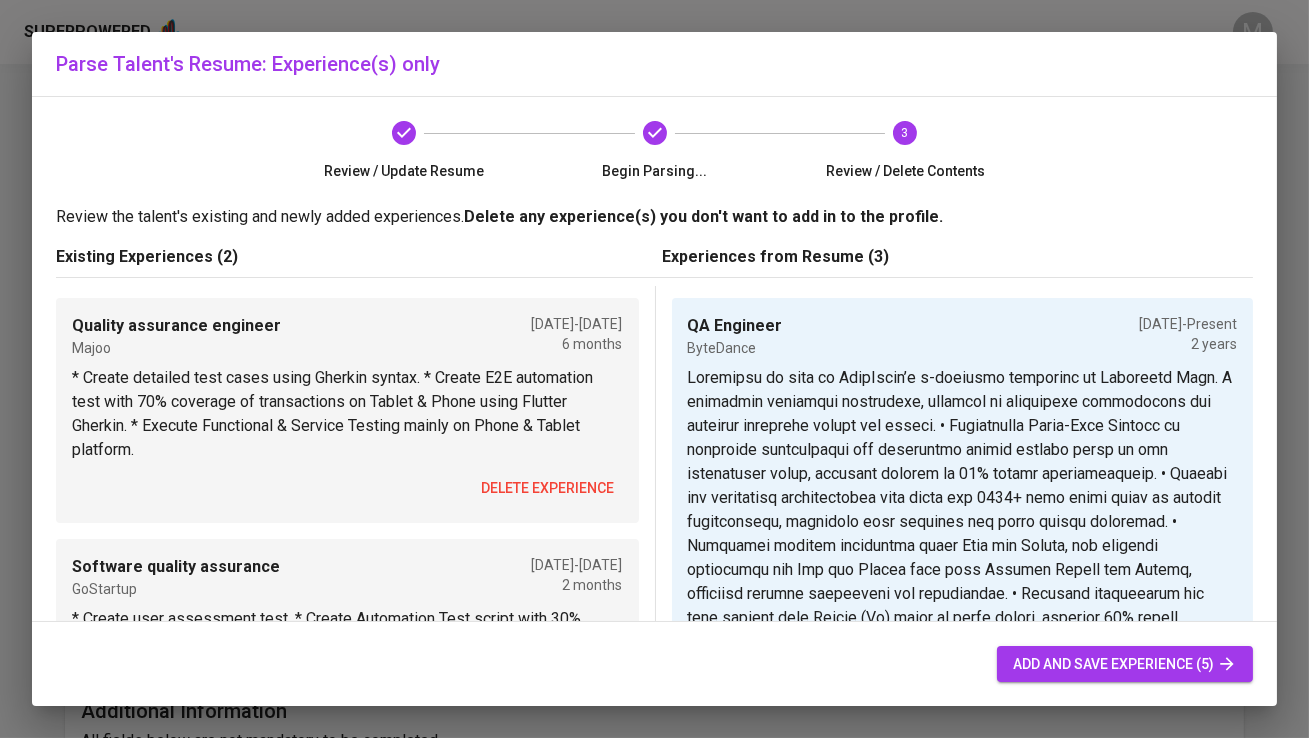 click on "delete experience" at bounding box center [548, 488] 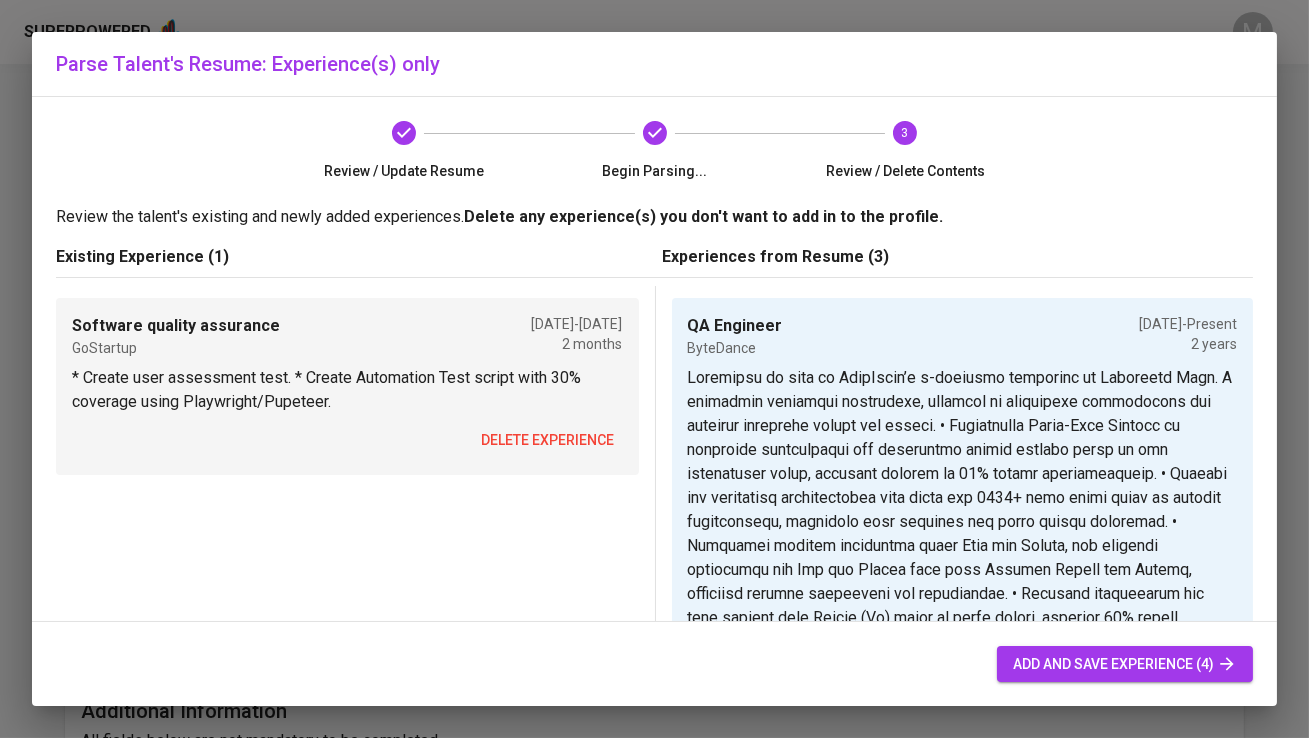 click on "delete experience" at bounding box center (548, 440) 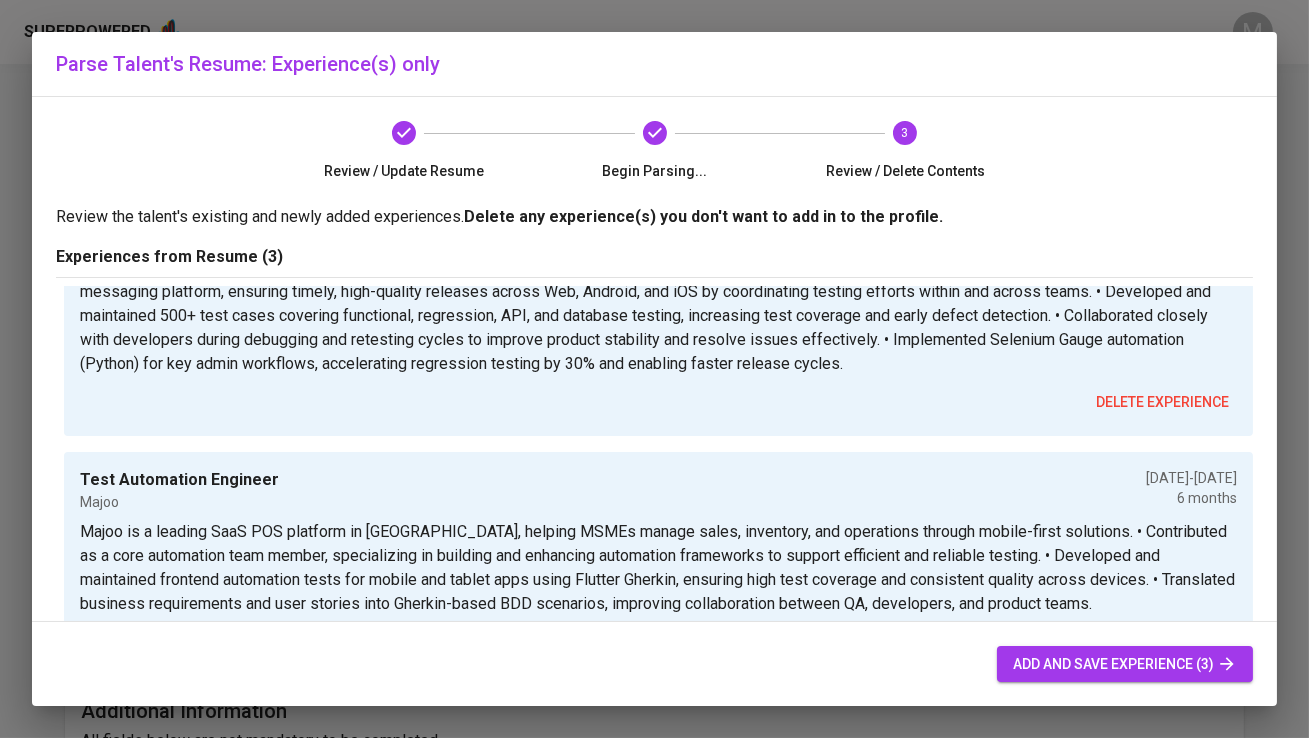 scroll, scrollTop: 461, scrollLeft: 0, axis: vertical 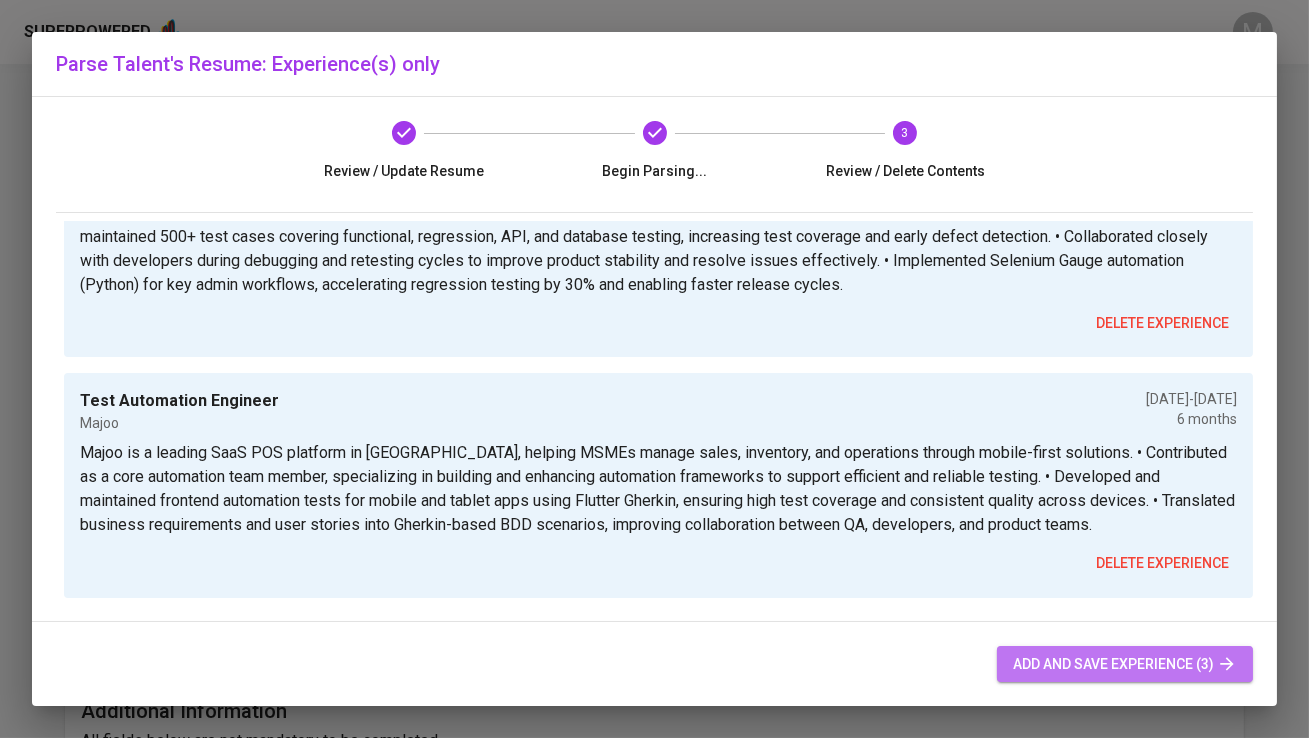 click on "add and save experience (3)" at bounding box center [1125, 664] 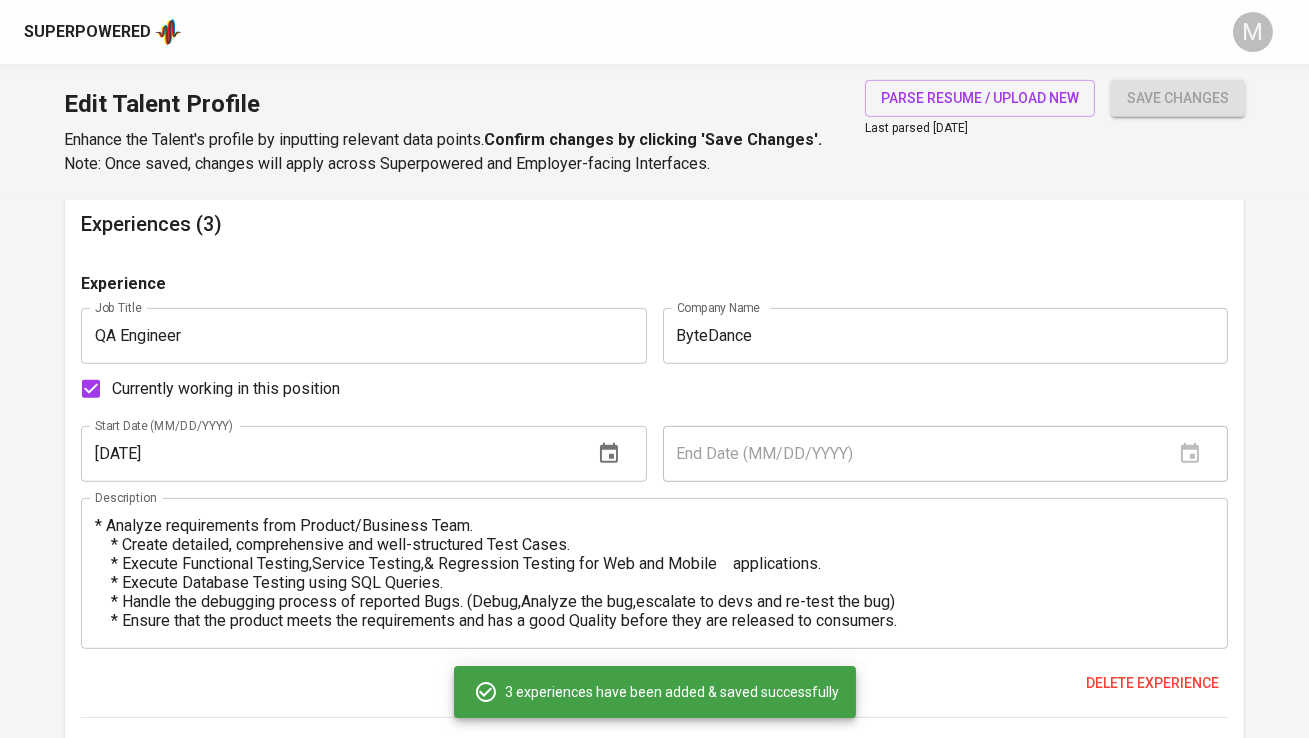 scroll, scrollTop: 1956, scrollLeft: 0, axis: vertical 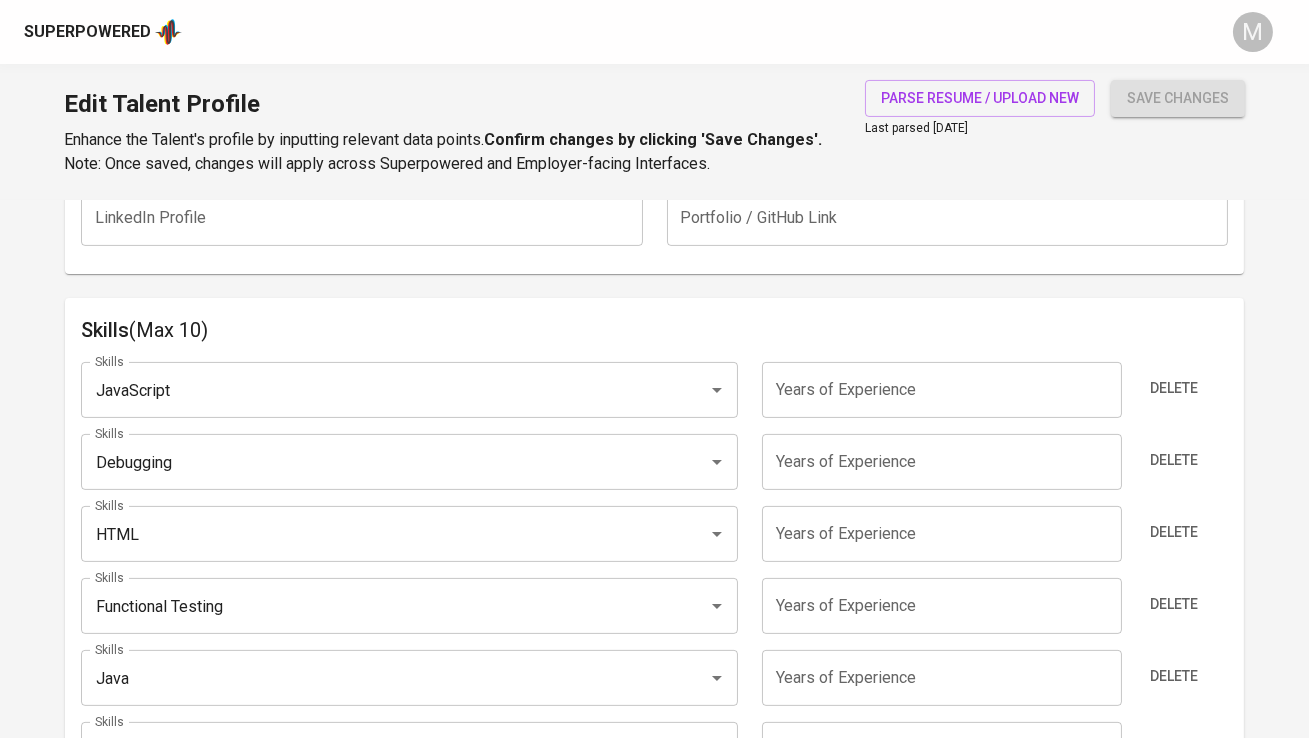 click at bounding box center [942, 390] 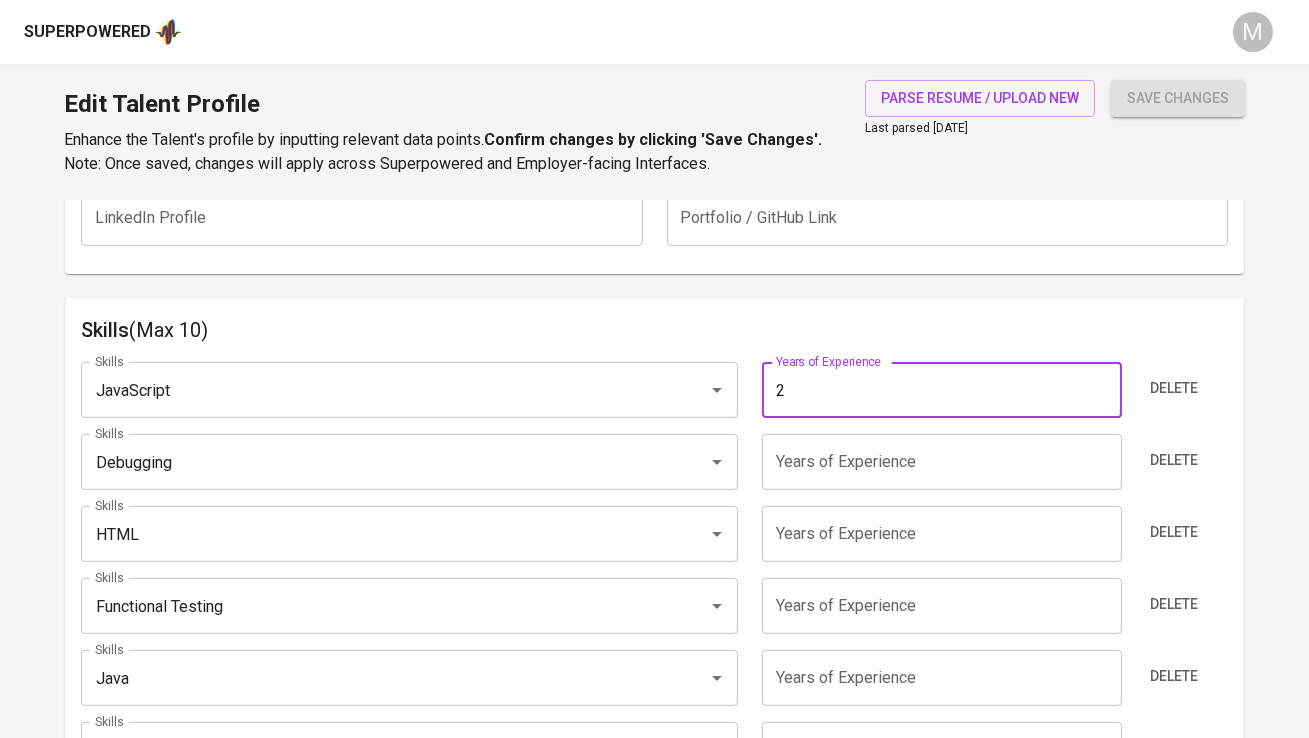type on "2" 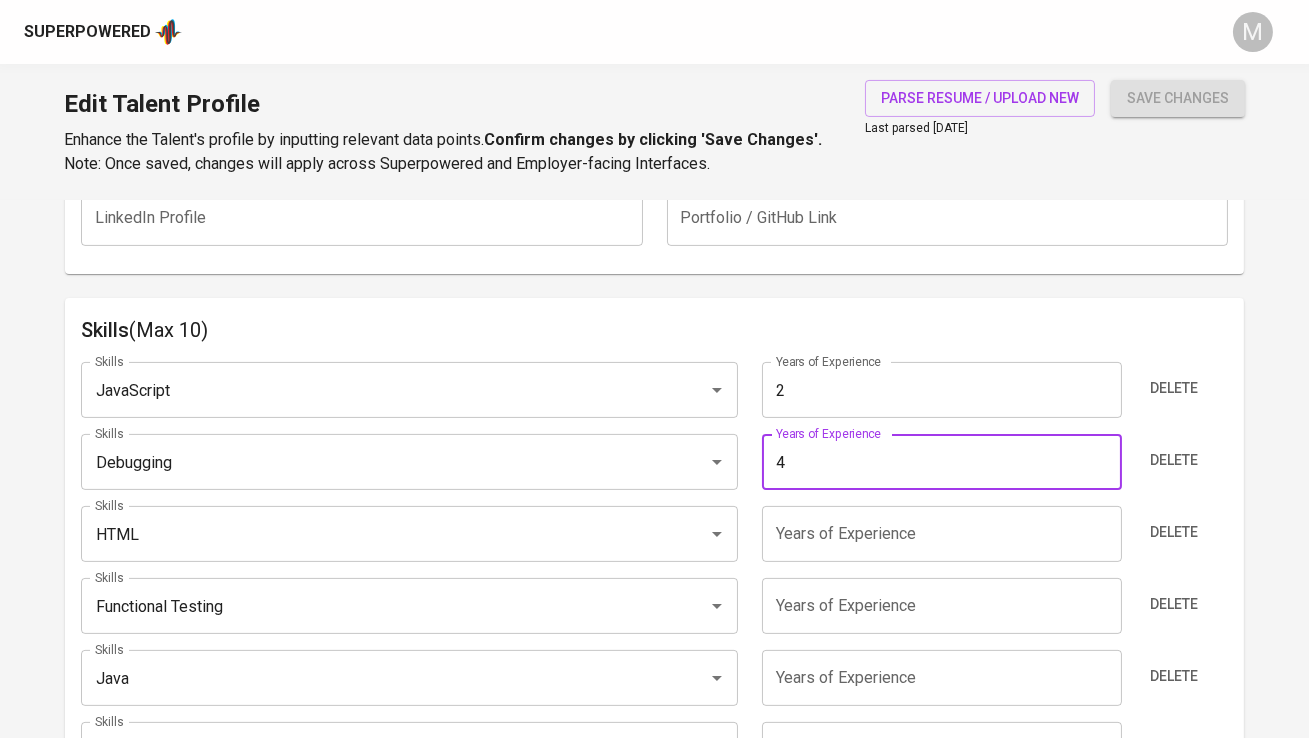 type on "4" 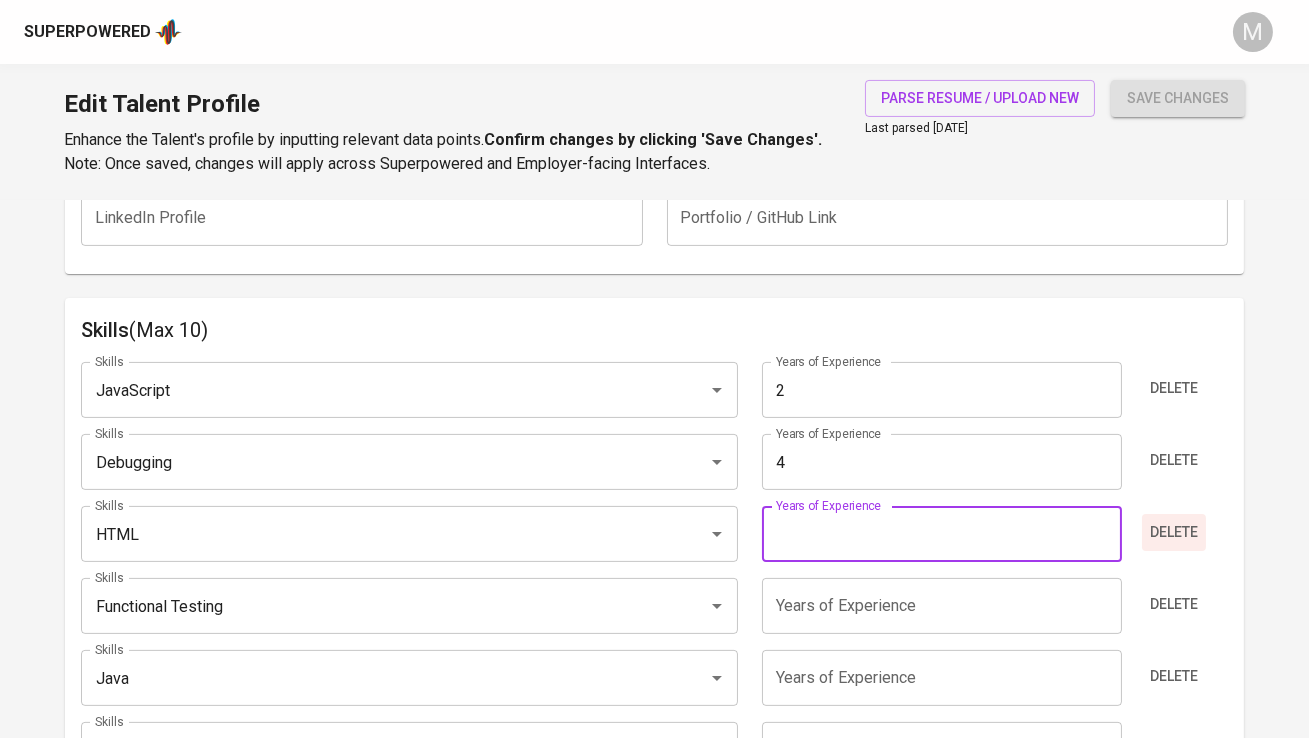 click on "Delete" at bounding box center (1174, 532) 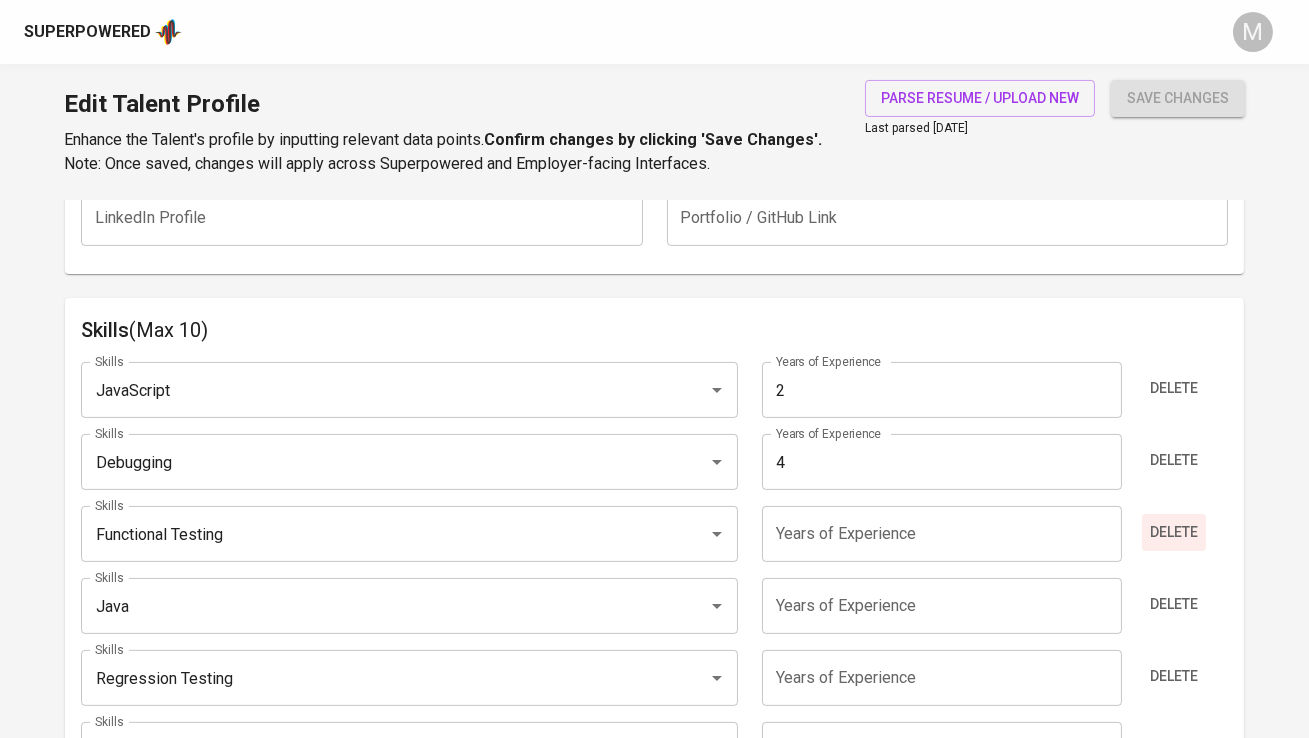 click on "Delete" at bounding box center [1174, 532] 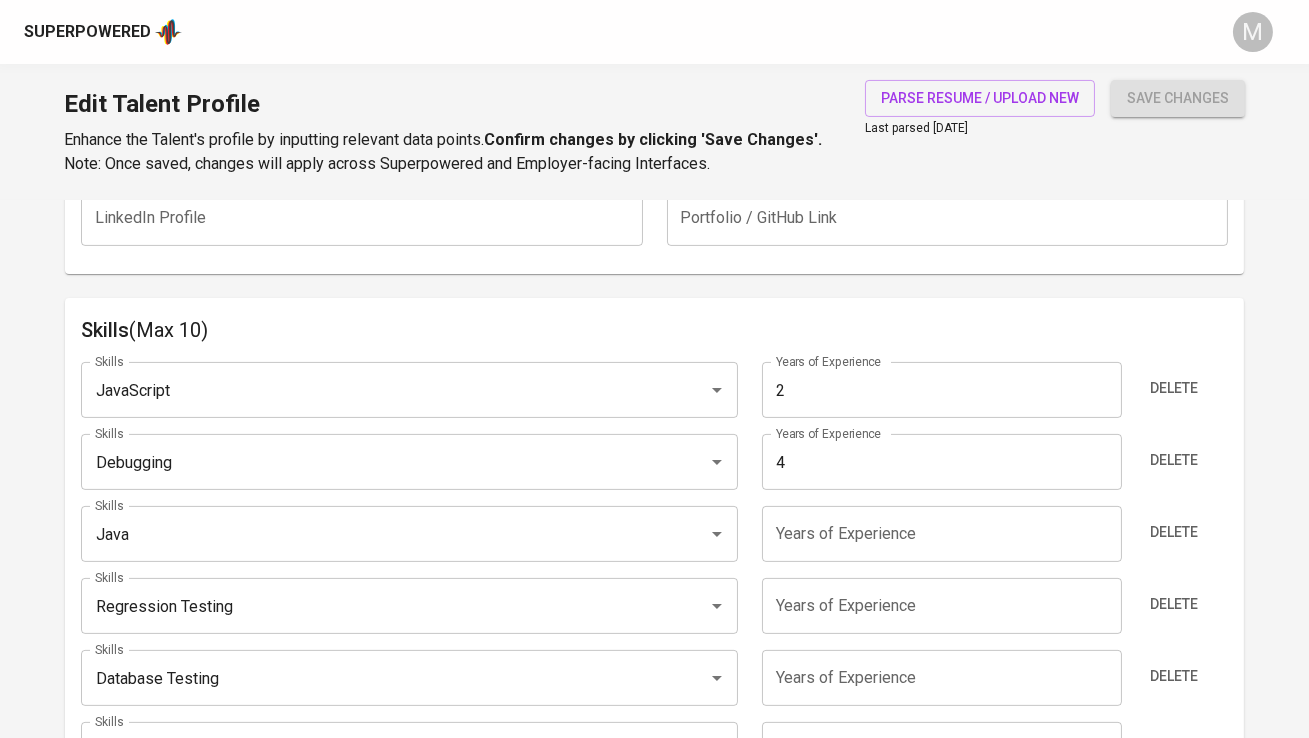 click at bounding box center (942, 534) 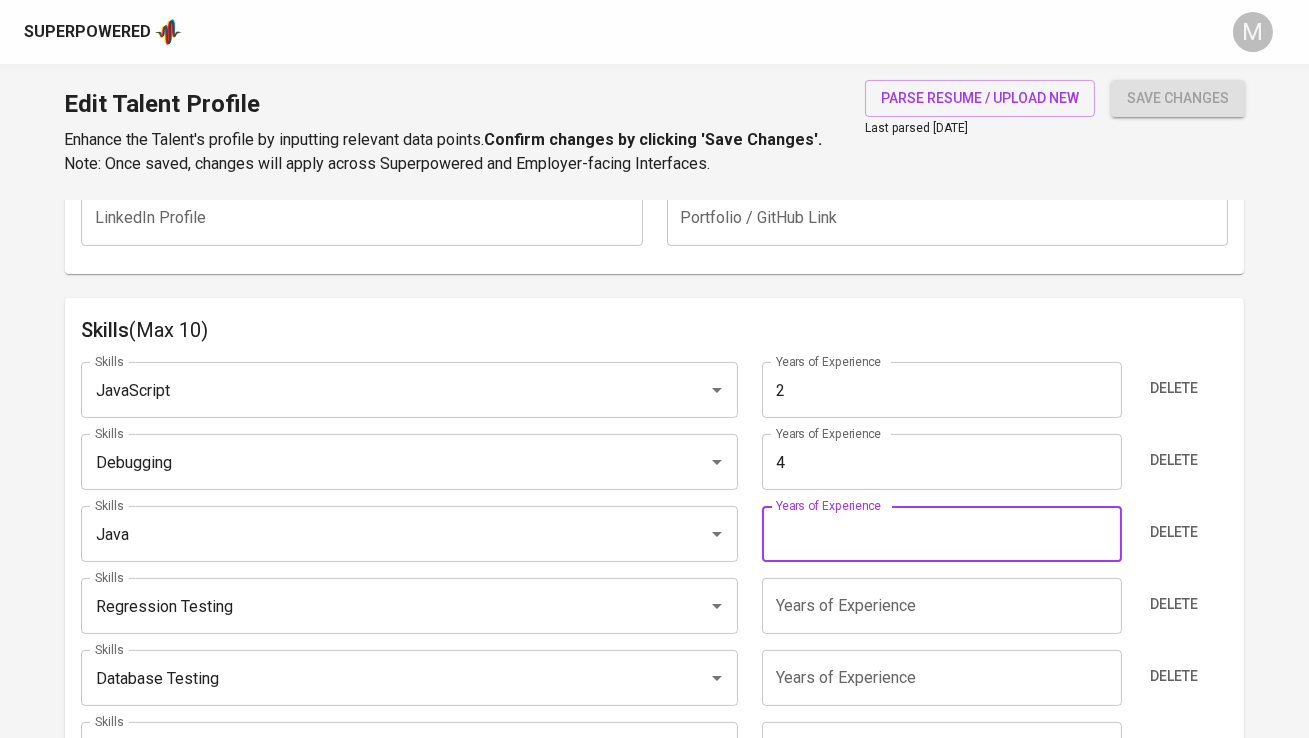type on "3" 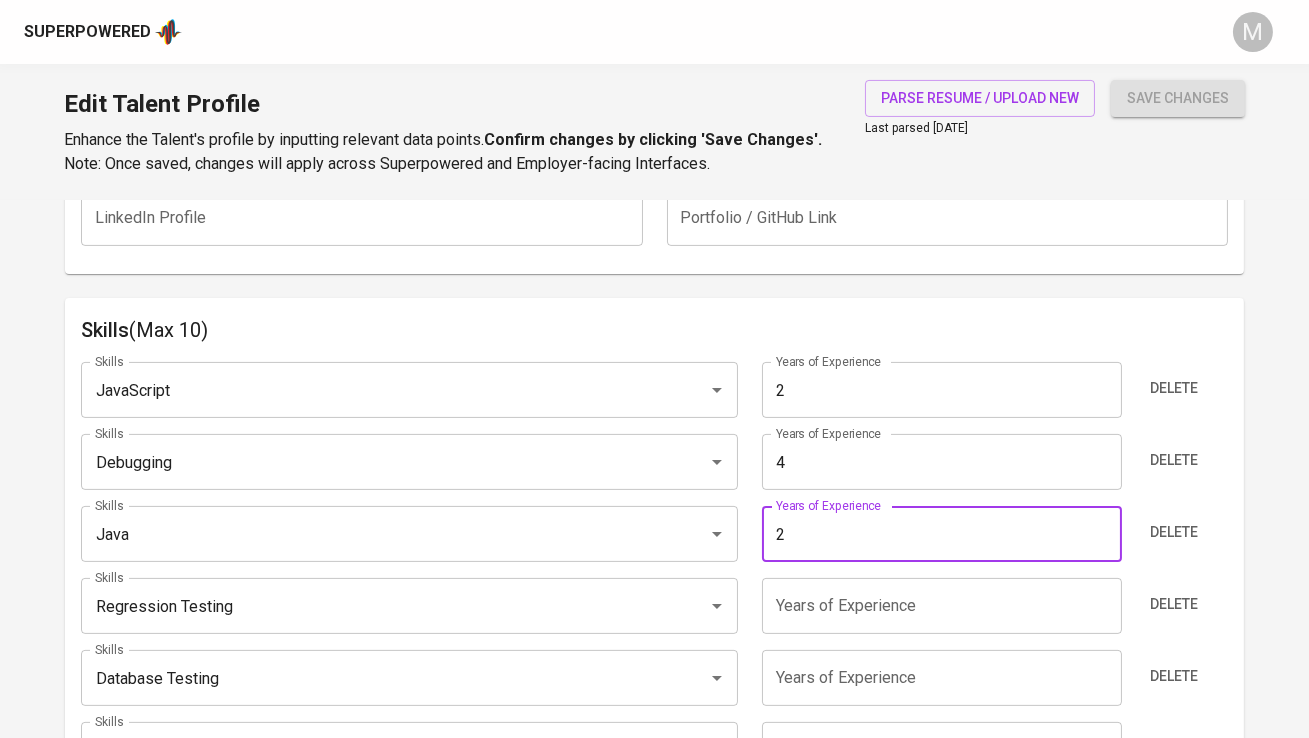 type on "2" 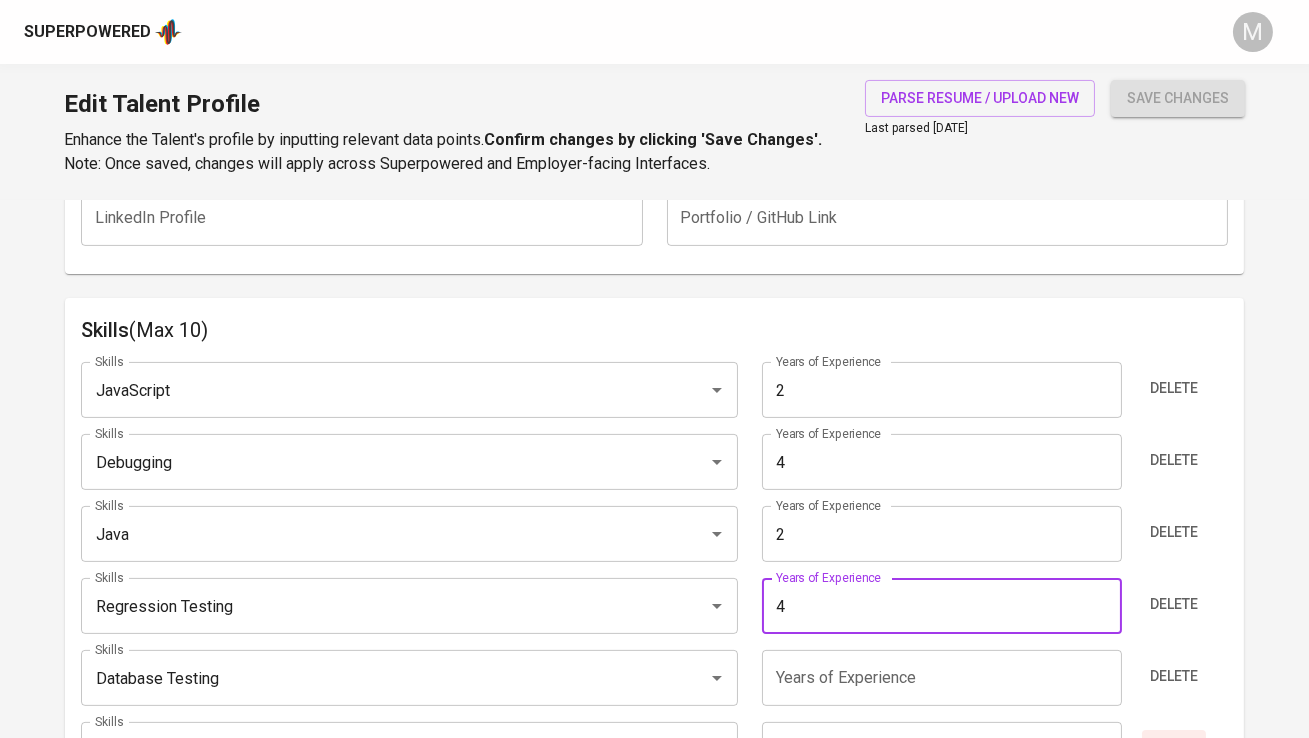 type on "4" 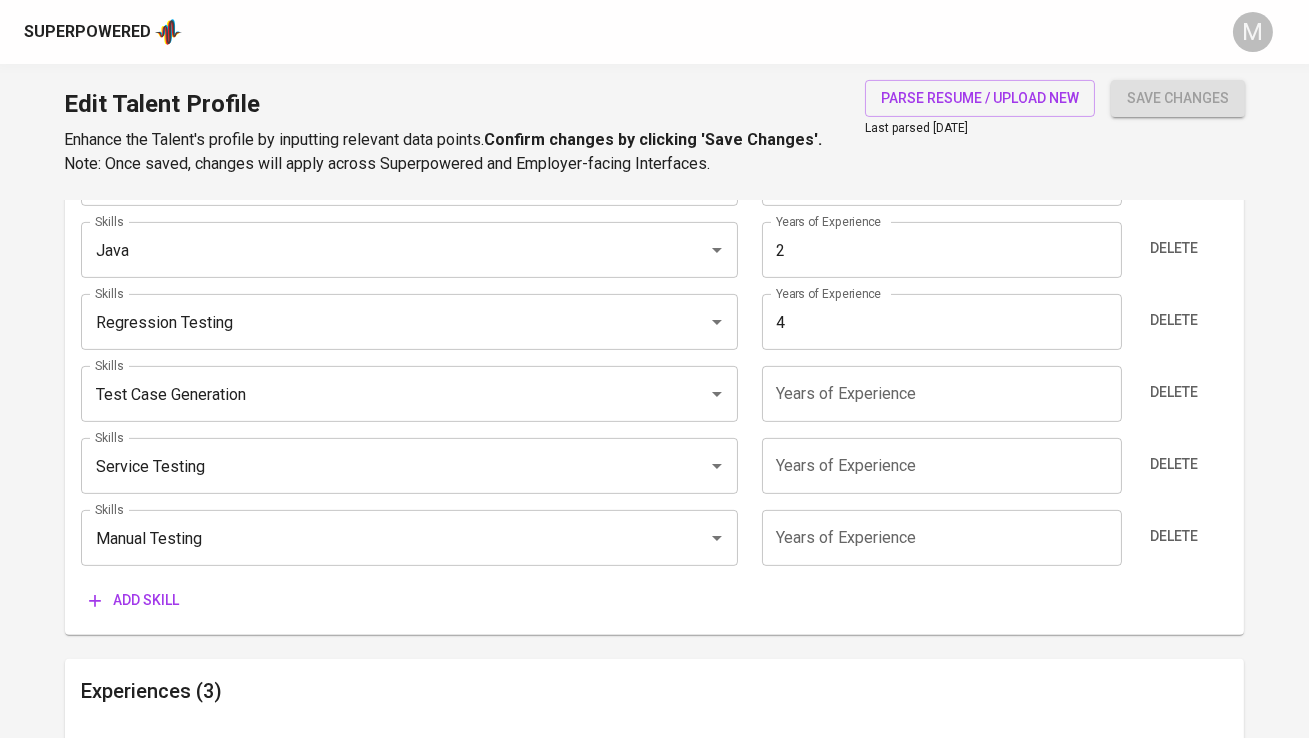 scroll, scrollTop: 1240, scrollLeft: 0, axis: vertical 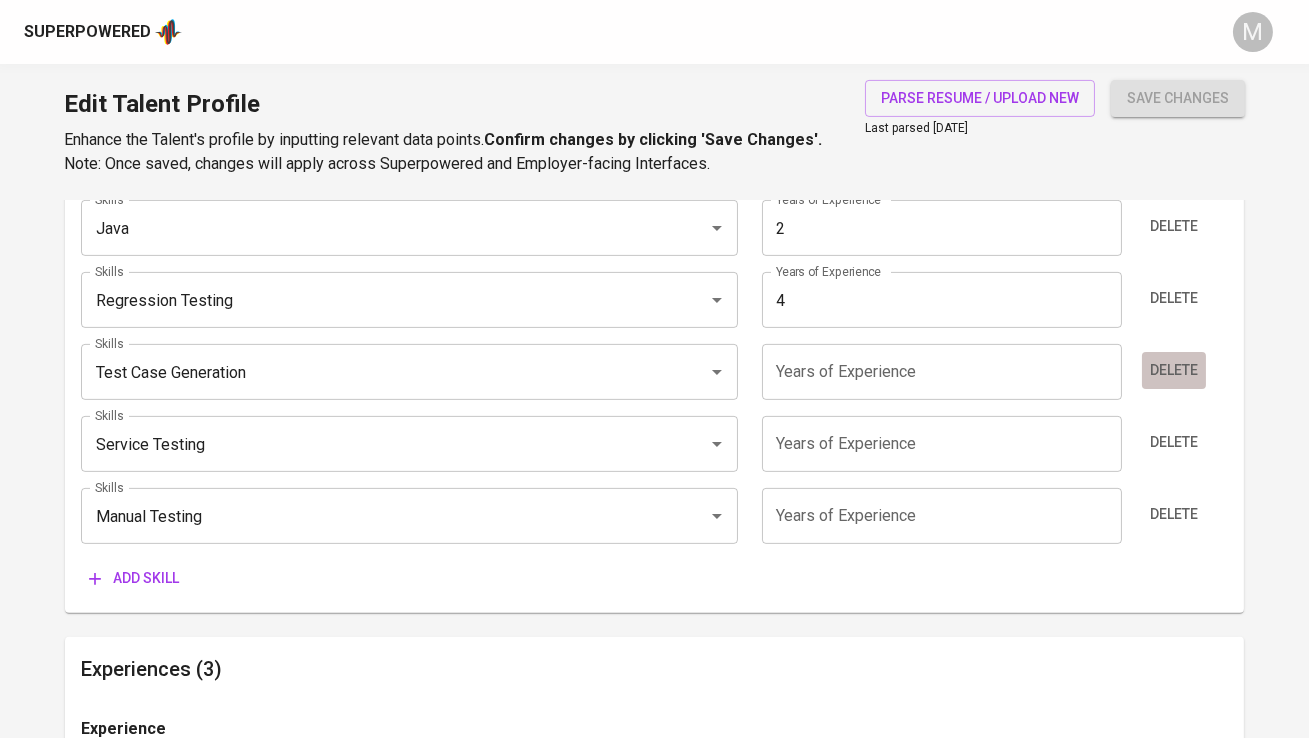 click on "Delete" at bounding box center [1174, 370] 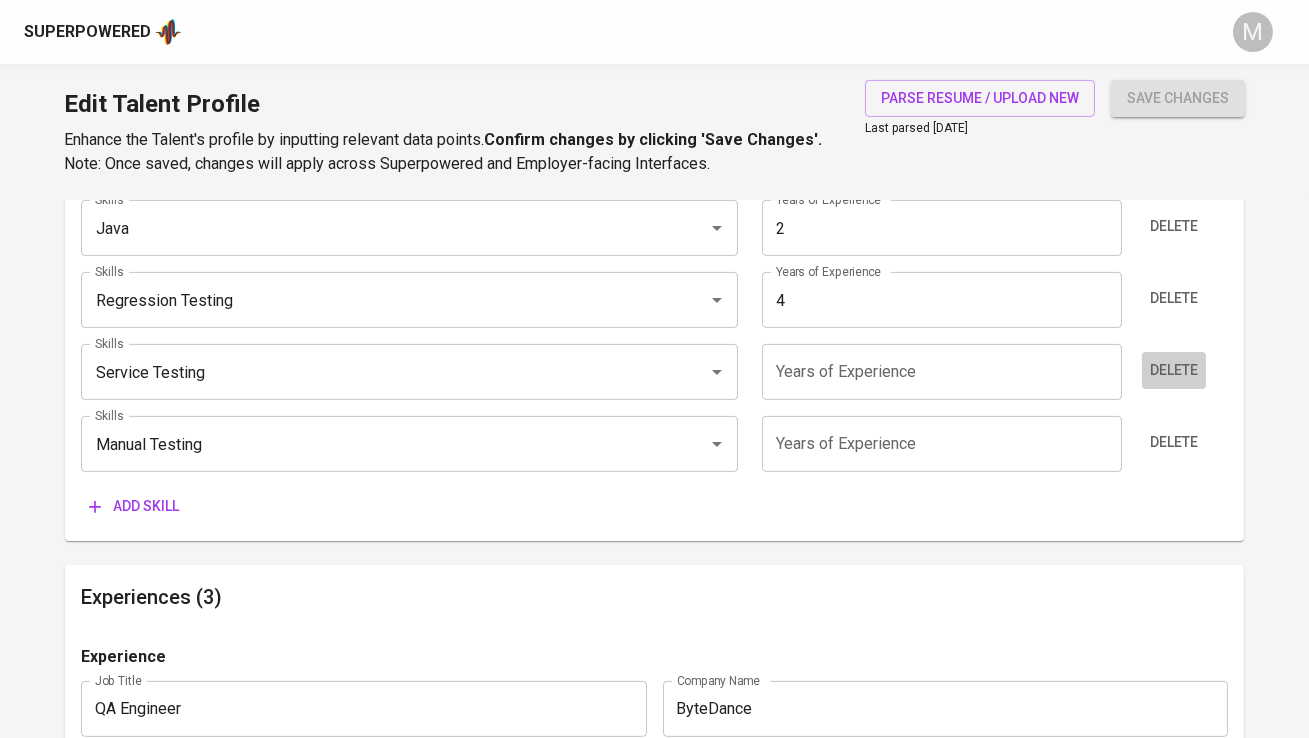 click on "Delete" at bounding box center [1174, 370] 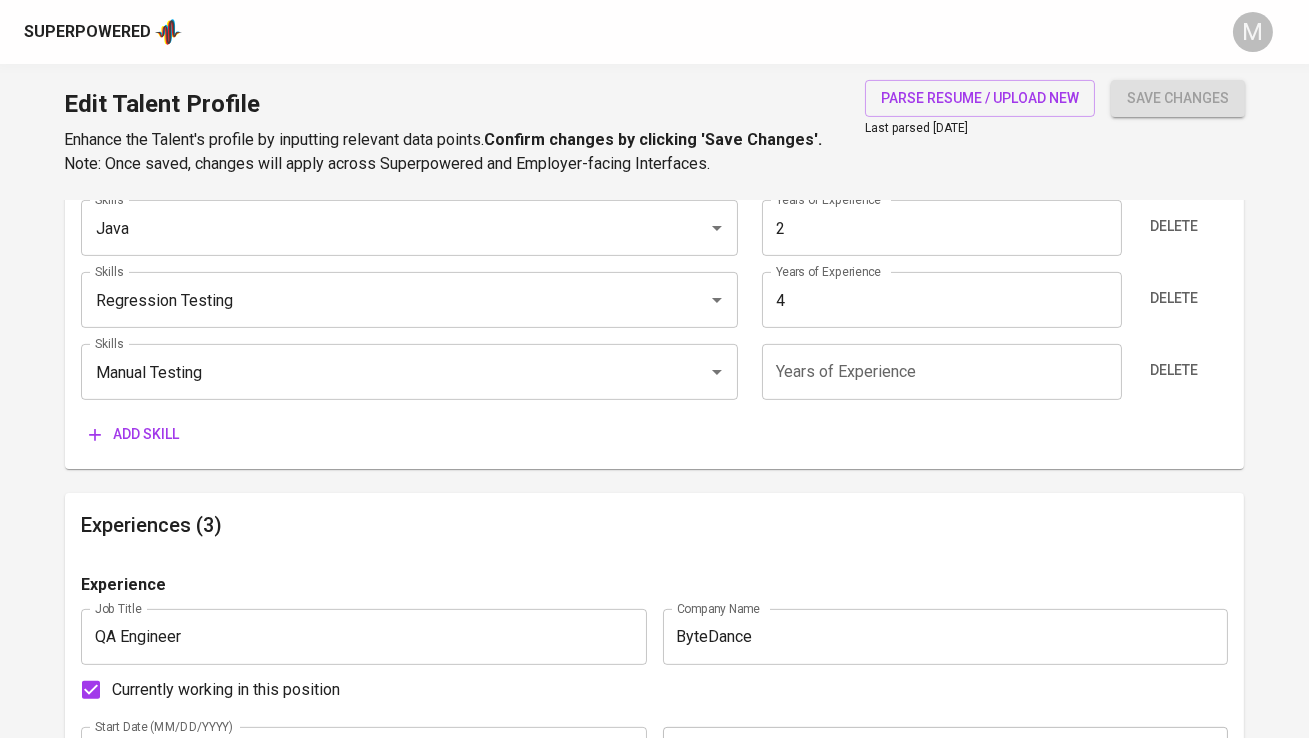 click on "Delete" at bounding box center [1174, 370] 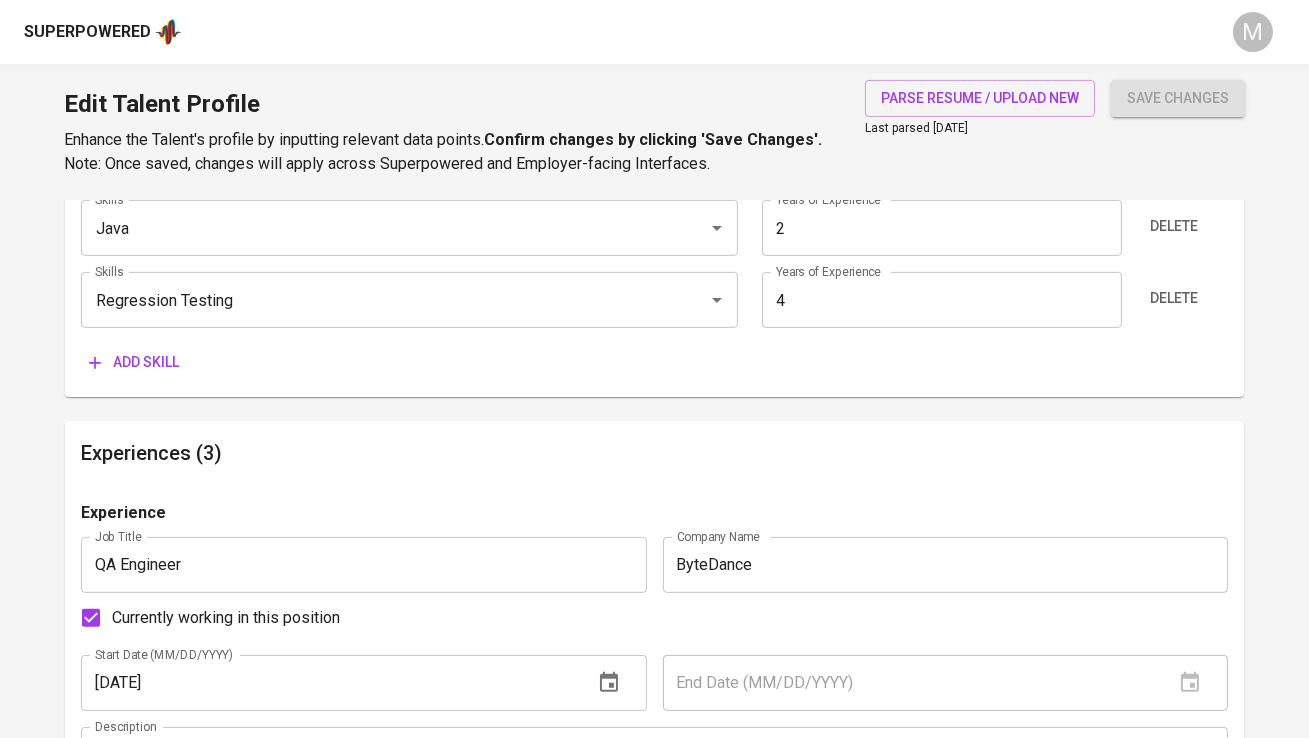 click on "Add skill" at bounding box center [134, 362] 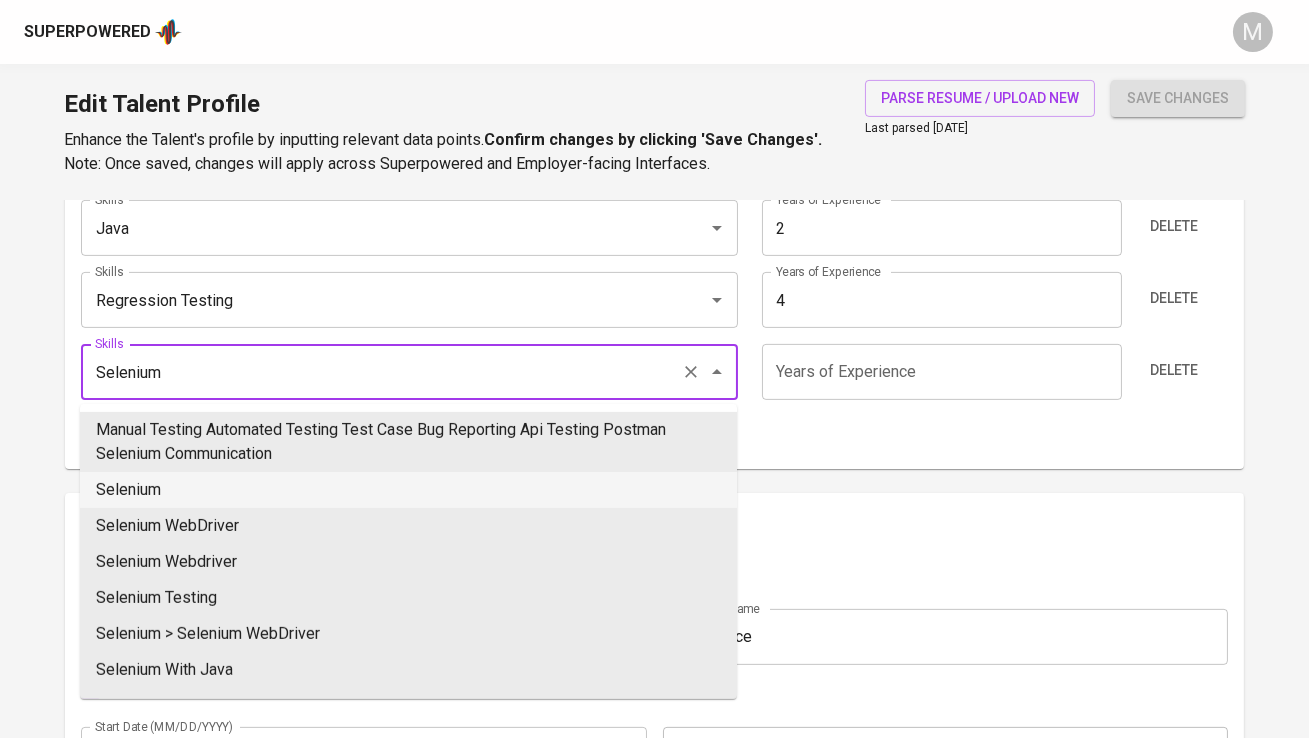 click on "Selenium" at bounding box center [408, 490] 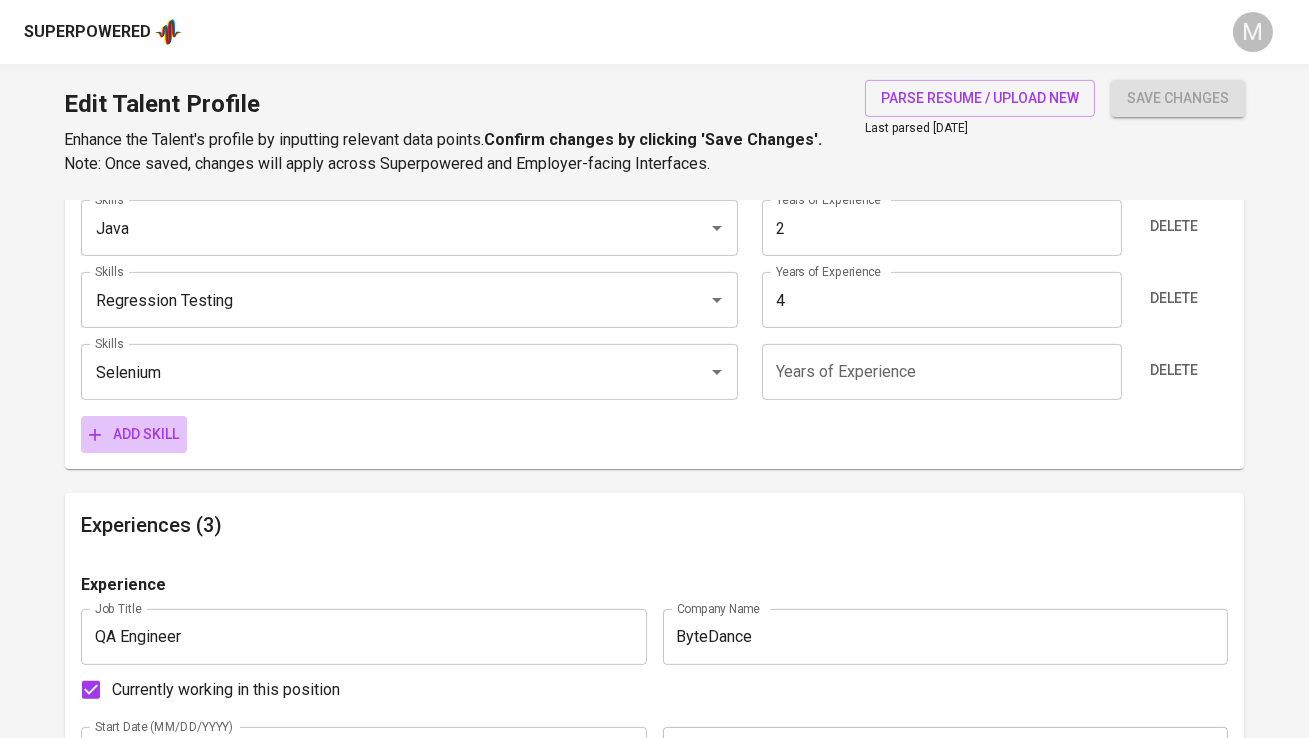 click on "Add skill" at bounding box center (134, 434) 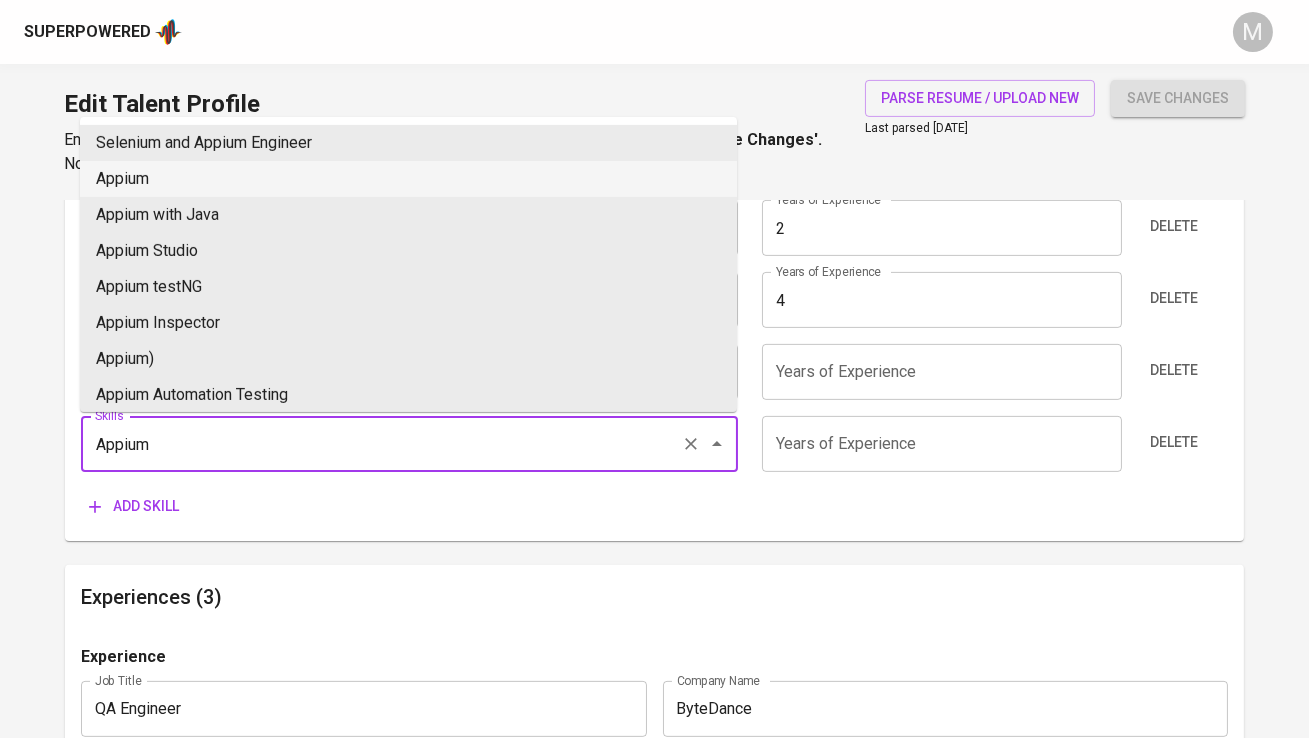 click on "Appium" at bounding box center (408, 179) 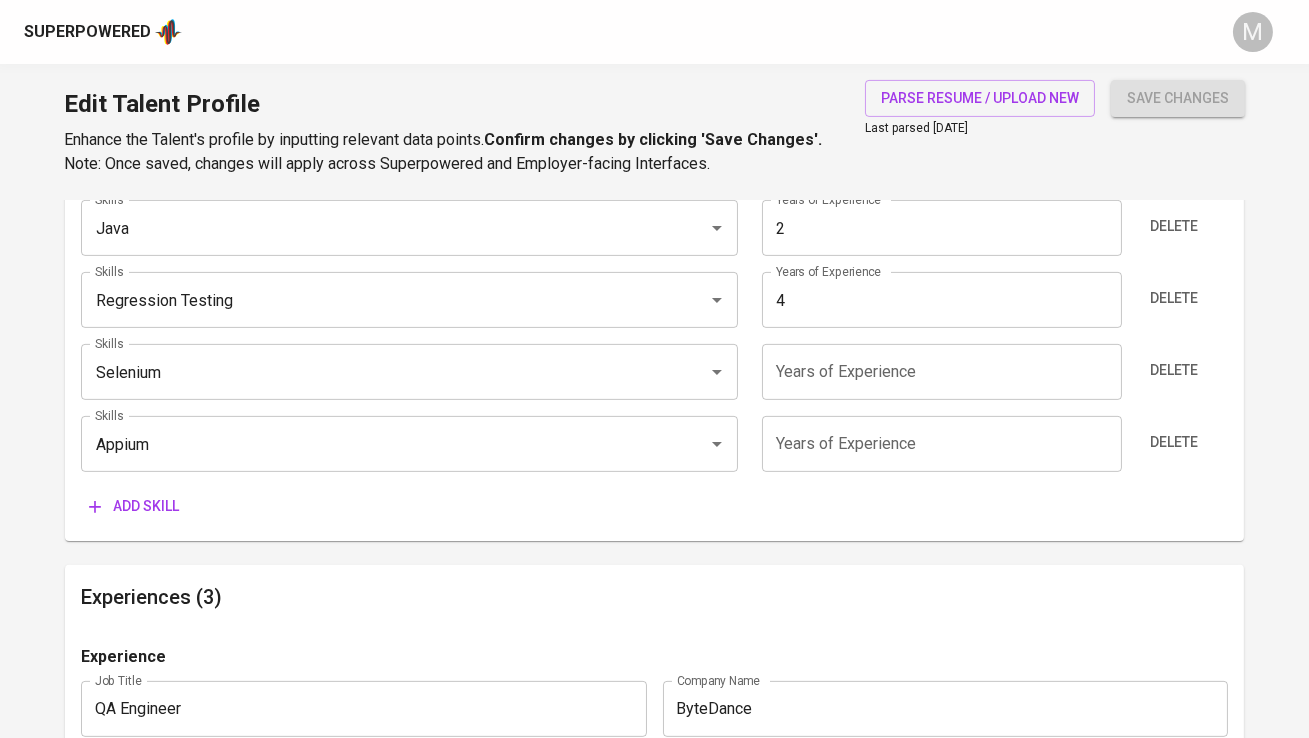 click on "Add skill" at bounding box center (134, 506) 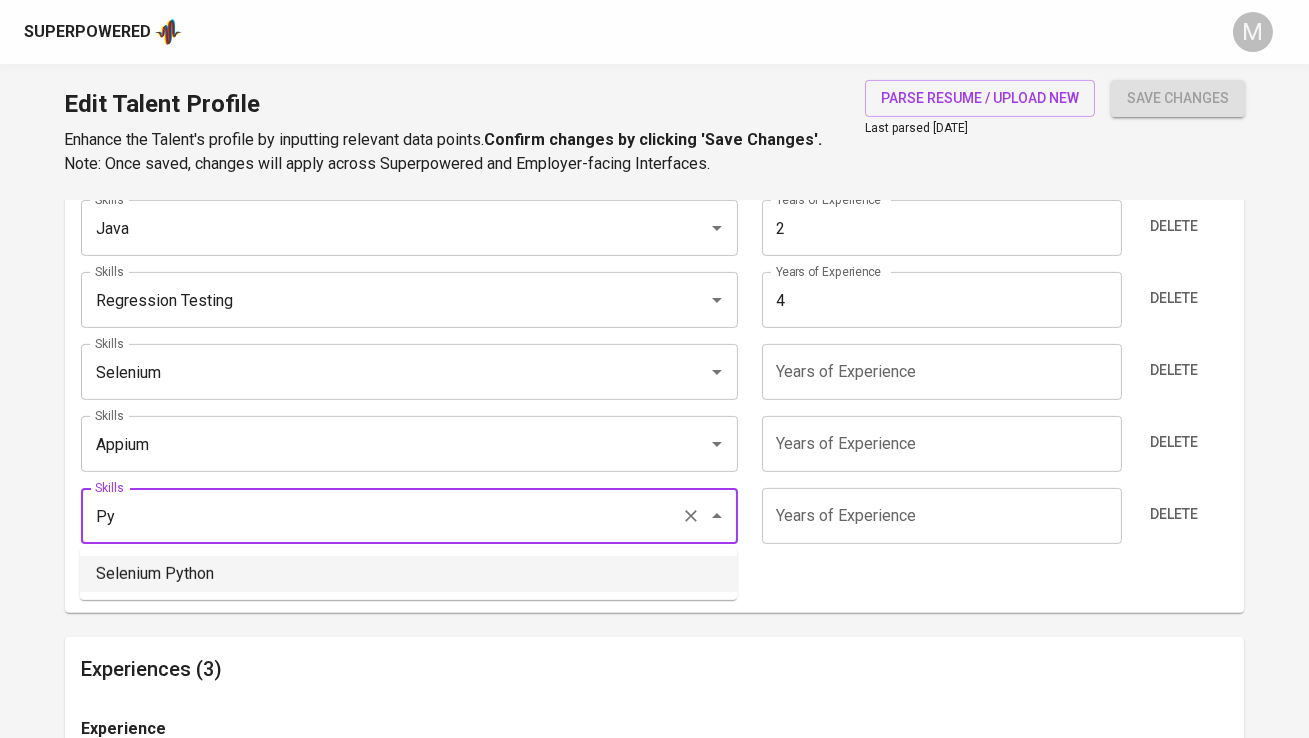 type on "P" 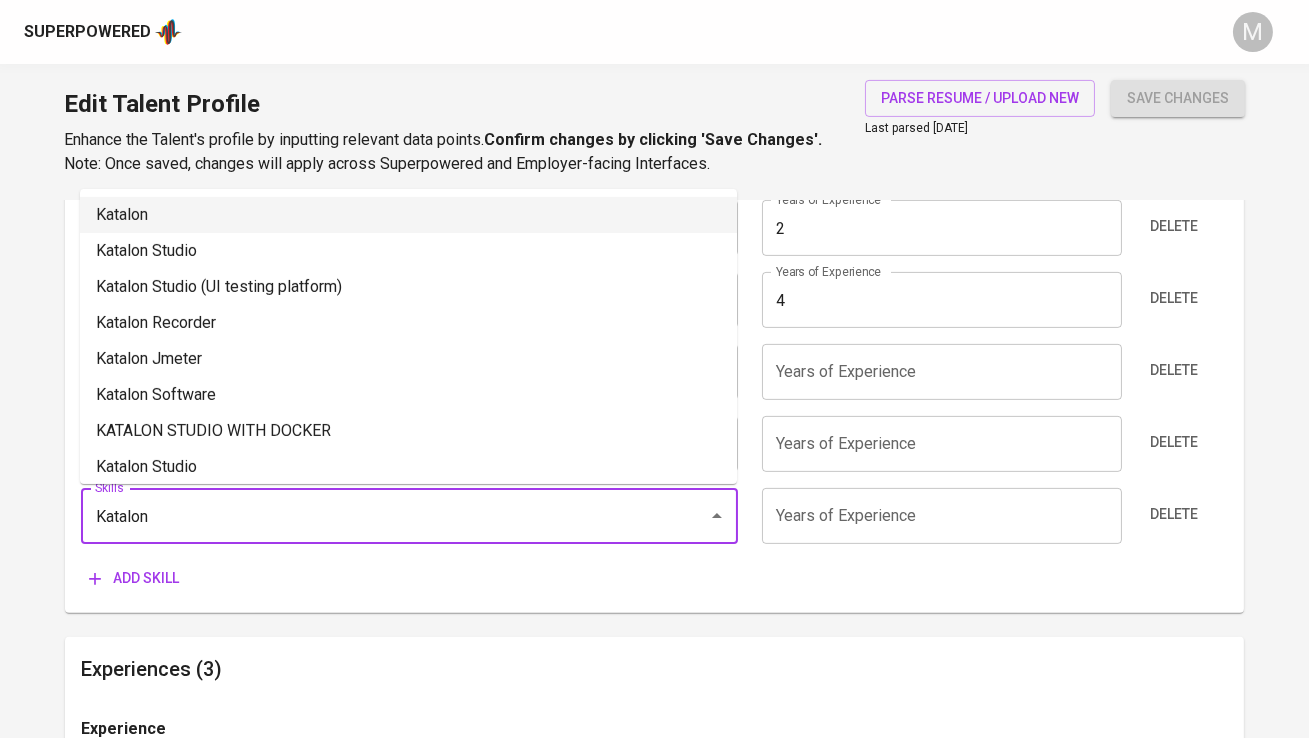 click on "Katalon" at bounding box center [408, 215] 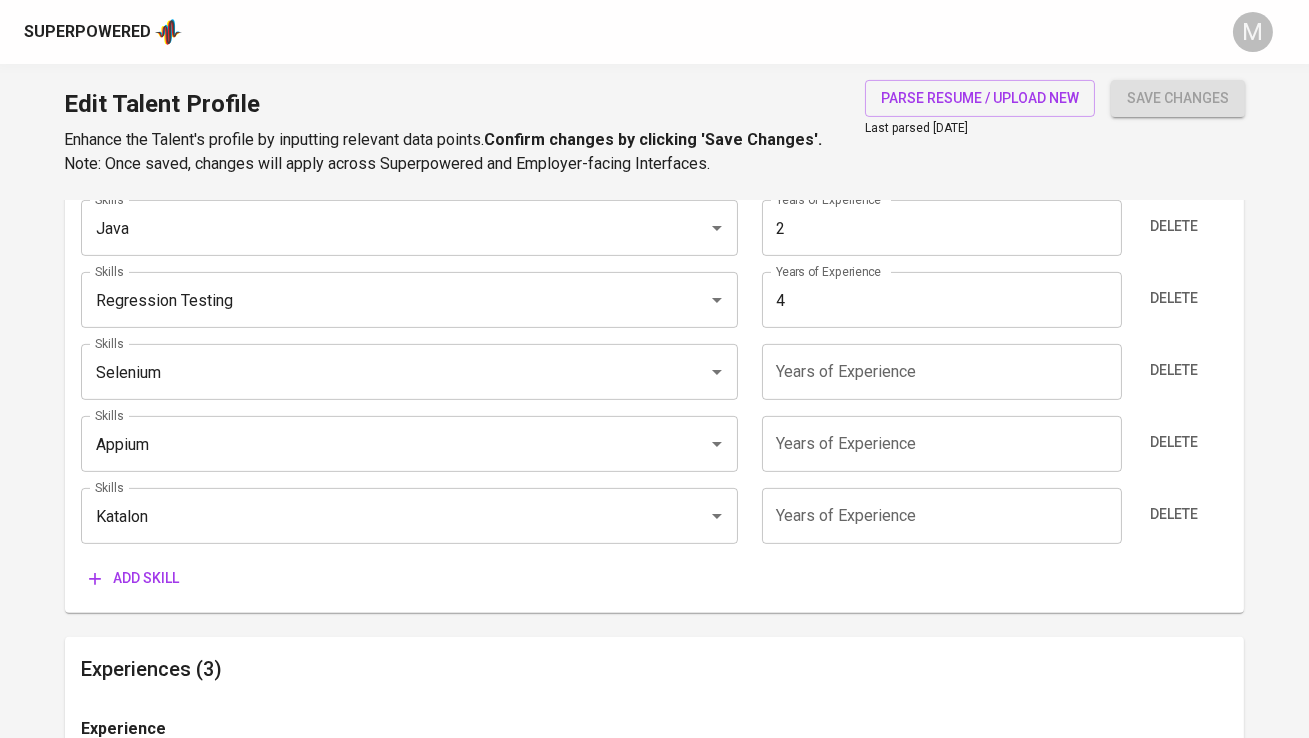 click on "Add skill" at bounding box center [134, 578] 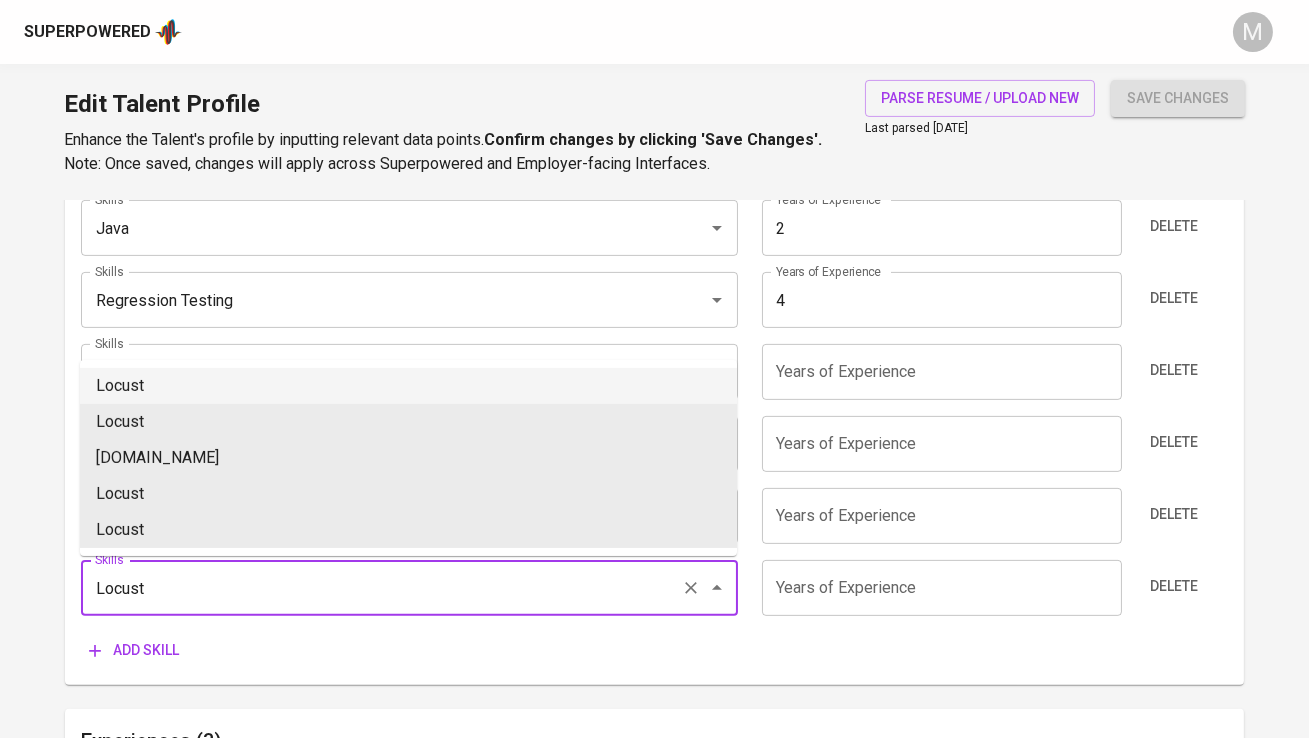click on "Locust" at bounding box center [408, 386] 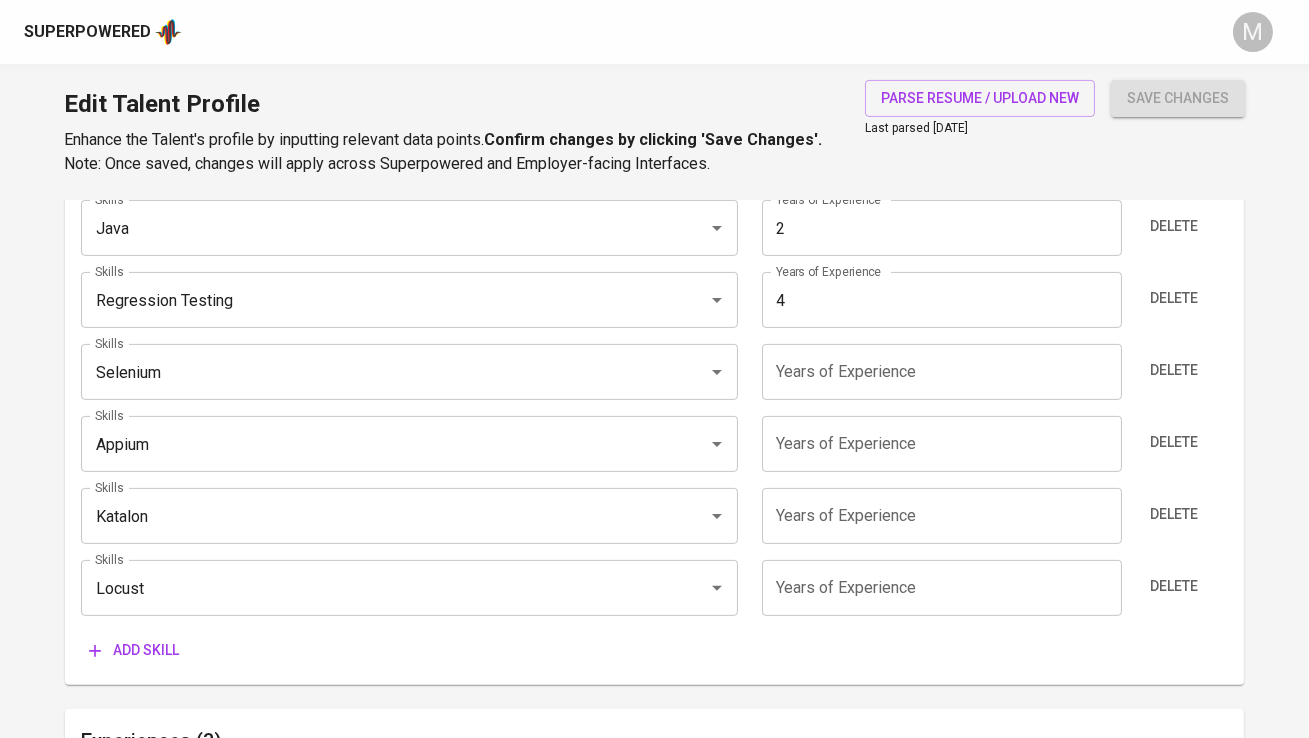 click on "Add skill" at bounding box center (134, 650) 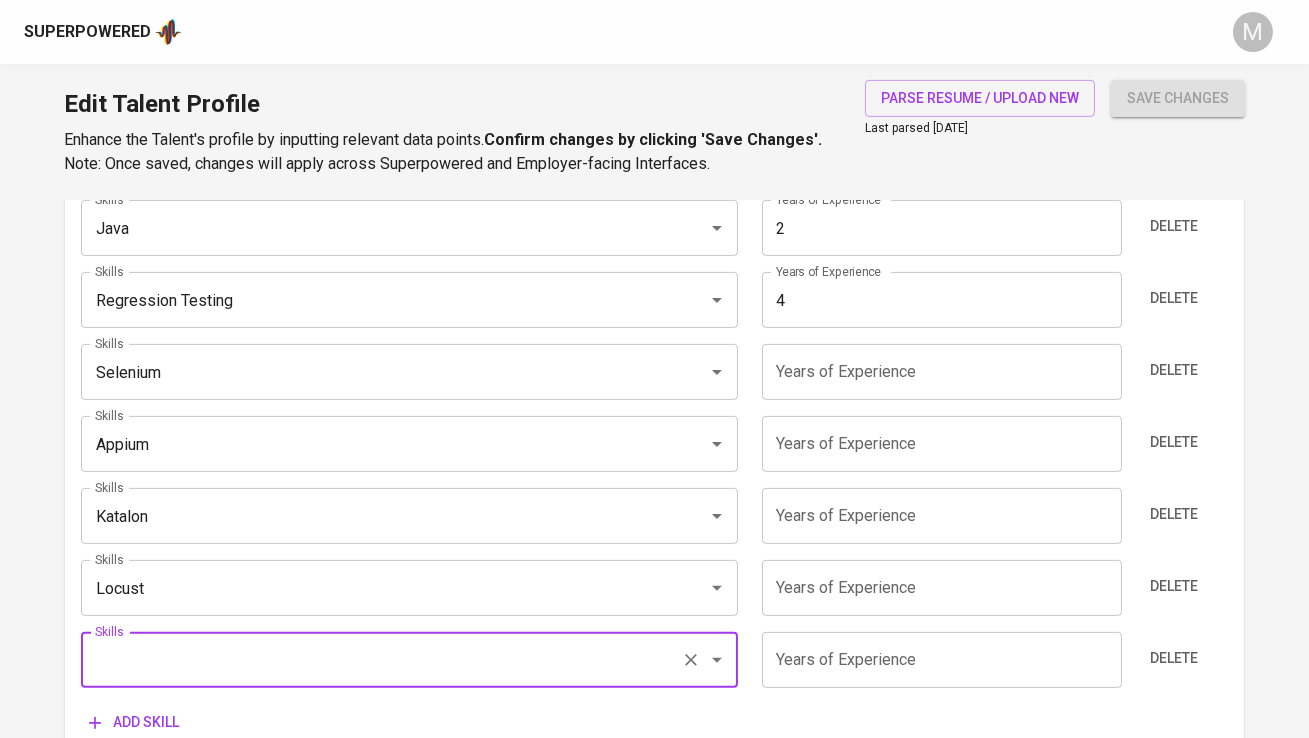 type on "J" 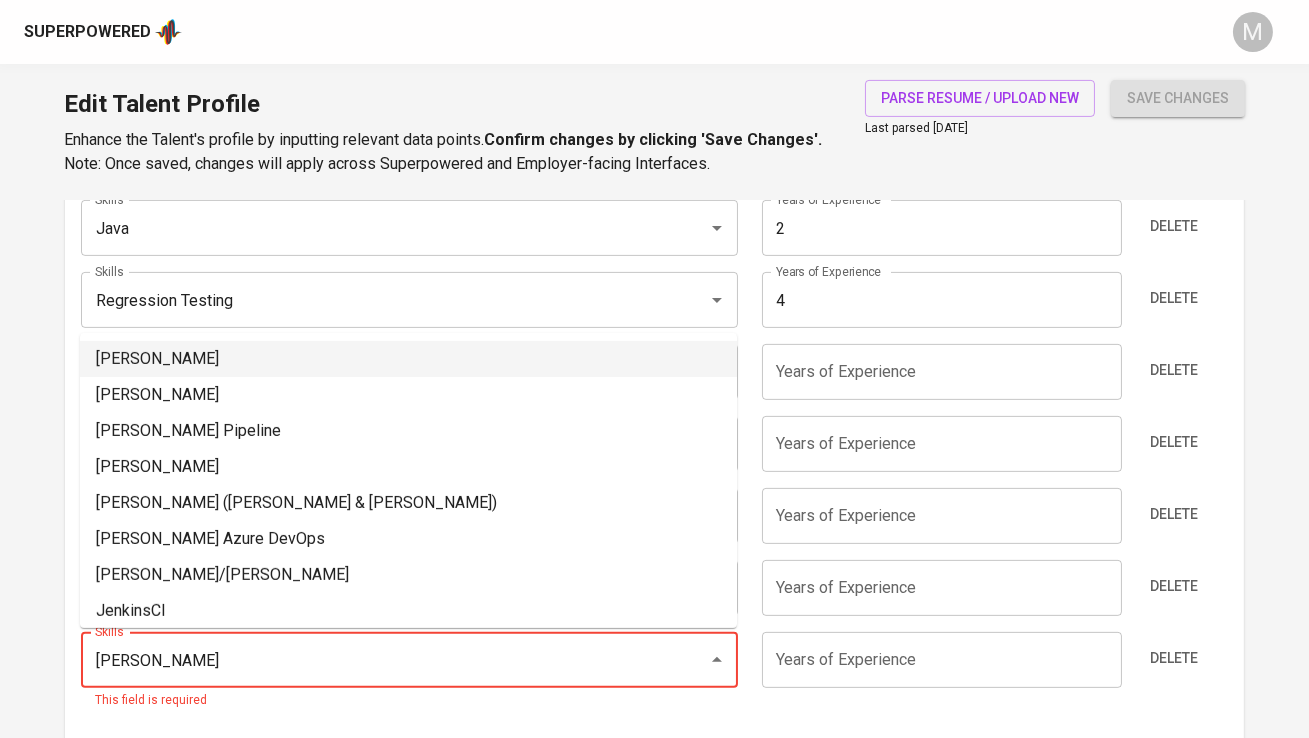 click on "Jenkins" at bounding box center [408, 359] 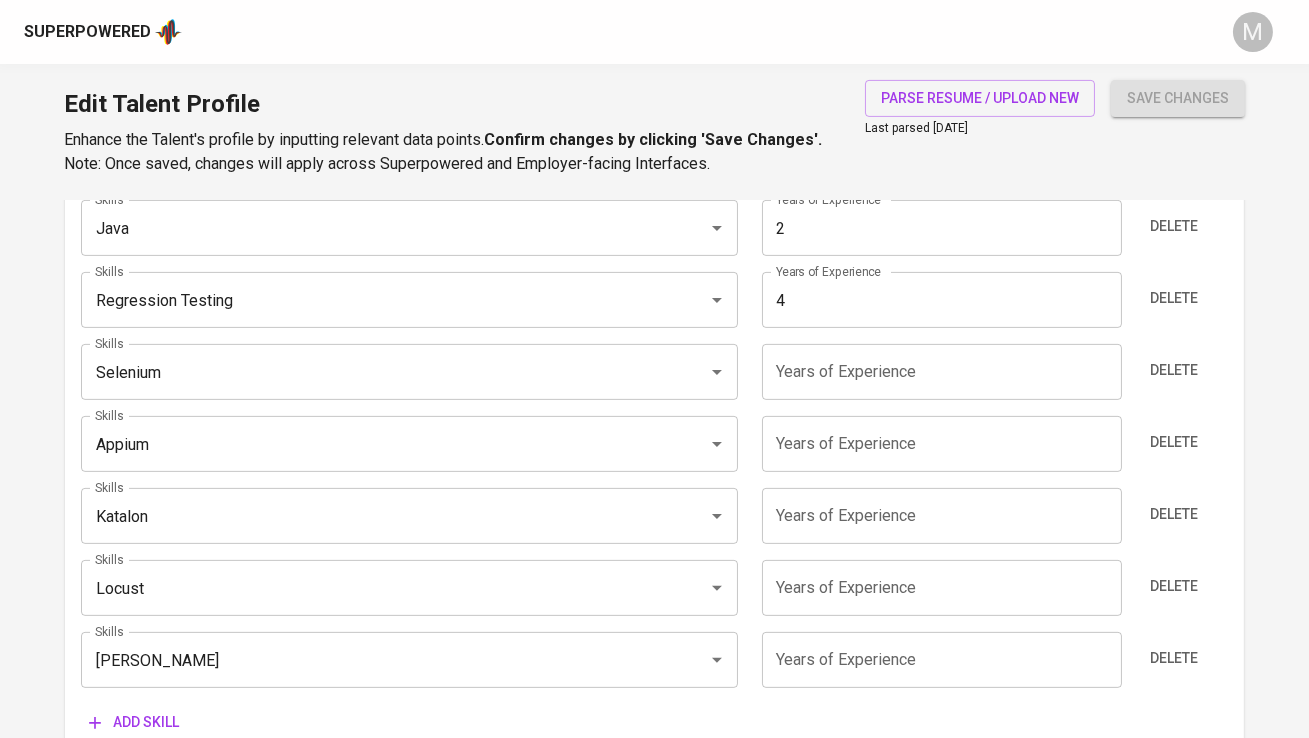 click on "Add skill" at bounding box center (134, 722) 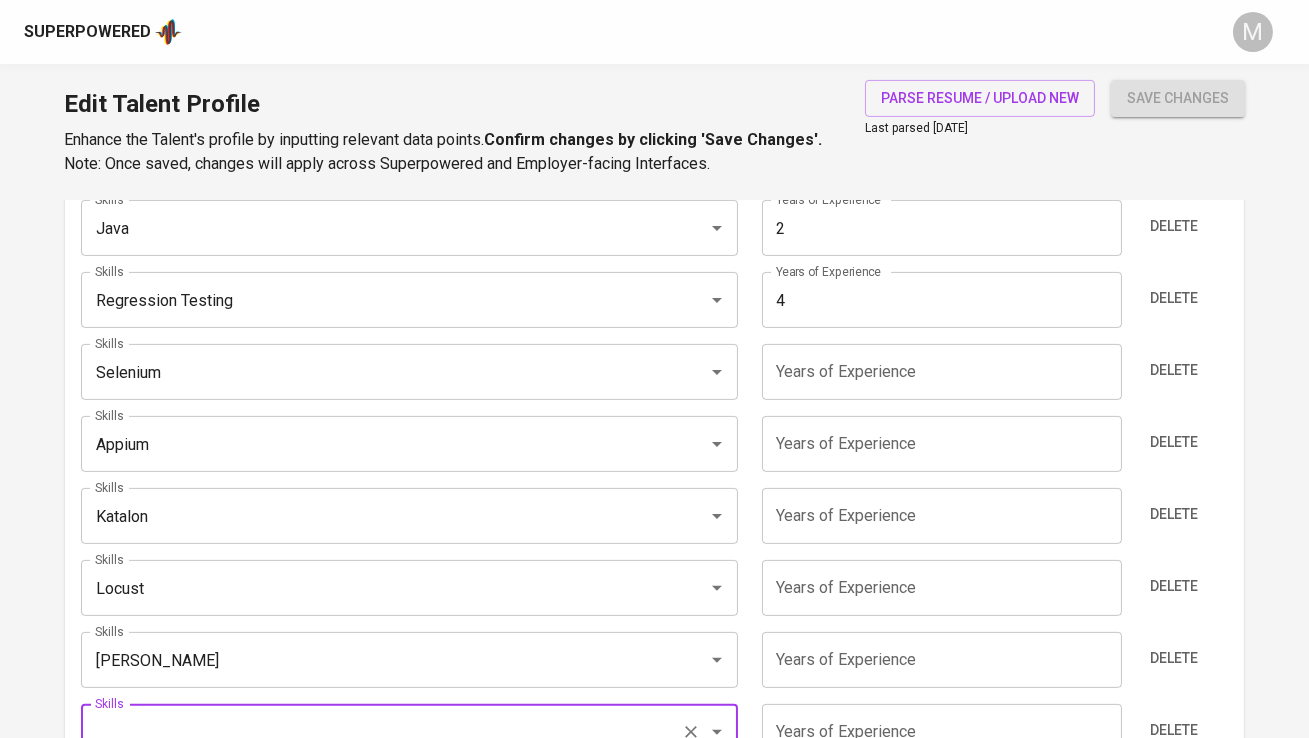 scroll, scrollTop: 1252, scrollLeft: 0, axis: vertical 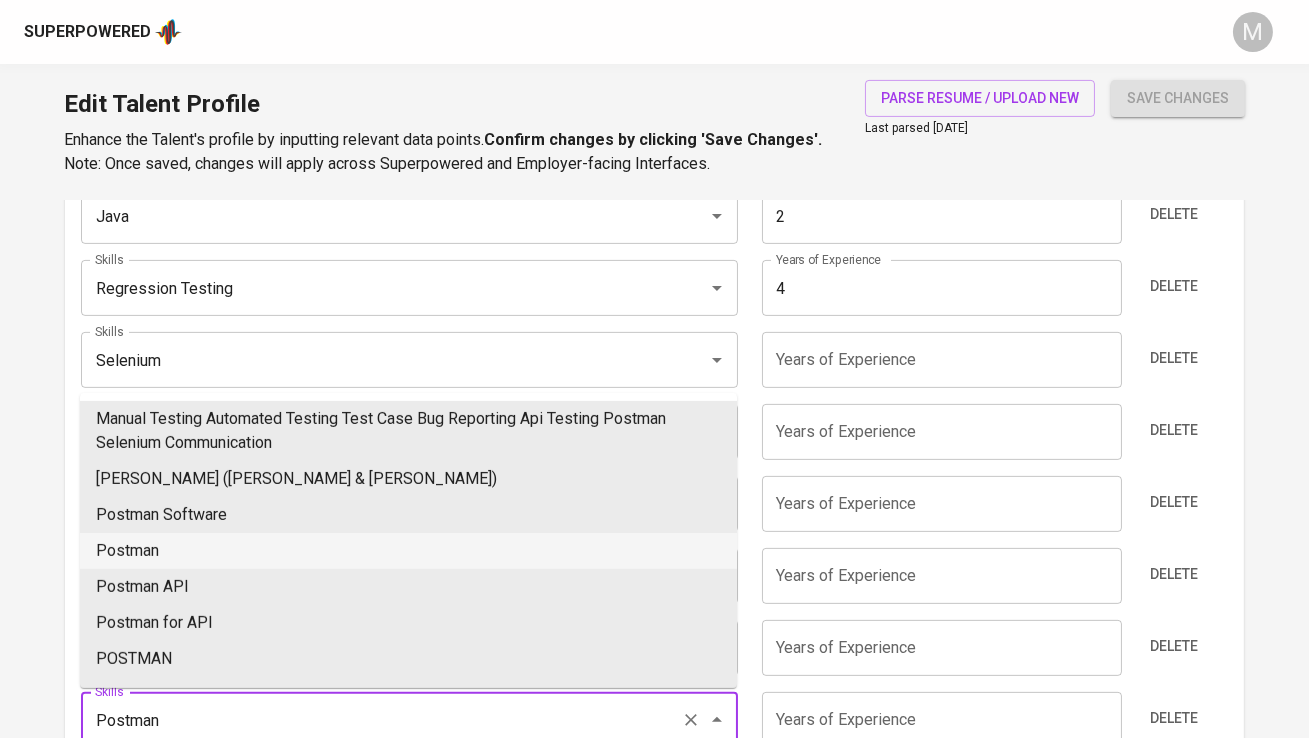 click on "Postman" at bounding box center [408, 551] 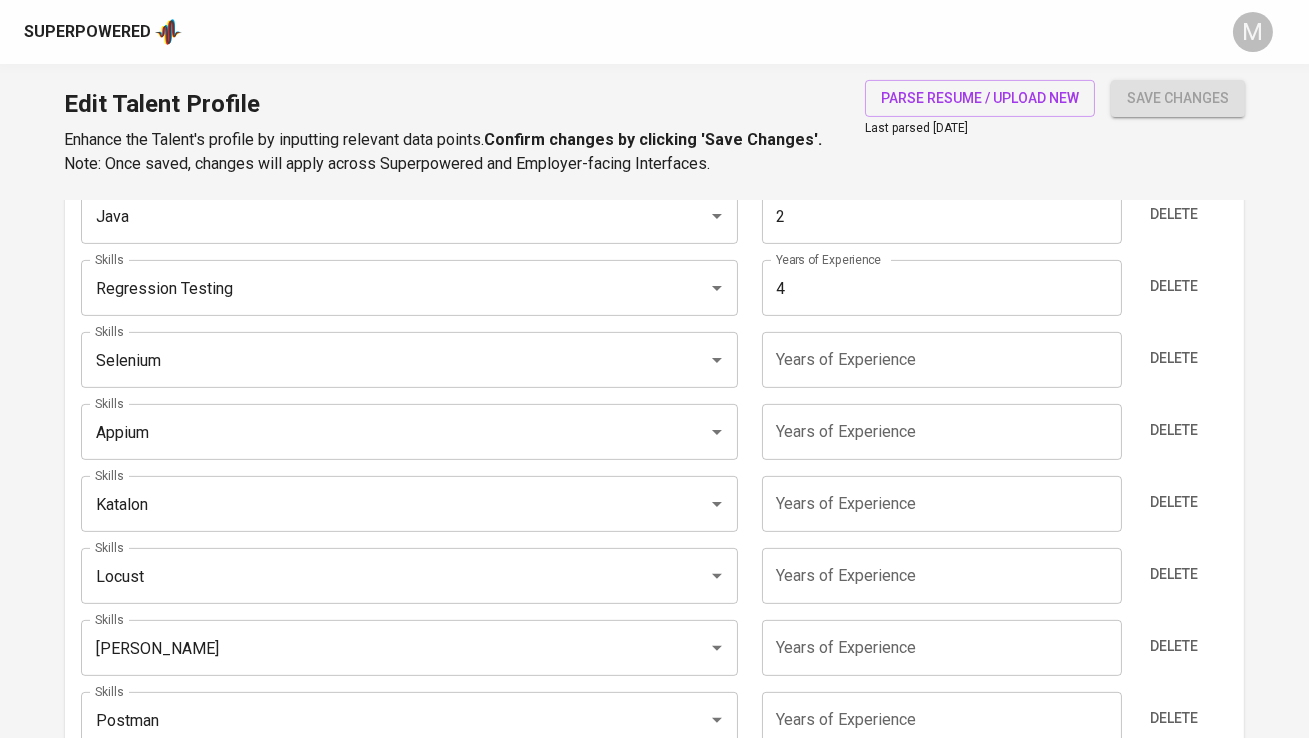 click at bounding box center (942, 720) 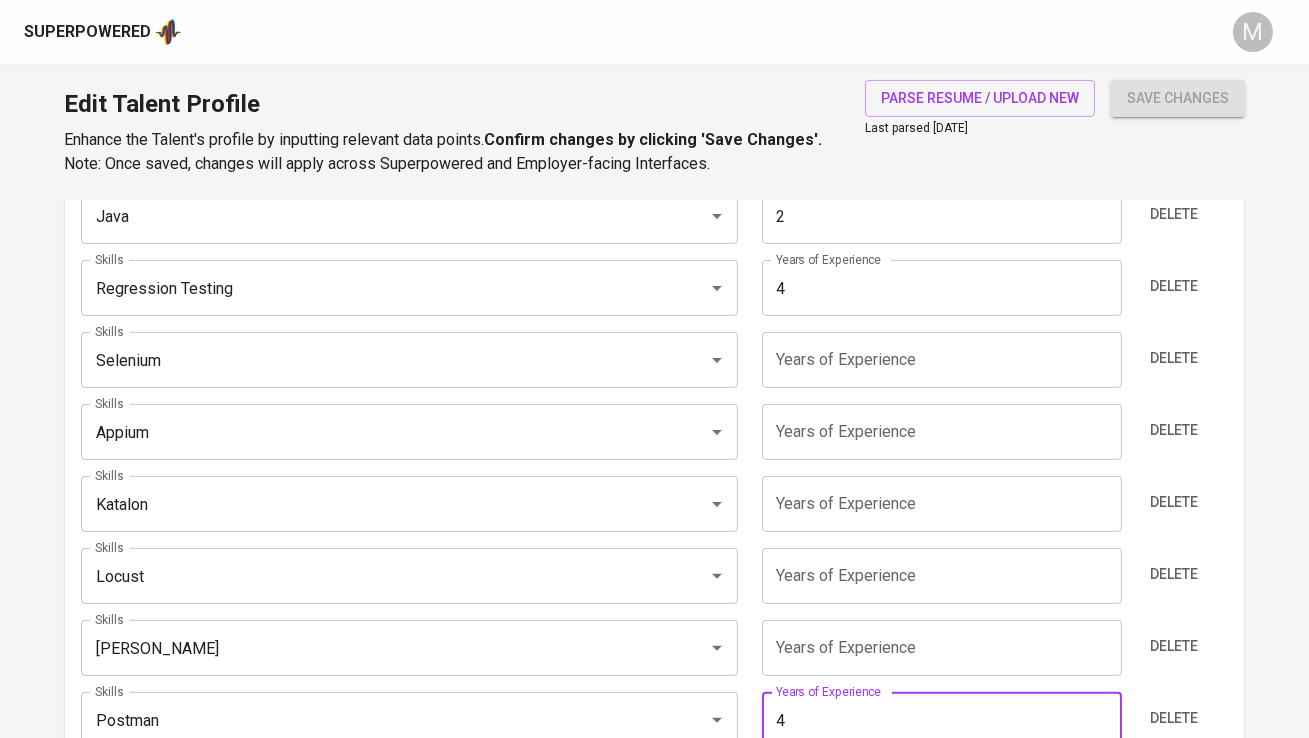 type on "4" 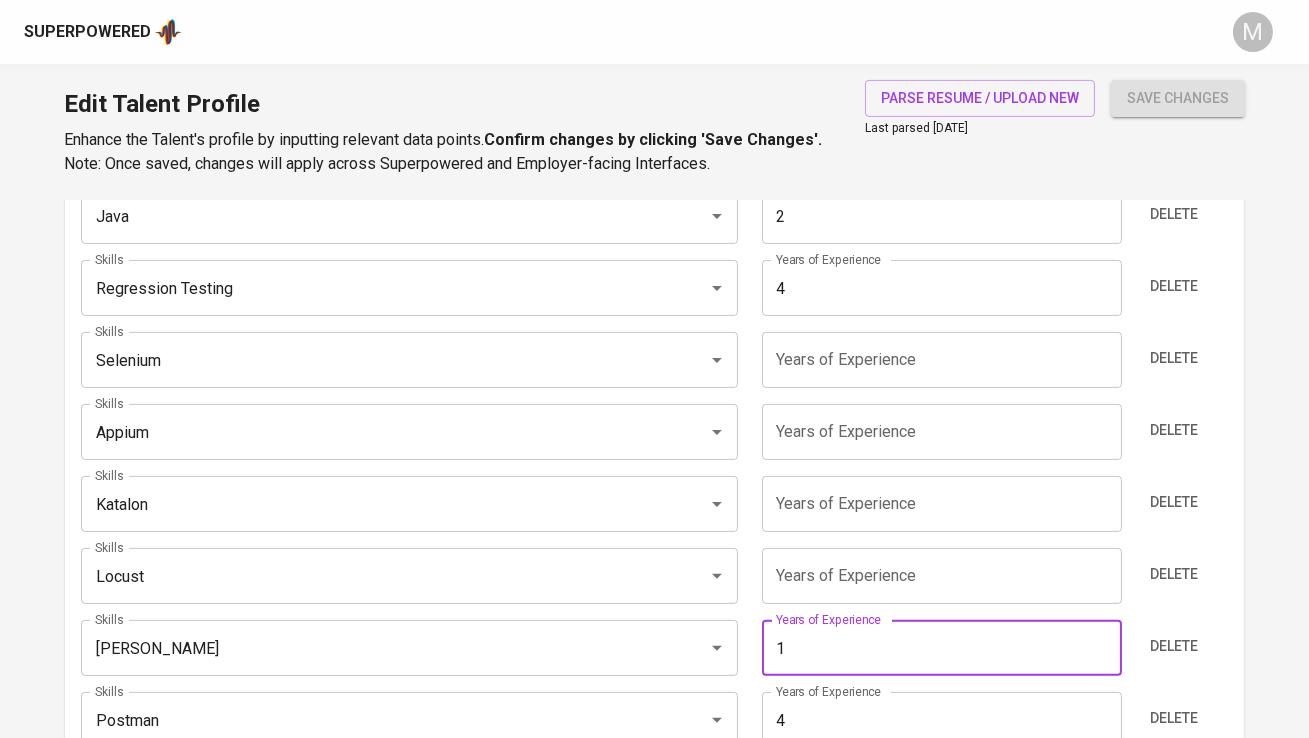 type on "1" 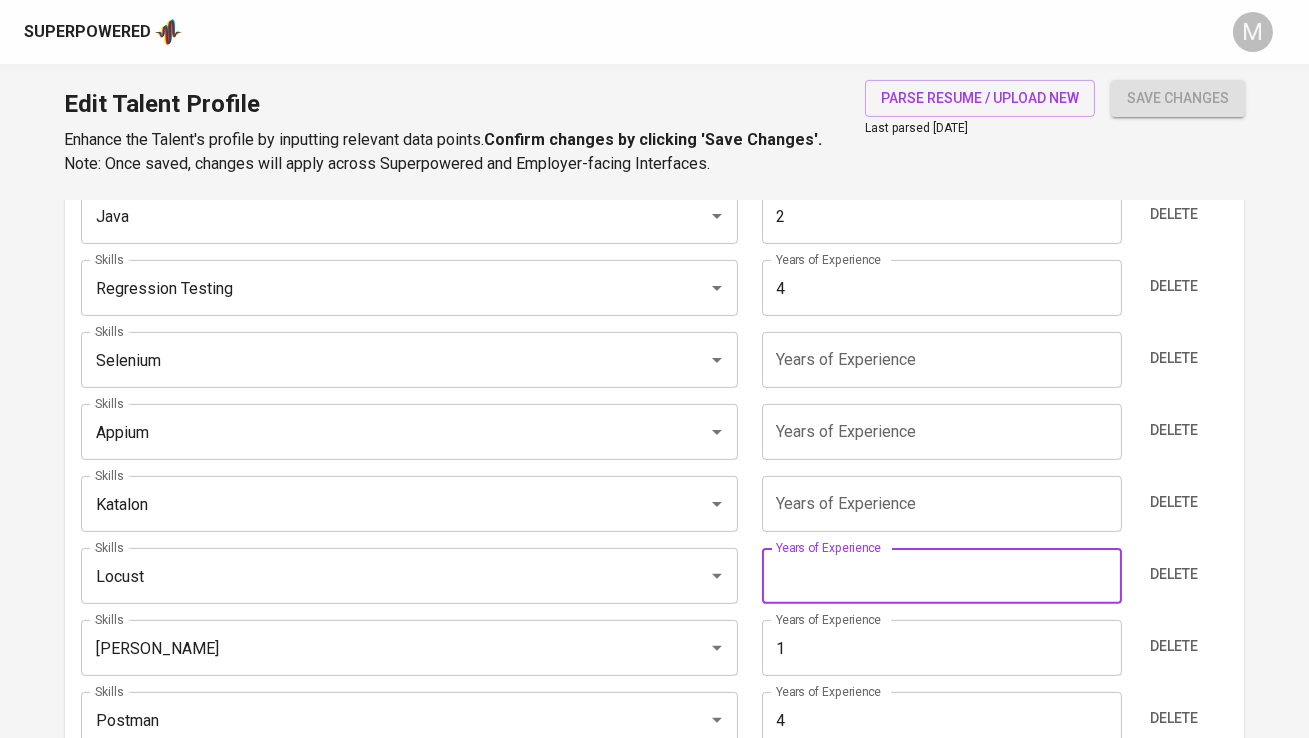 click at bounding box center [942, 576] 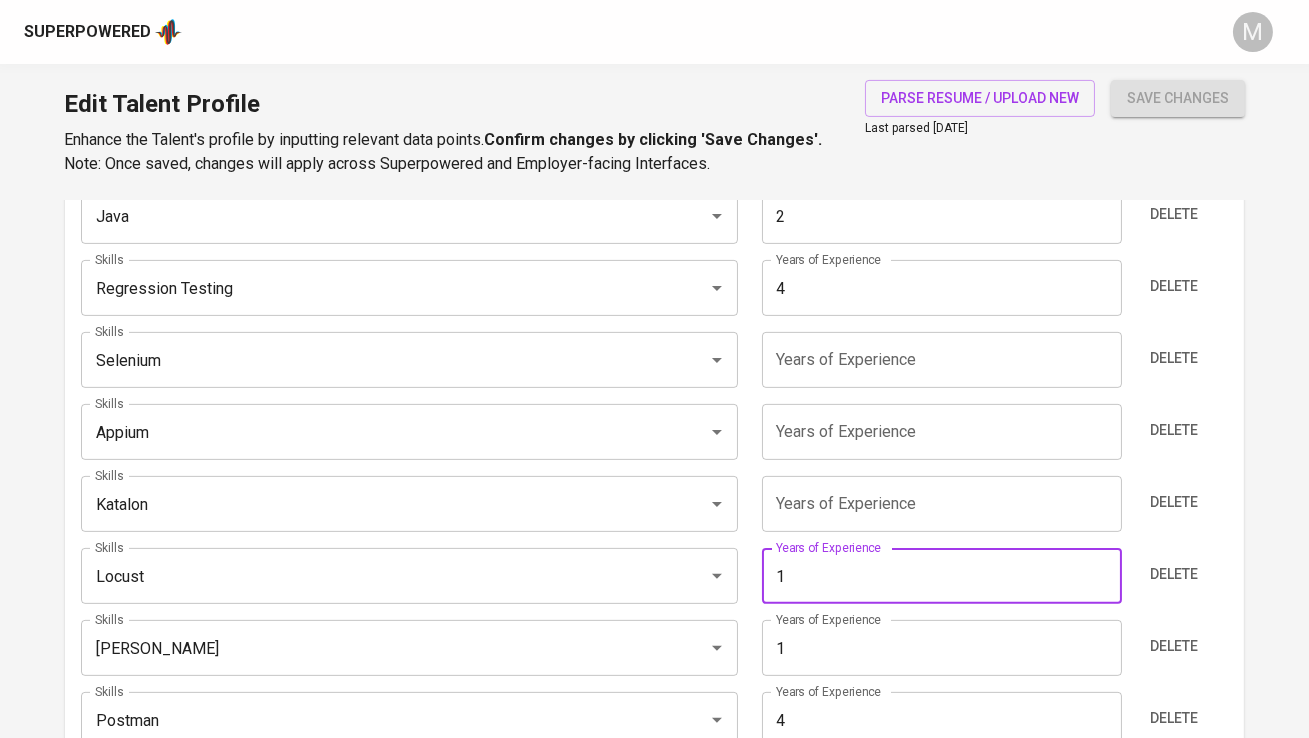 type on "1" 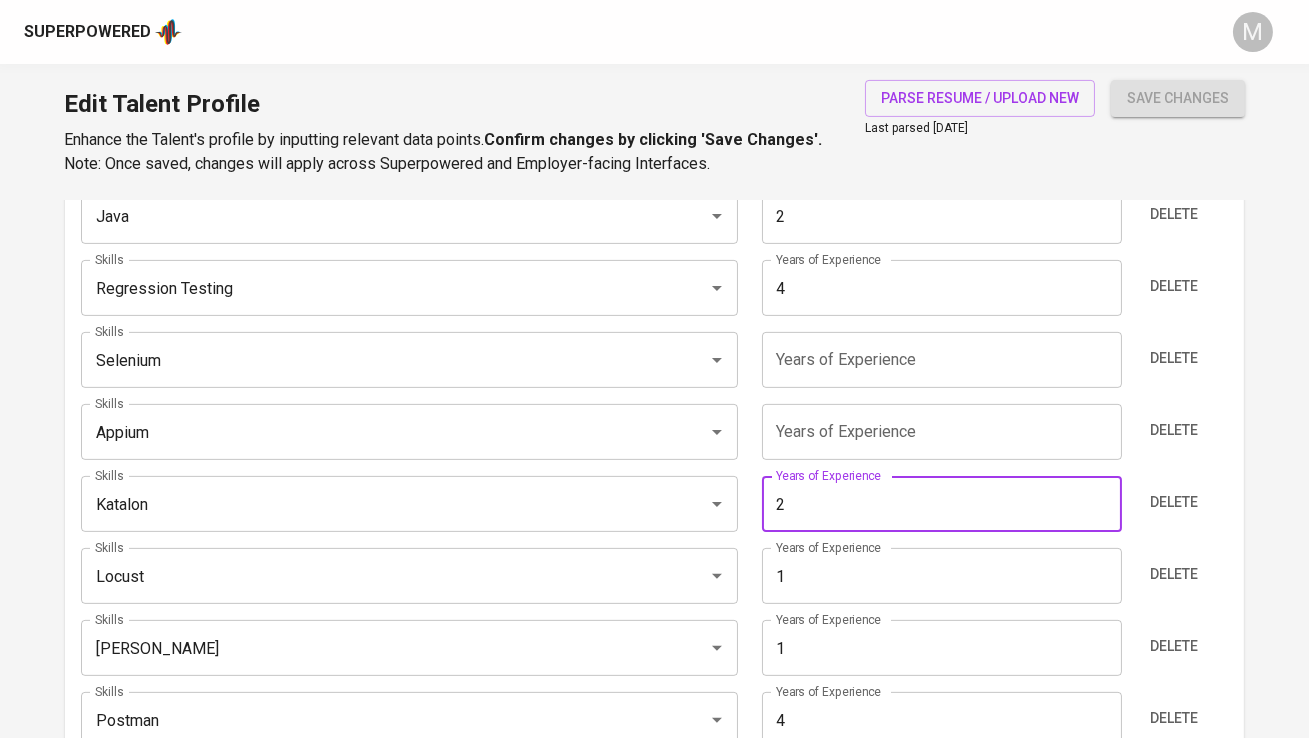 type on "2" 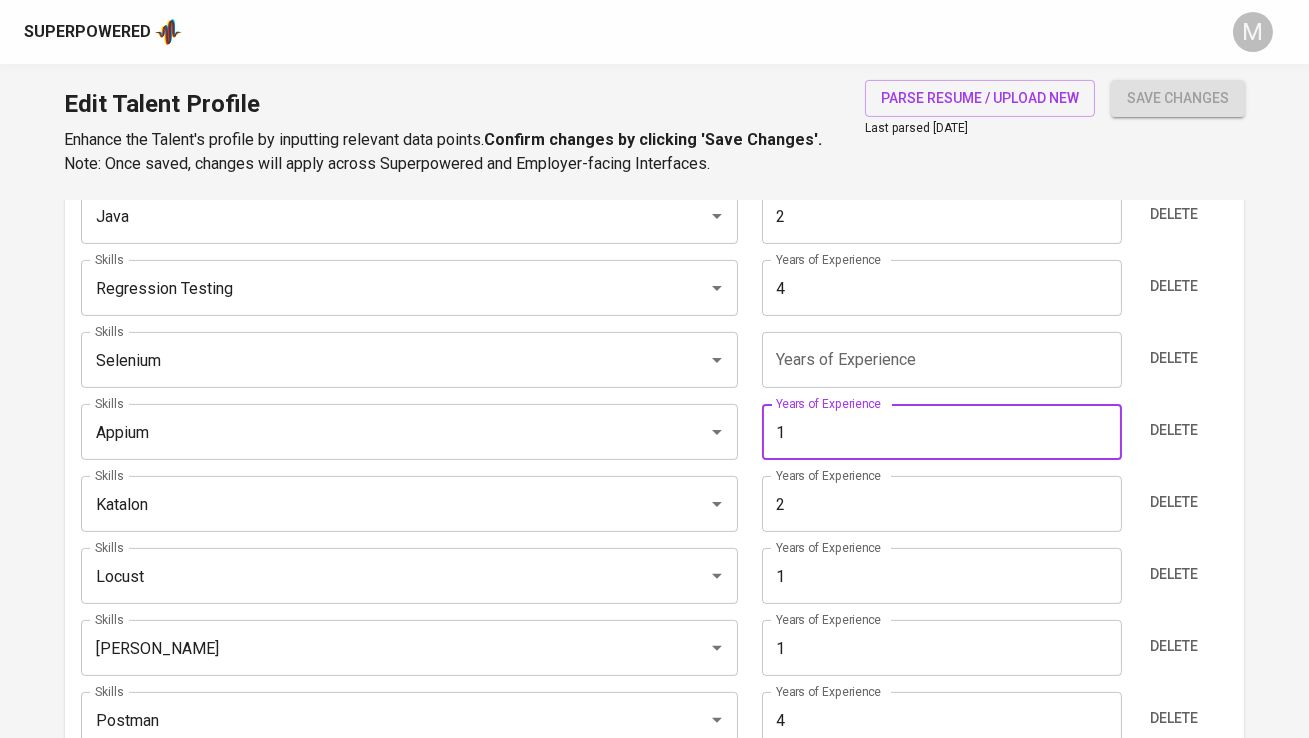 type on "1" 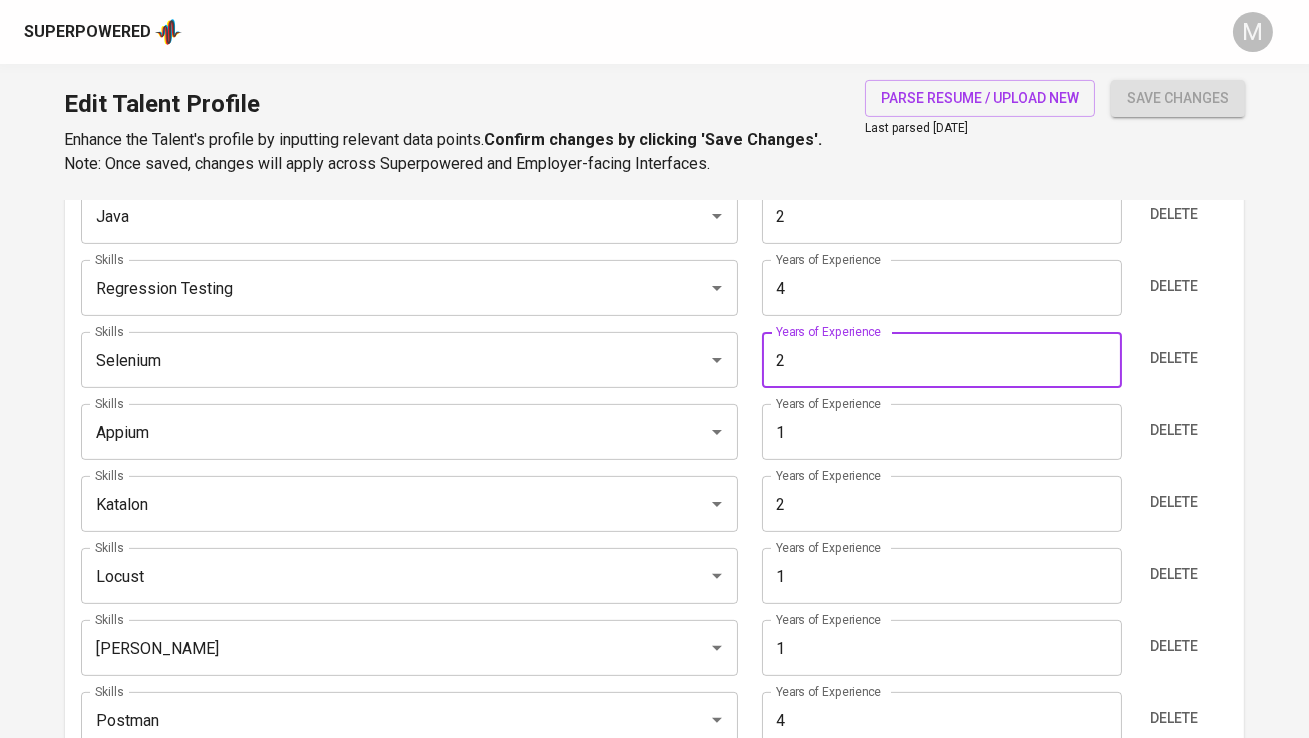 type on "2" 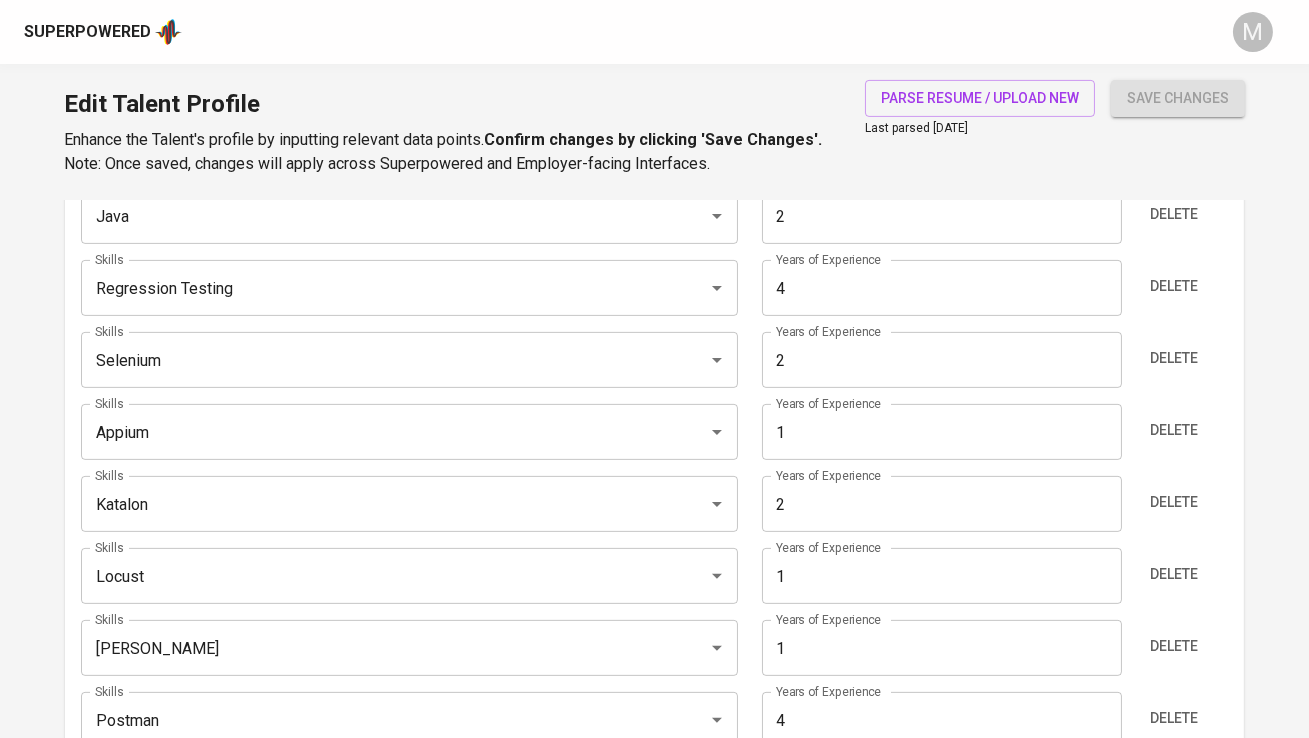 click on "save changes" at bounding box center (1178, 98) 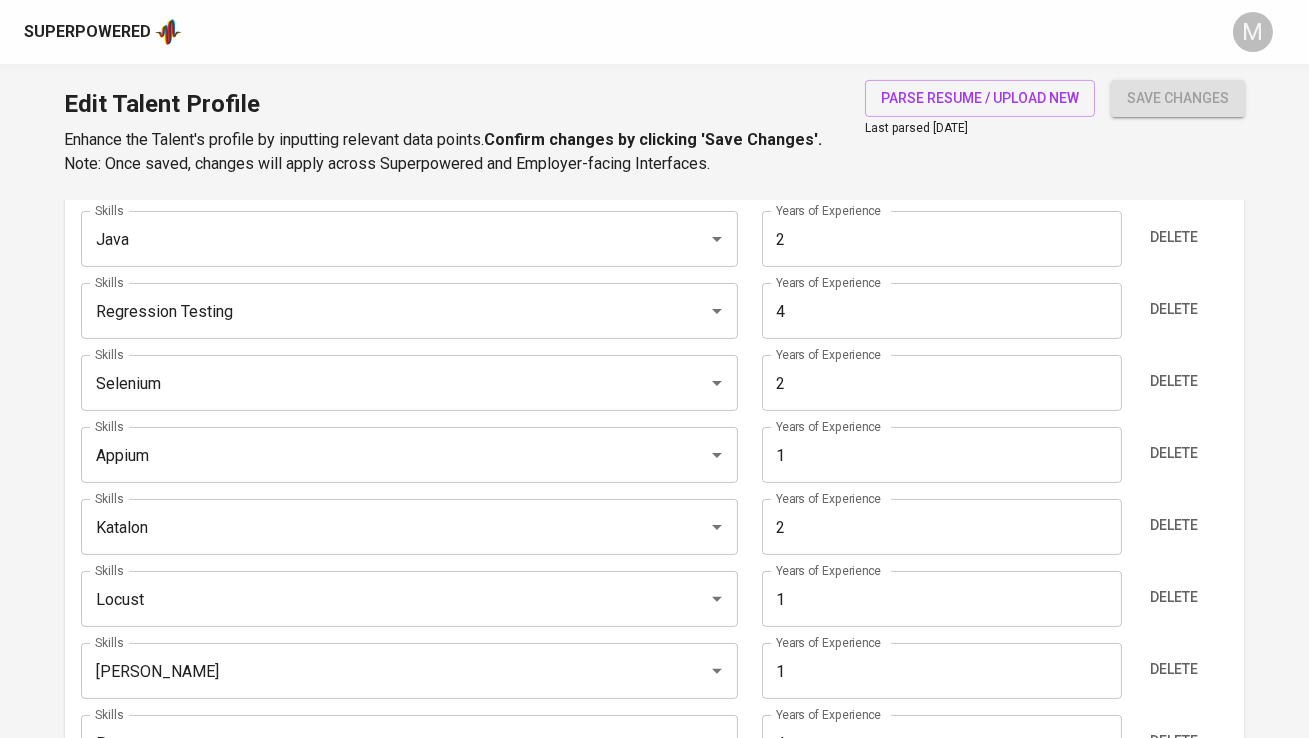 scroll, scrollTop: 126, scrollLeft: 0, axis: vertical 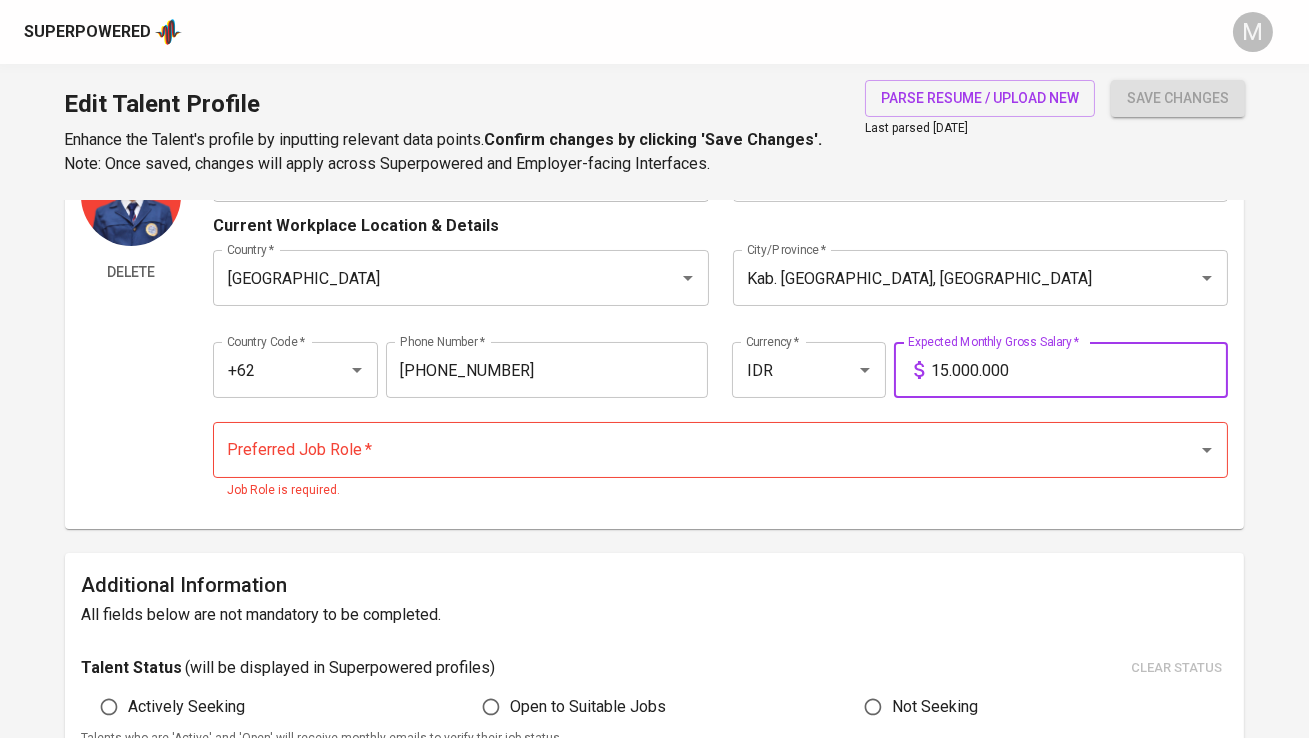 type on "15.000.000" 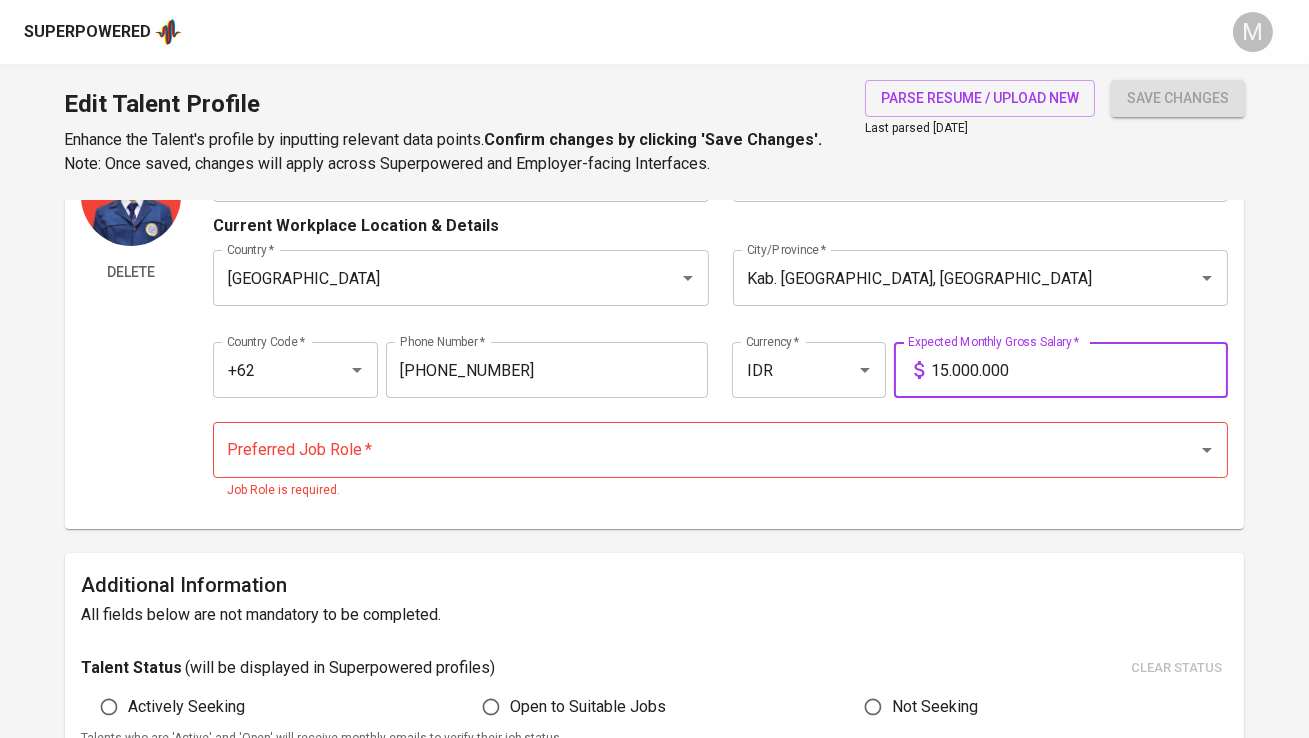 click on "Preferred Job Role   *" at bounding box center (692, 450) 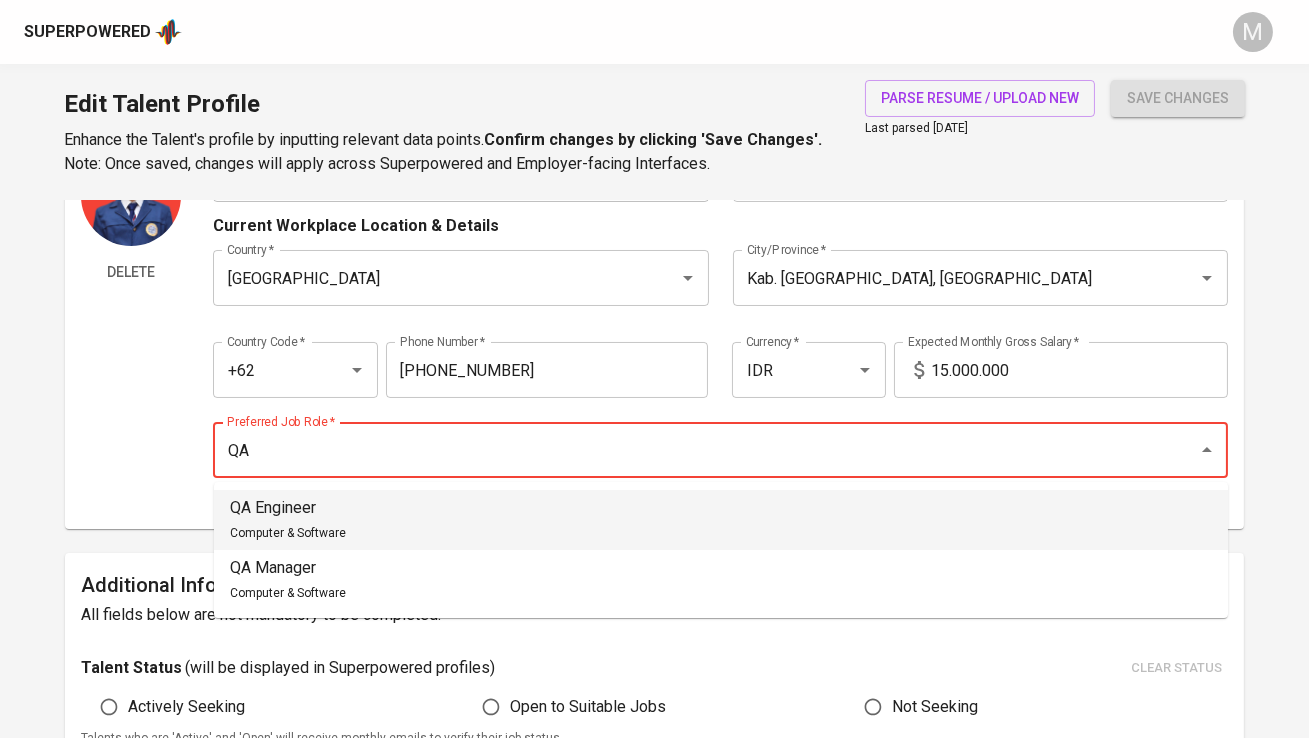 click on "QA Engineer Computer & Software" at bounding box center [721, 520] 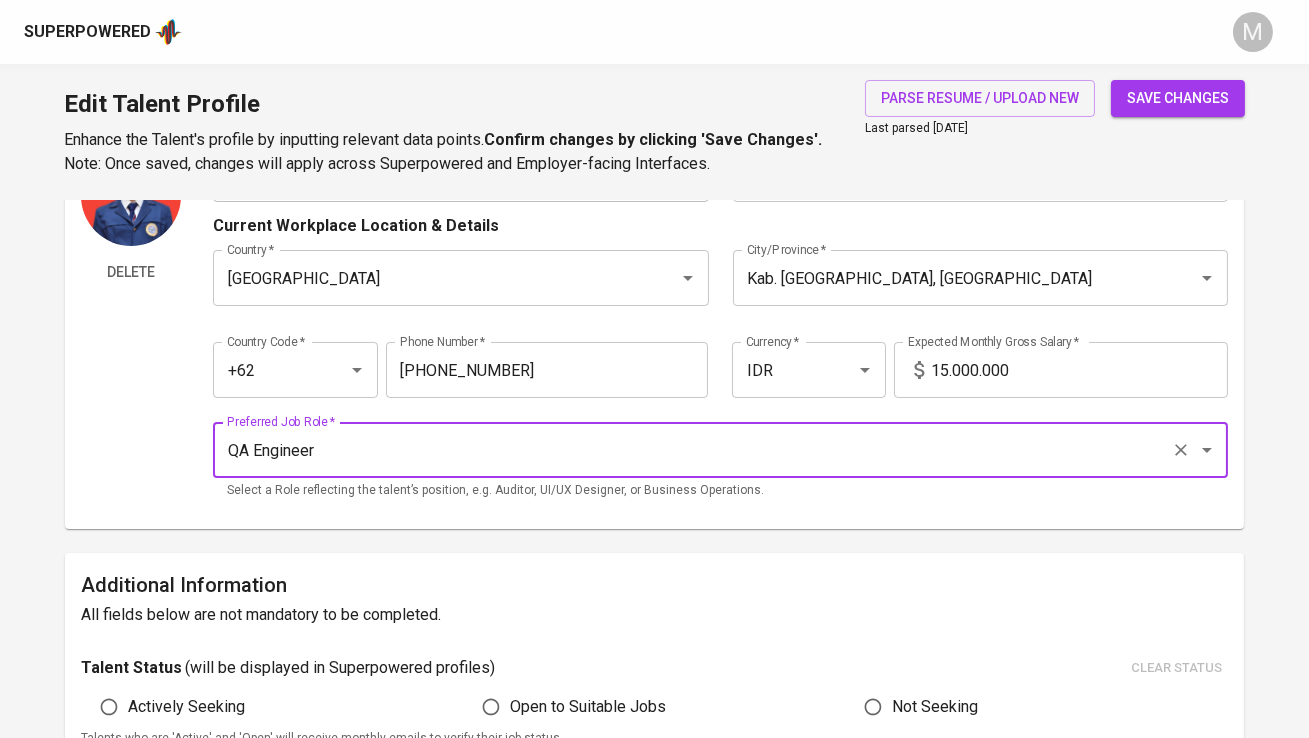 type on "QA Engineer" 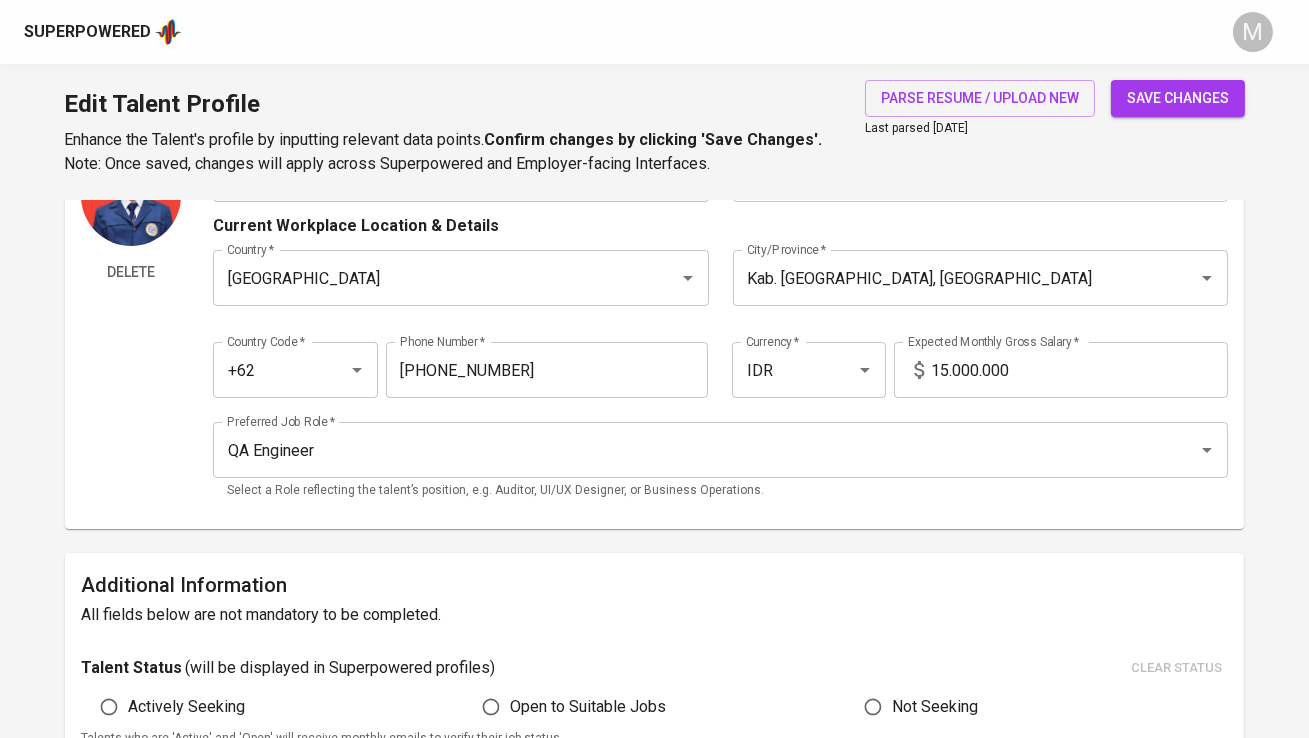 click on "Edit Talent Profile Enhance the Talent's profile by inputting relevant data points.  Confirm changes by clicking 'Save Changes'. Note: Once saved, changes will apply across Superpowered and Employer-facing Interfaces. parse resume / upload new Last parsed Jul 16, 2025 save changes" at bounding box center (654, 132) 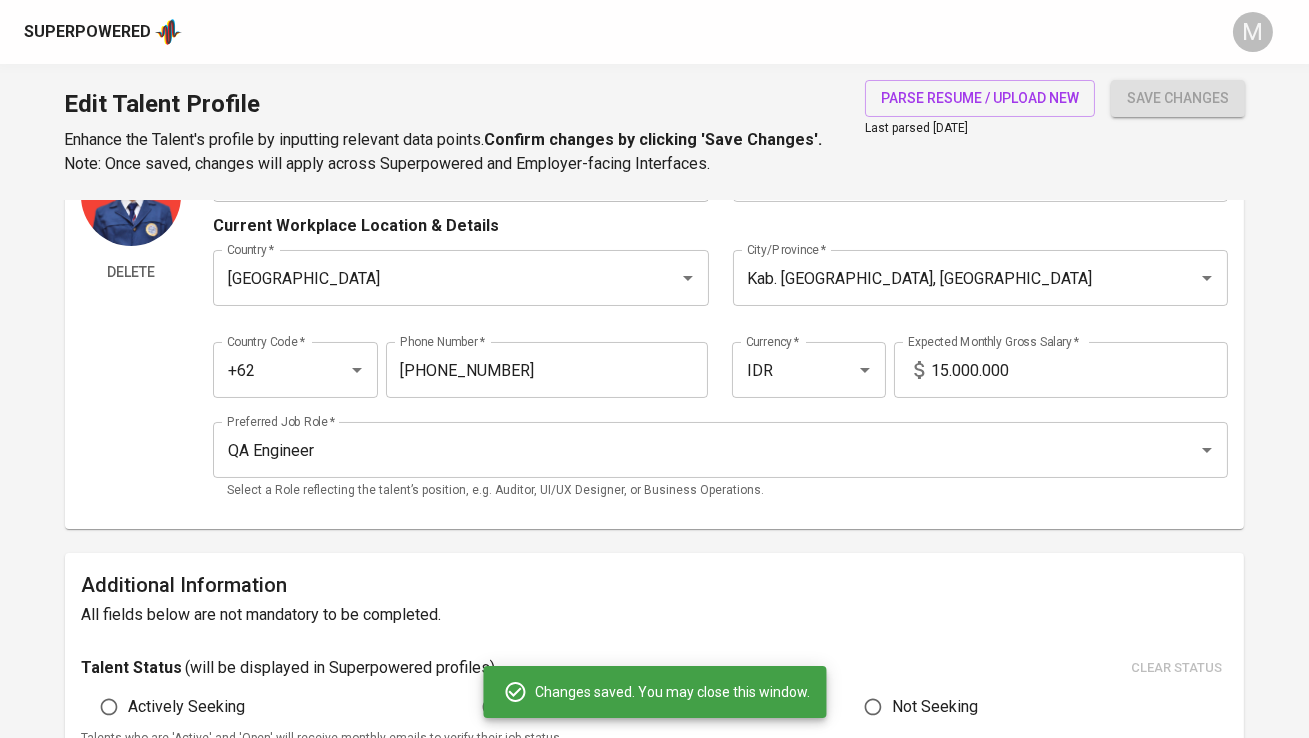 type on "Postman" 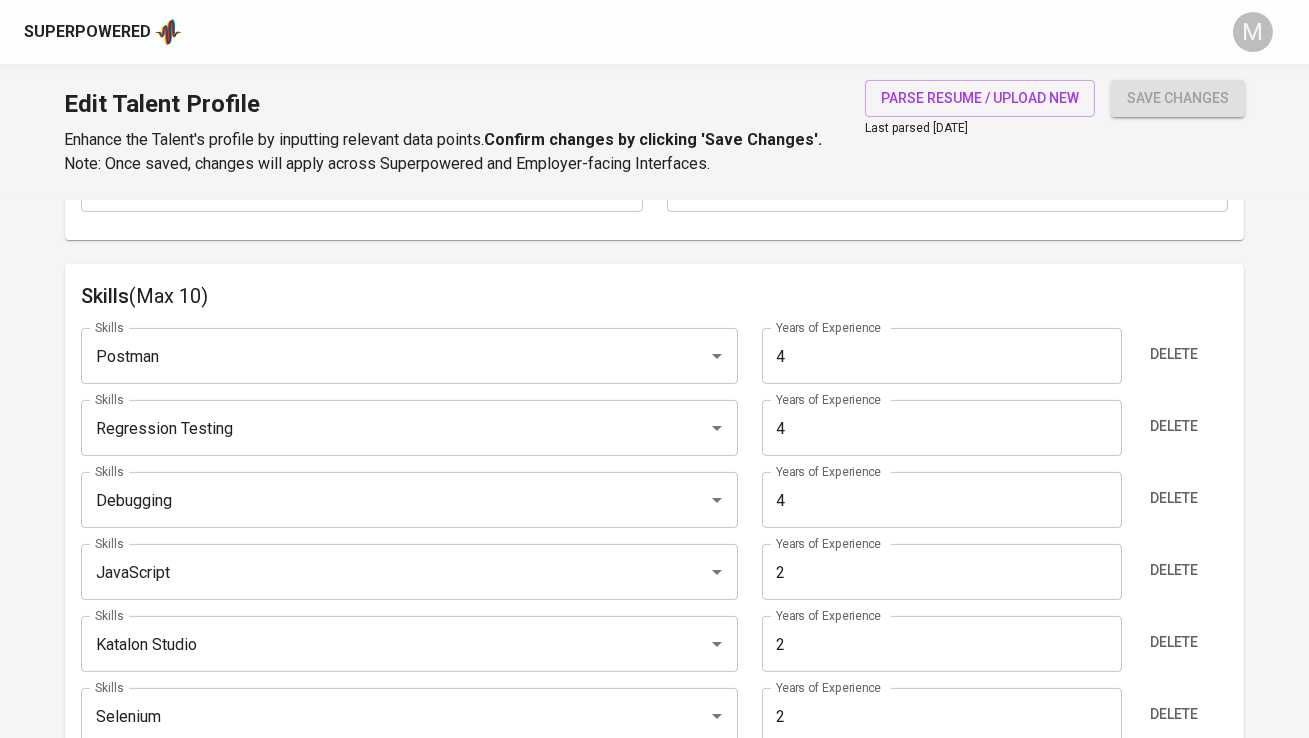 scroll, scrollTop: 965, scrollLeft: 0, axis: vertical 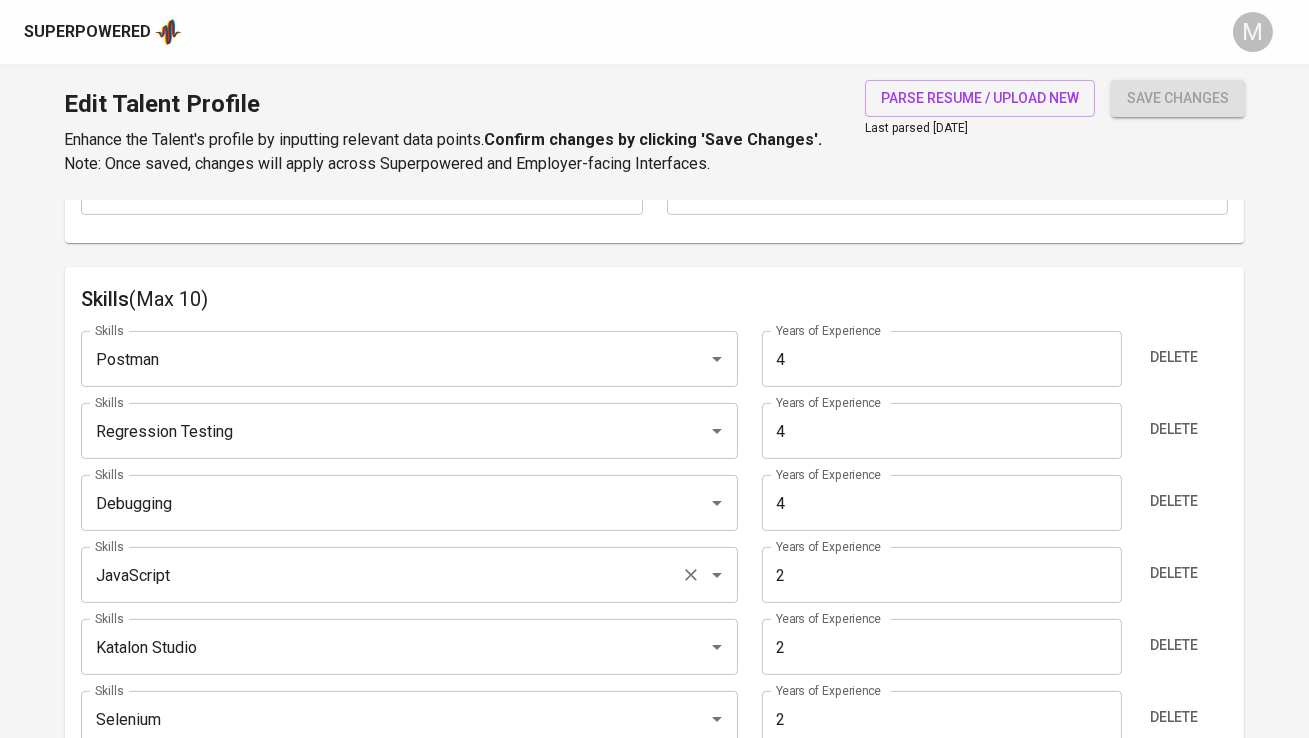 click on "JavaScript" at bounding box center [381, 575] 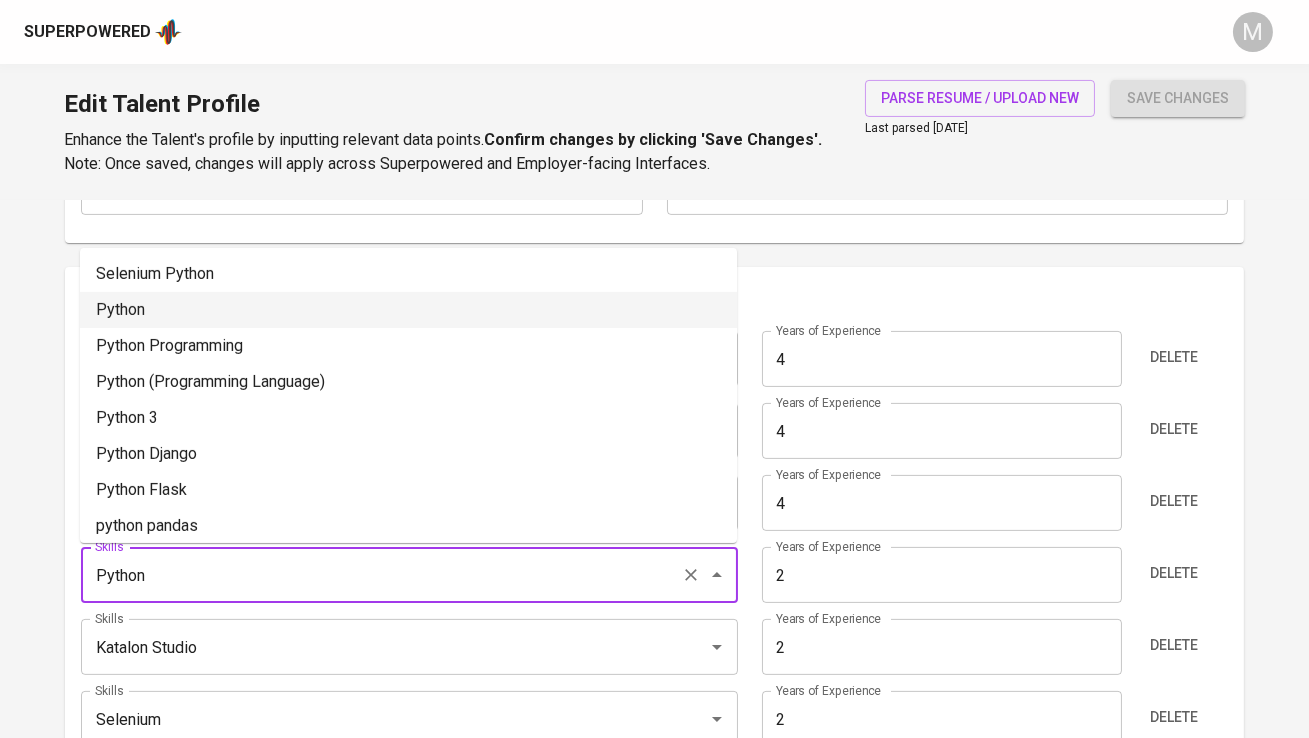 click on "Python" at bounding box center (408, 310) 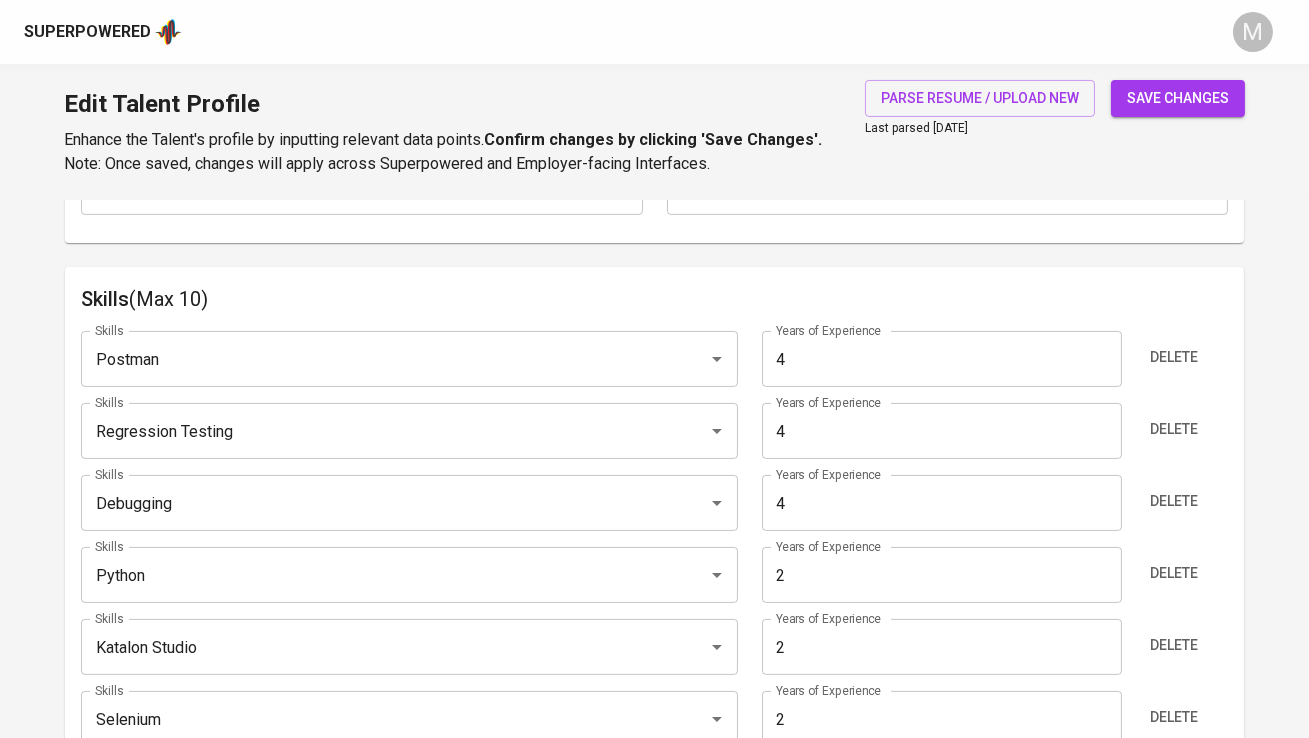 click on "save changes" at bounding box center [1178, 128] 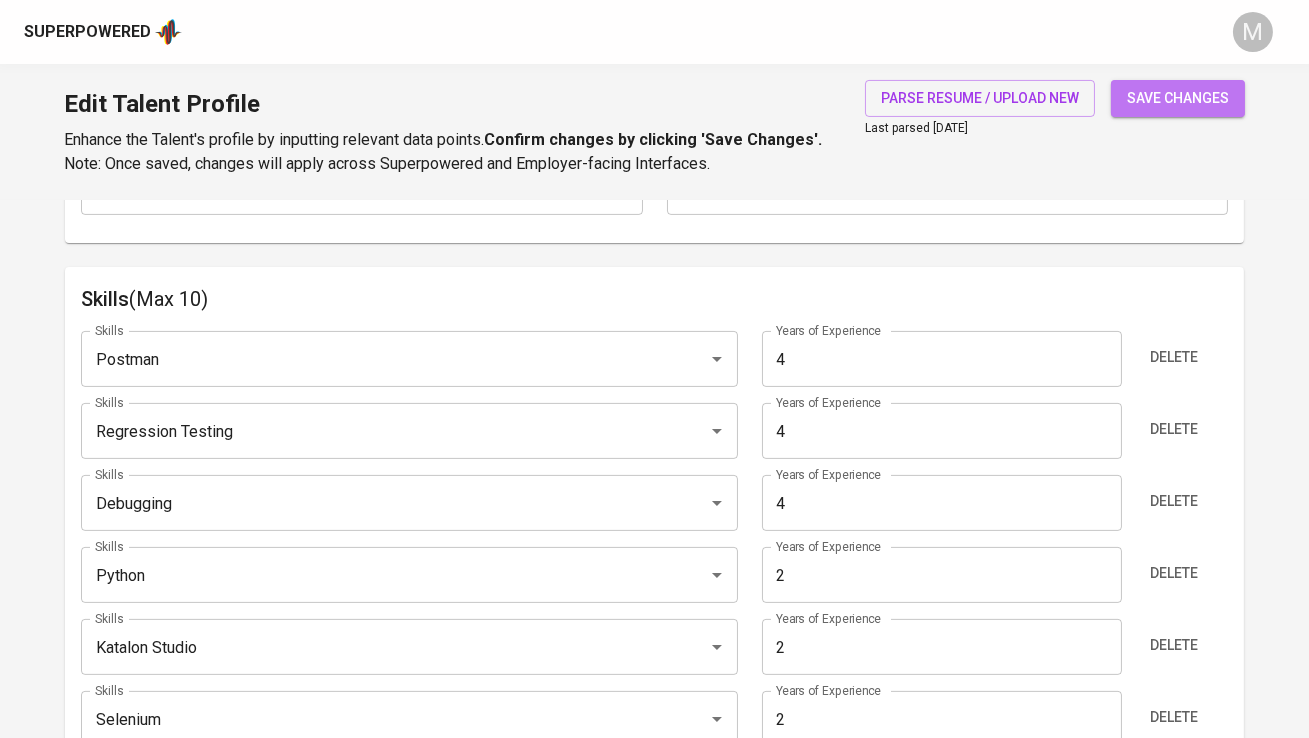 click on "save changes" at bounding box center (1178, 98) 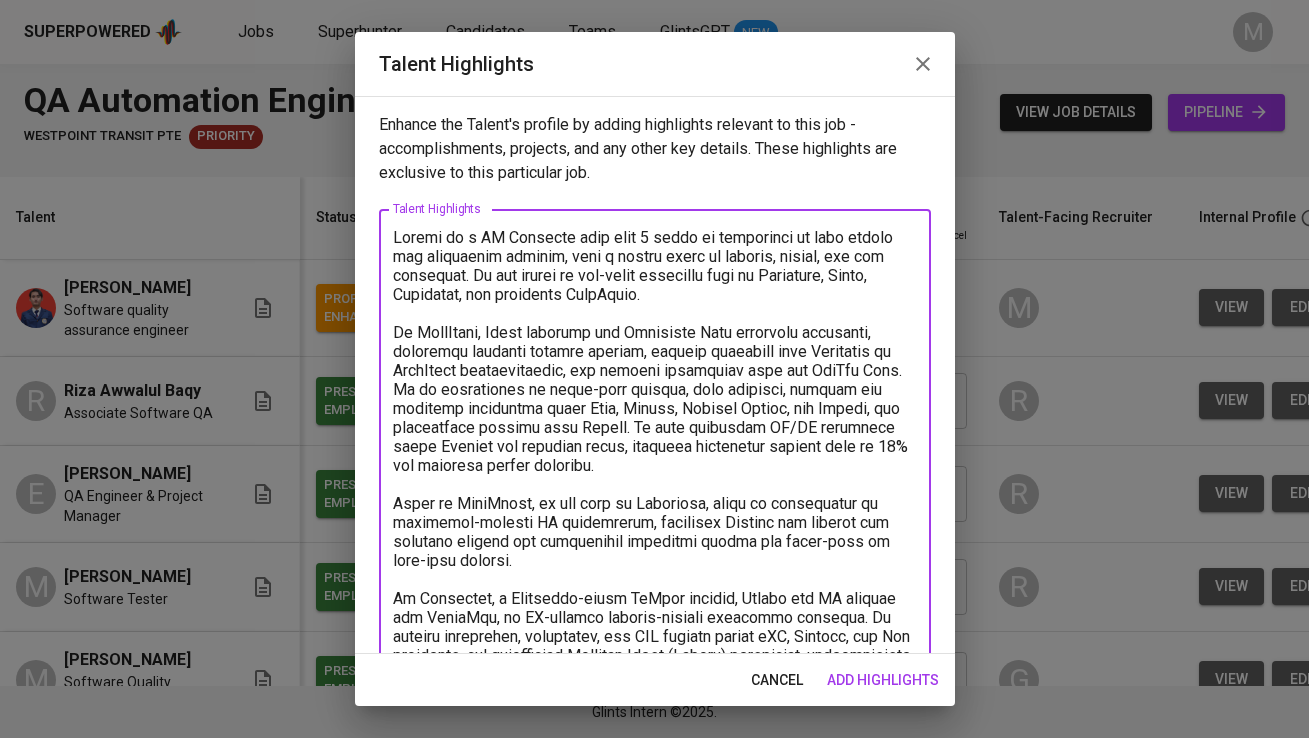 scroll, scrollTop: 0, scrollLeft: 0, axis: both 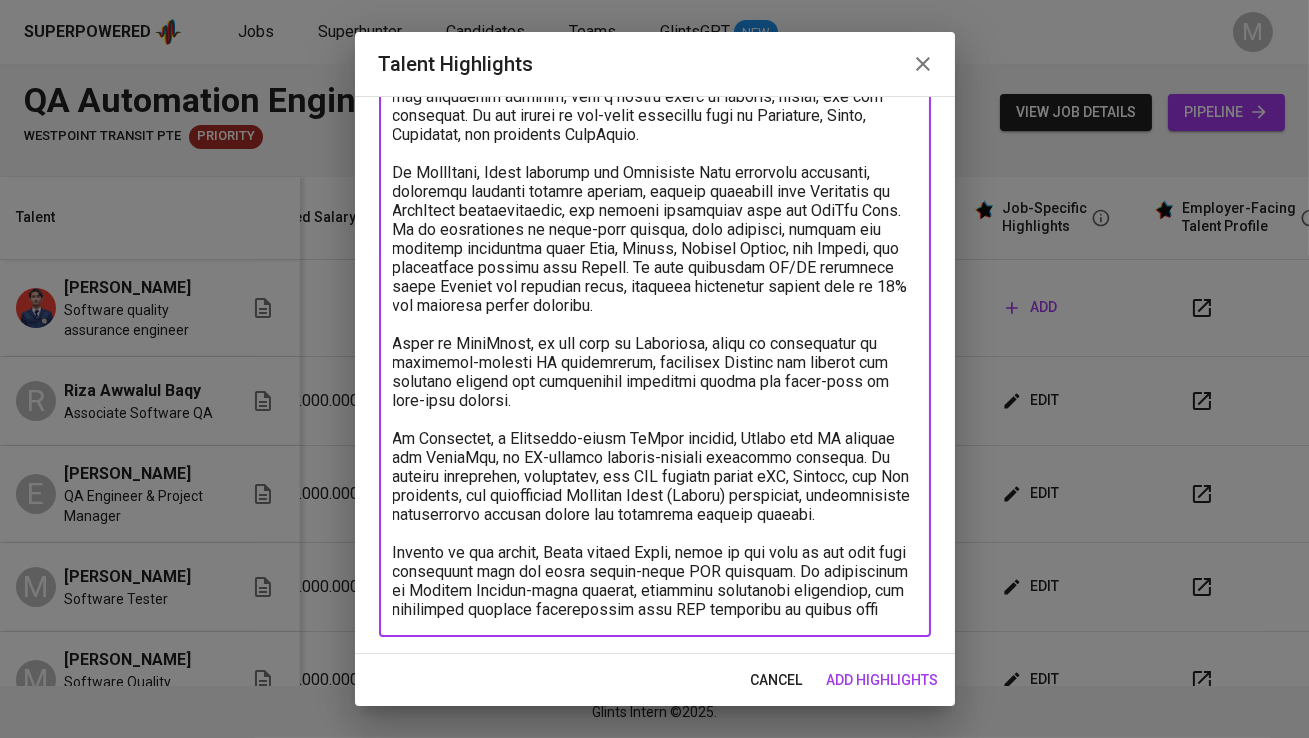drag, startPoint x: 892, startPoint y: 495, endPoint x: 364, endPoint y: 489, distance: 528.0341 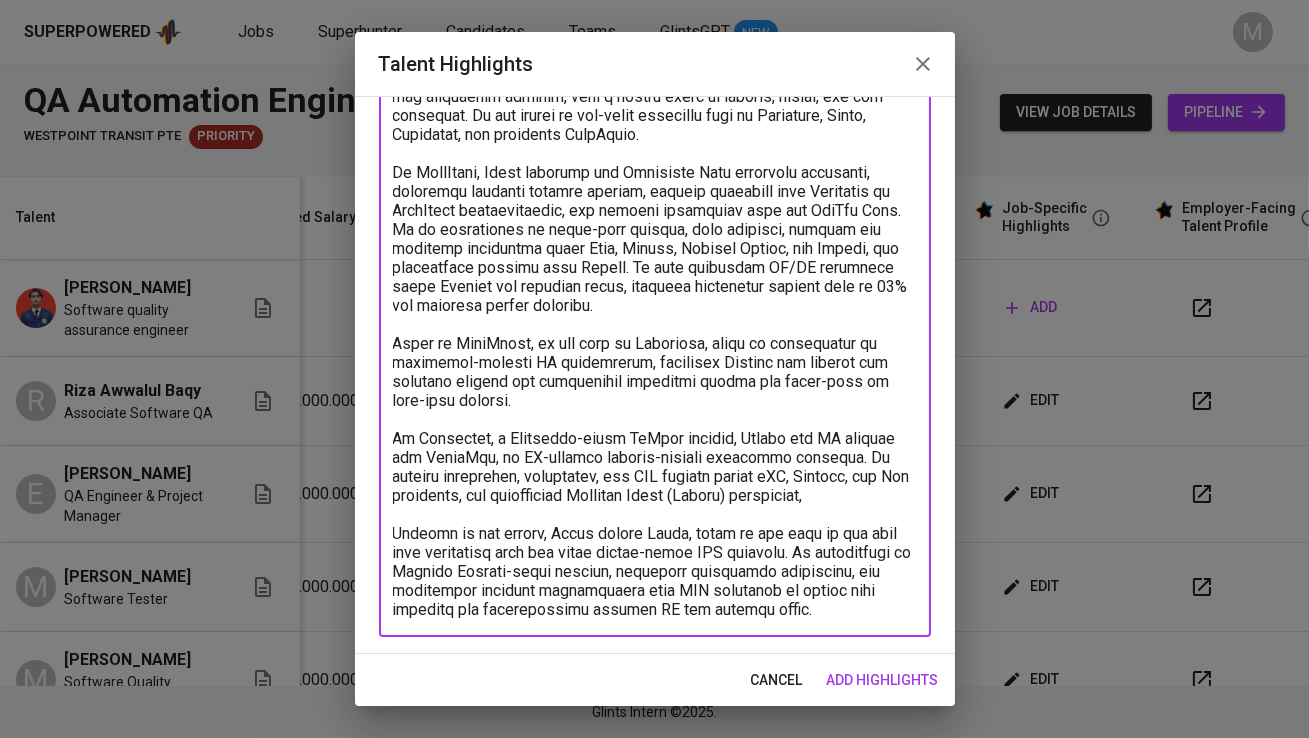 scroll, scrollTop: 140, scrollLeft: 0, axis: vertical 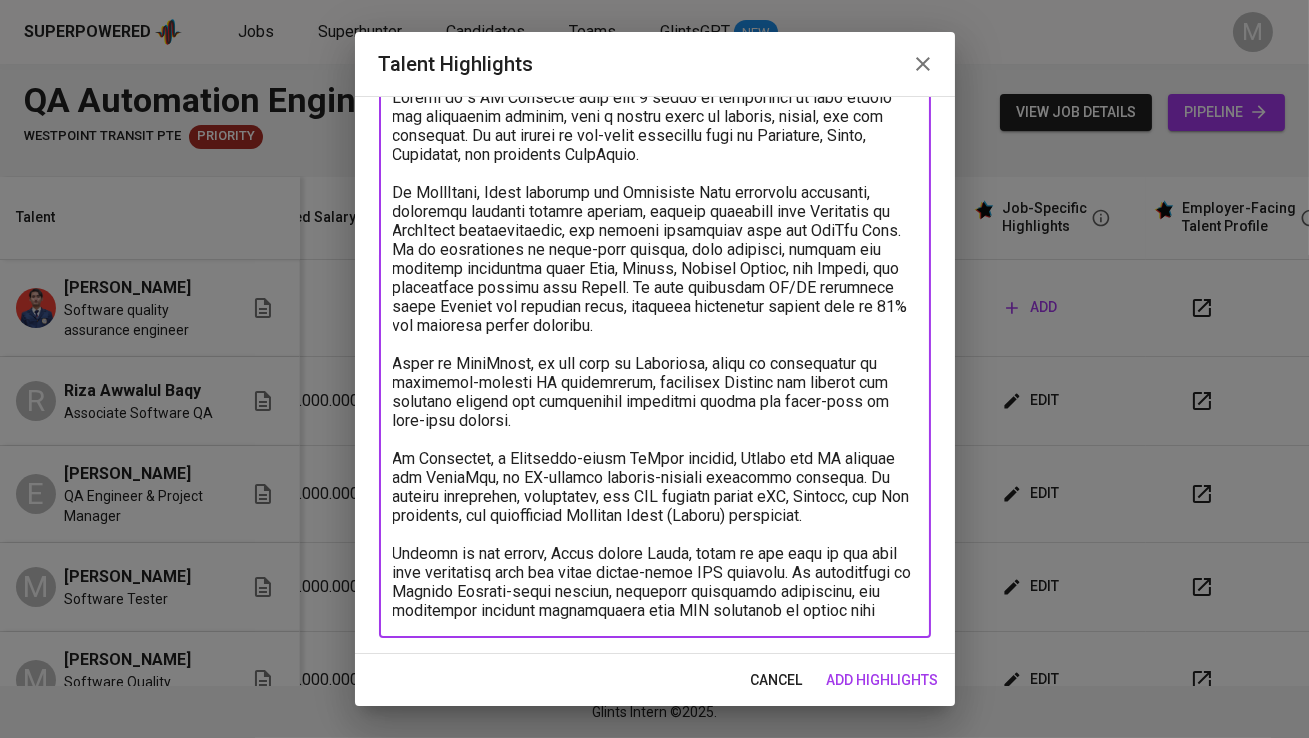 click at bounding box center [655, 354] 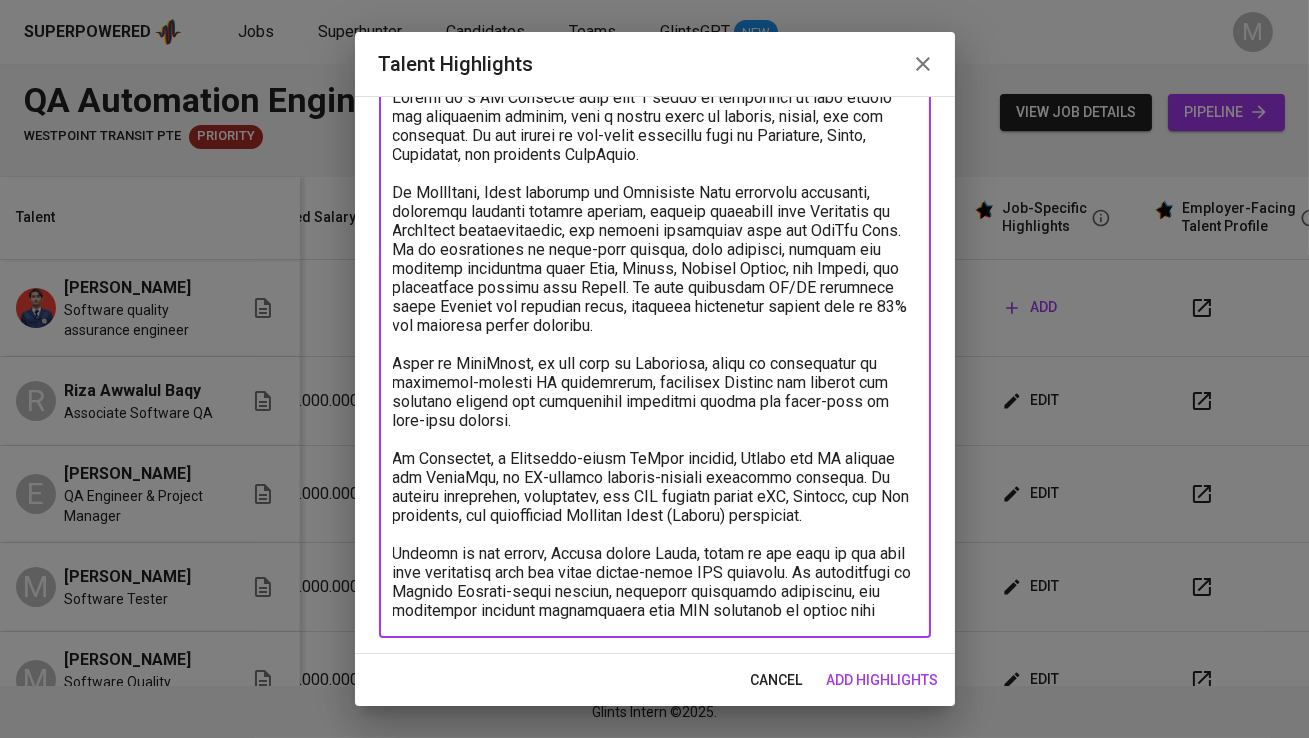 drag, startPoint x: 768, startPoint y: 586, endPoint x: 827, endPoint y: 627, distance: 71.84706 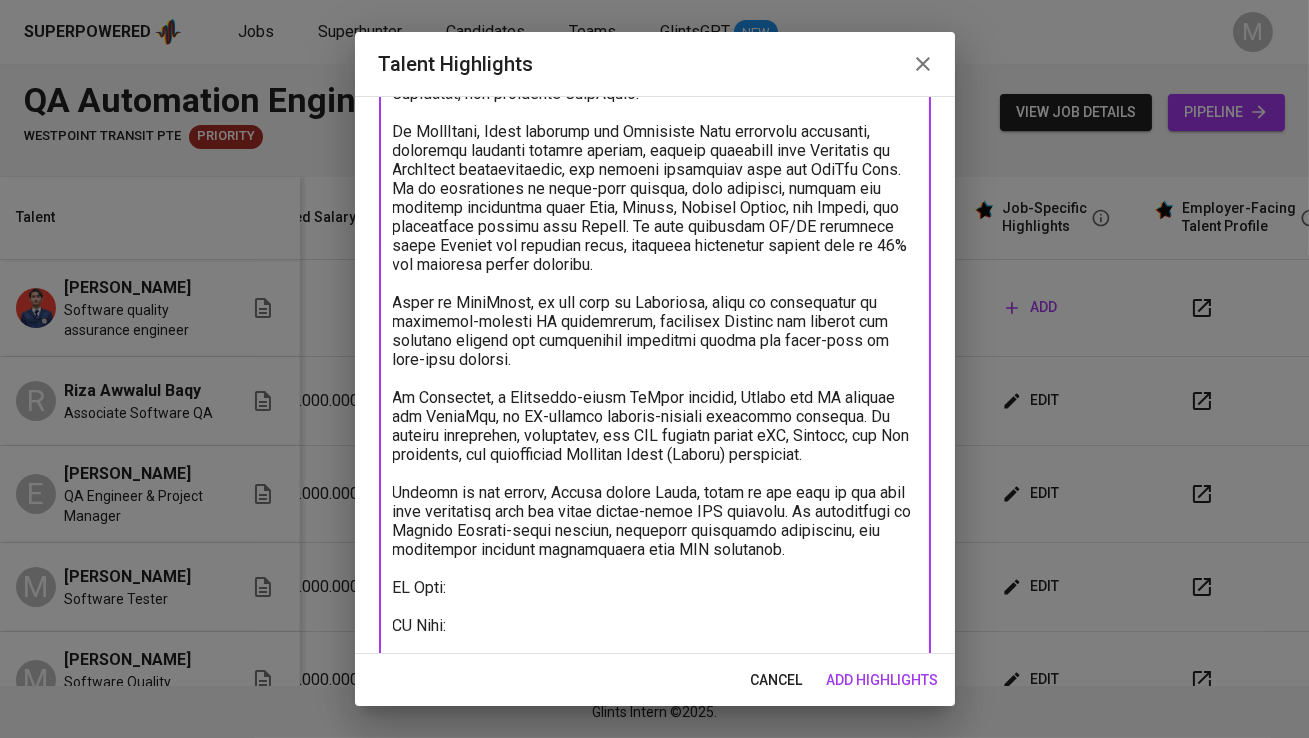 scroll, scrollTop: 220, scrollLeft: 0, axis: vertical 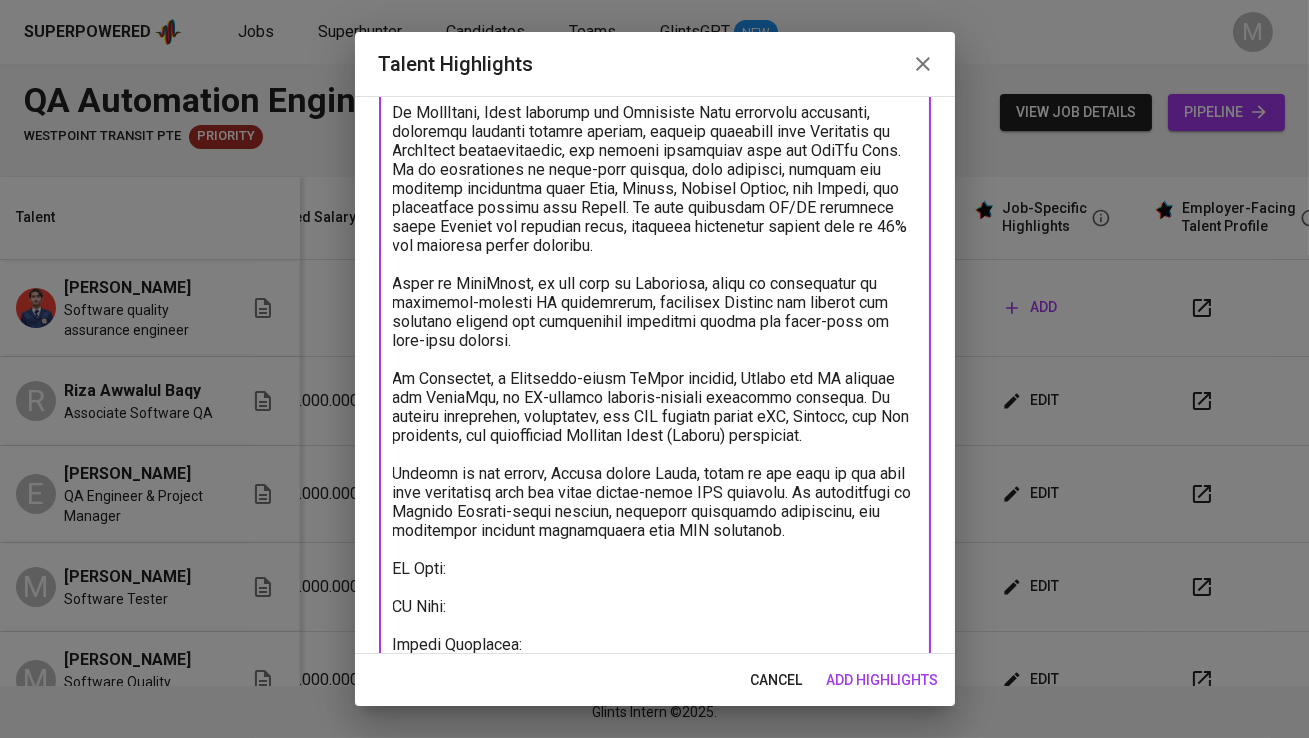 type on "[PERSON_NAME] is a QA Engineer with over 4 years of experience in both manual and automation testing, with a strong focus on backend, mobile, and web platforms. He has worked in app-based companies such as Geniebook, Majoo, Tokopedia, and currently ByteDance.
At ByteDance, [PERSON_NAME] supports the Southeast Asia logistics ecosystem, primarily managing backend testing, service migration from [GEOGRAPHIC_DATA] to ByteDance infrastructure, and courier allocation flow for TikTok Shop. He is experienced in shift-left testing, test planning, backend and frontend automation using Java, Golang, Katalon Studio, and Appium, and performance testing with Locust. He also maintains CI/CD pipelines using [PERSON_NAME] and internal tools, reducing regression testing time by 30% and ensuring stable releases.
Prior to ByteDance, he was part of [GEOGRAPHIC_DATA], where he contributed to logistics-related QA initiatives, including Android app testing for delivery drivers and operational integrity across the first-mile to last-mile journey.
At [GEOGRAPHIC_DATA], a ..." 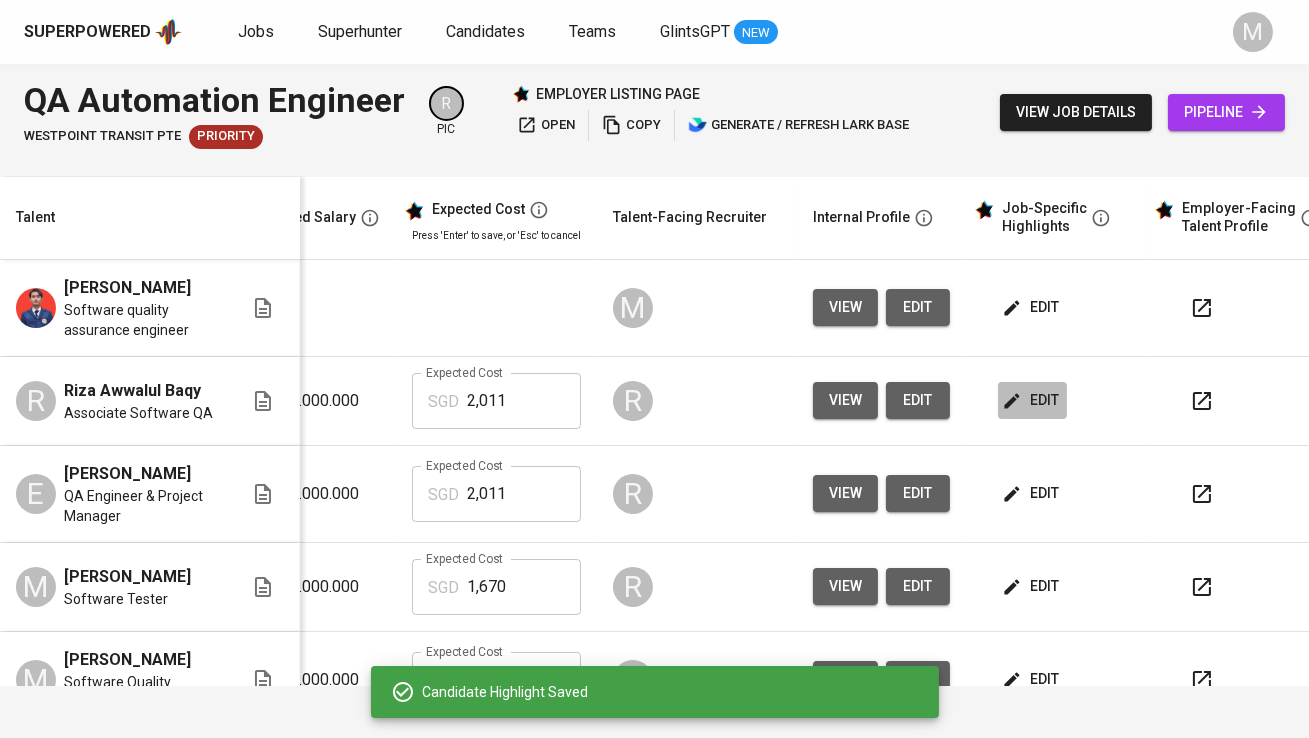 click on "edit" at bounding box center (1032, 400) 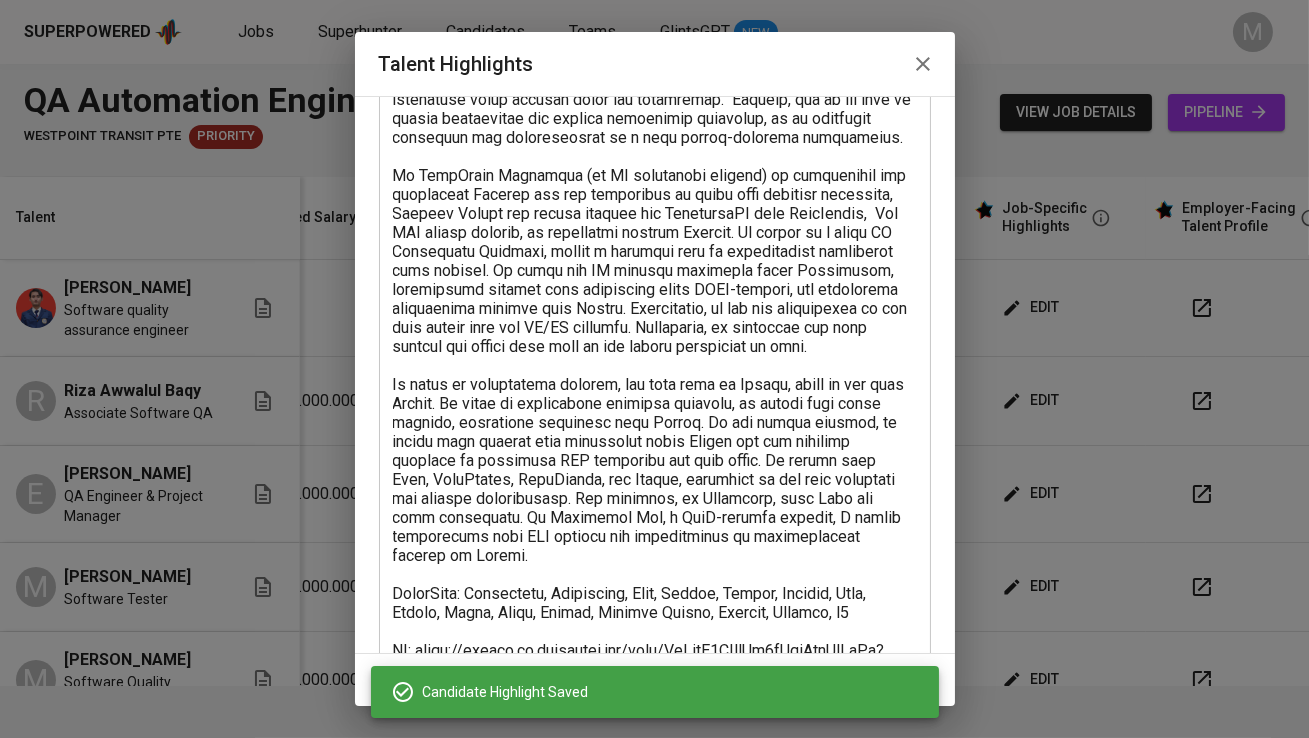 scroll, scrollTop: 464, scrollLeft: 0, axis: vertical 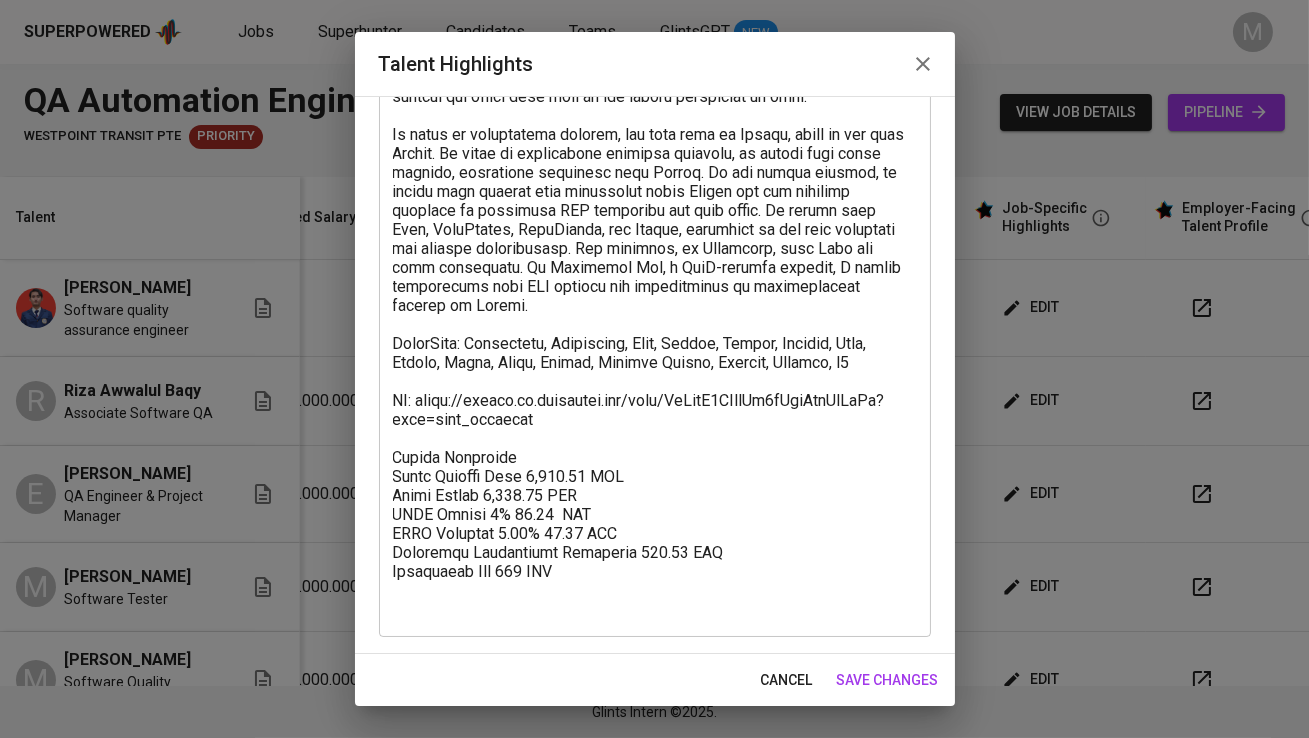 click 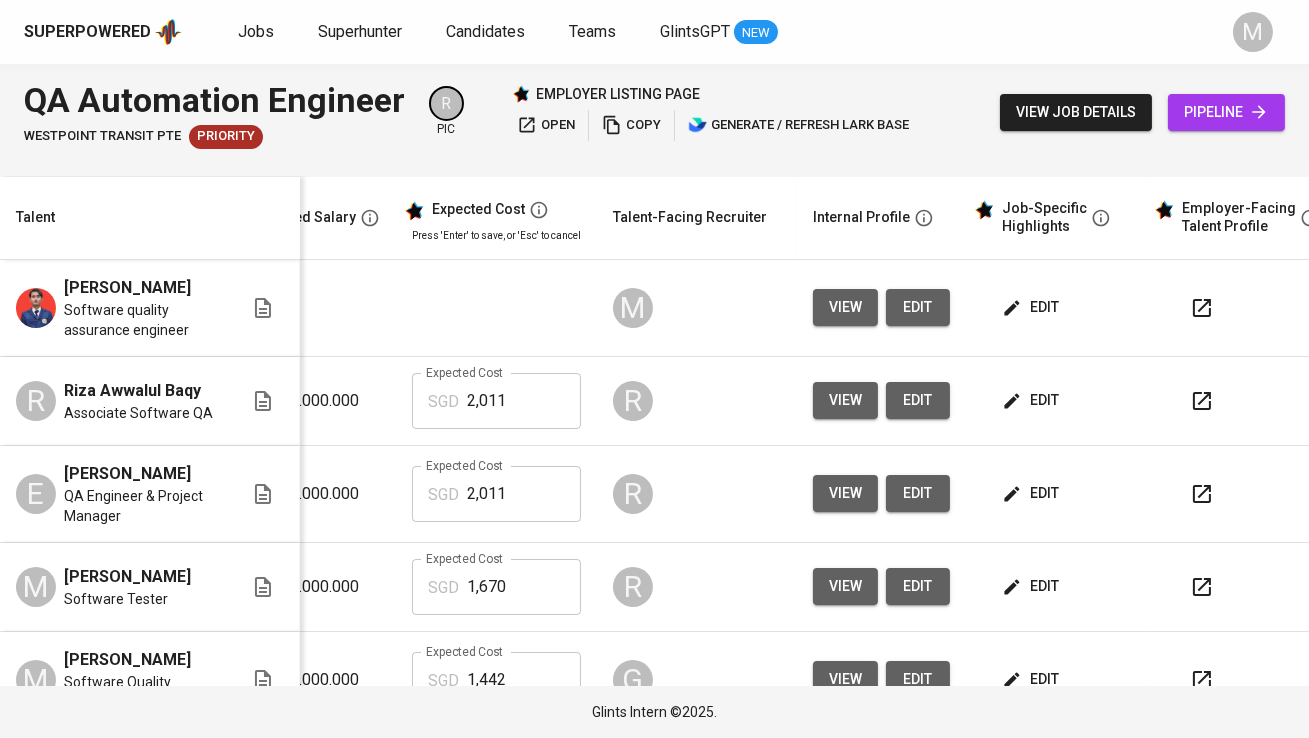 scroll, scrollTop: 0, scrollLeft: 330, axis: horizontal 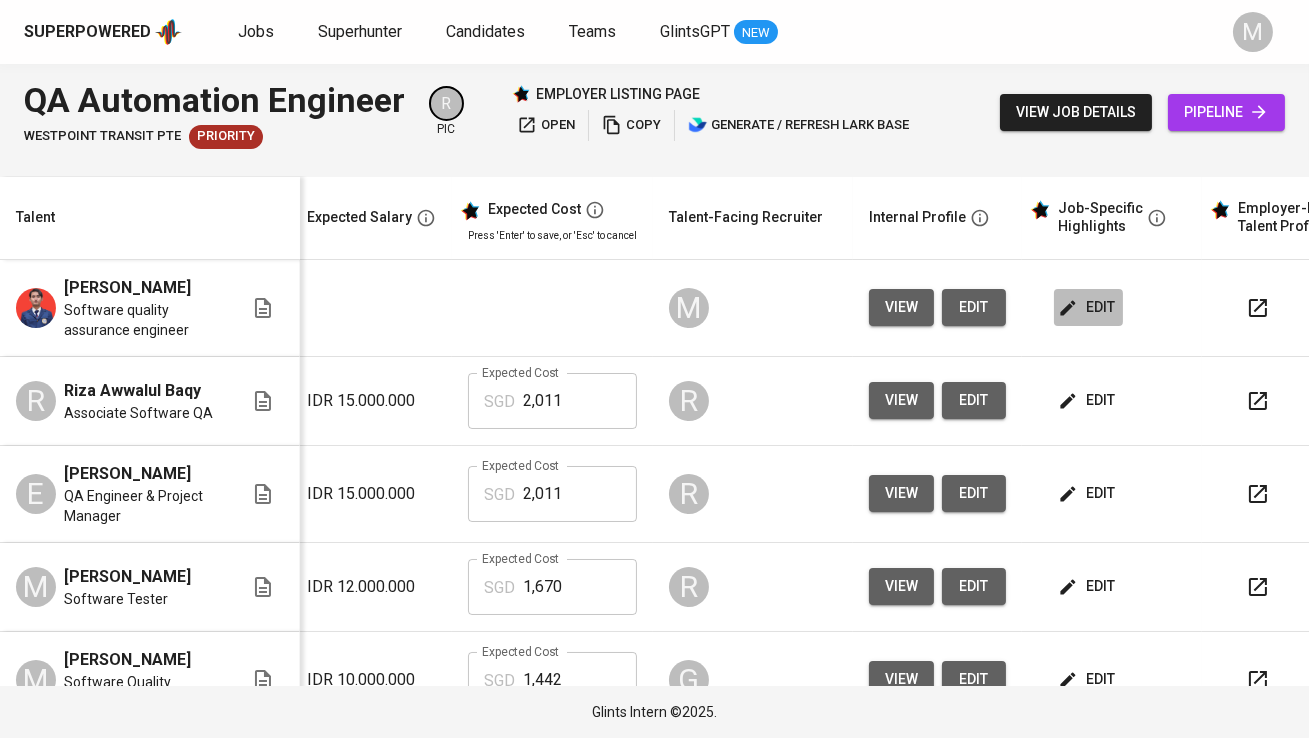 click on "edit" at bounding box center [1088, 307] 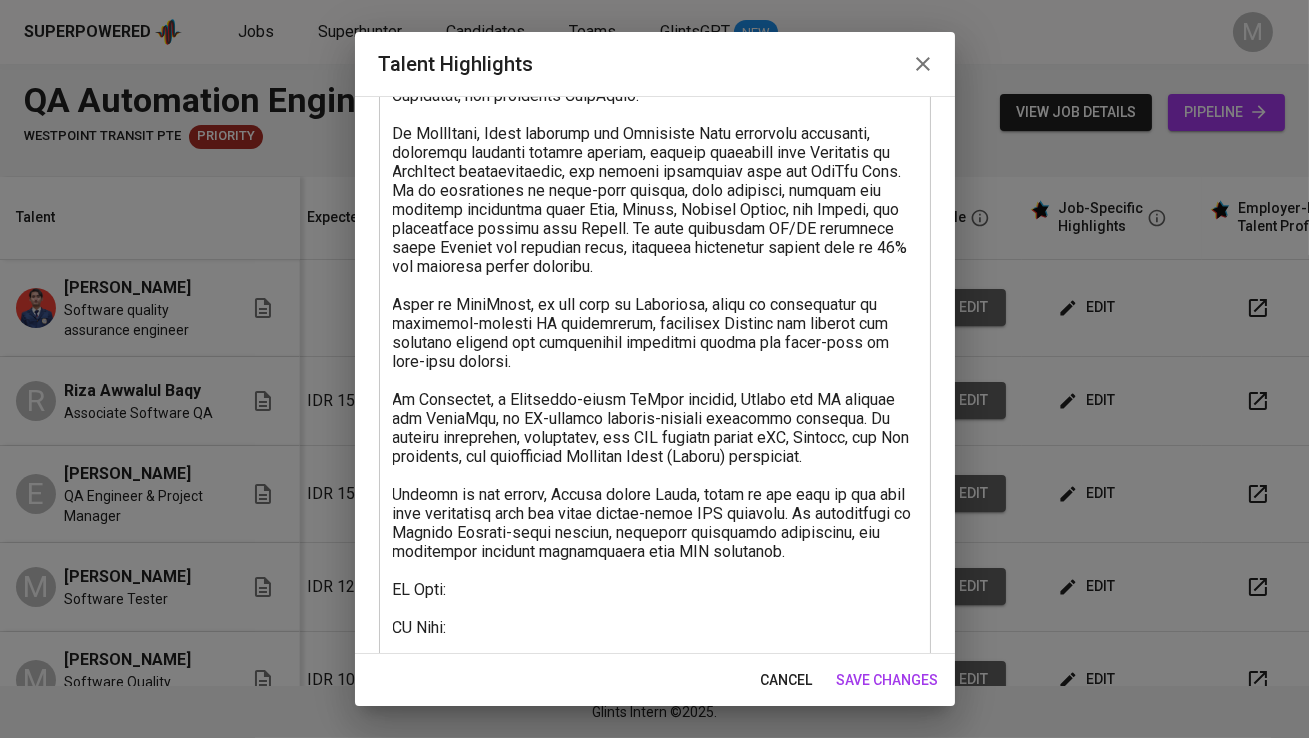 scroll, scrollTop: 255, scrollLeft: 0, axis: vertical 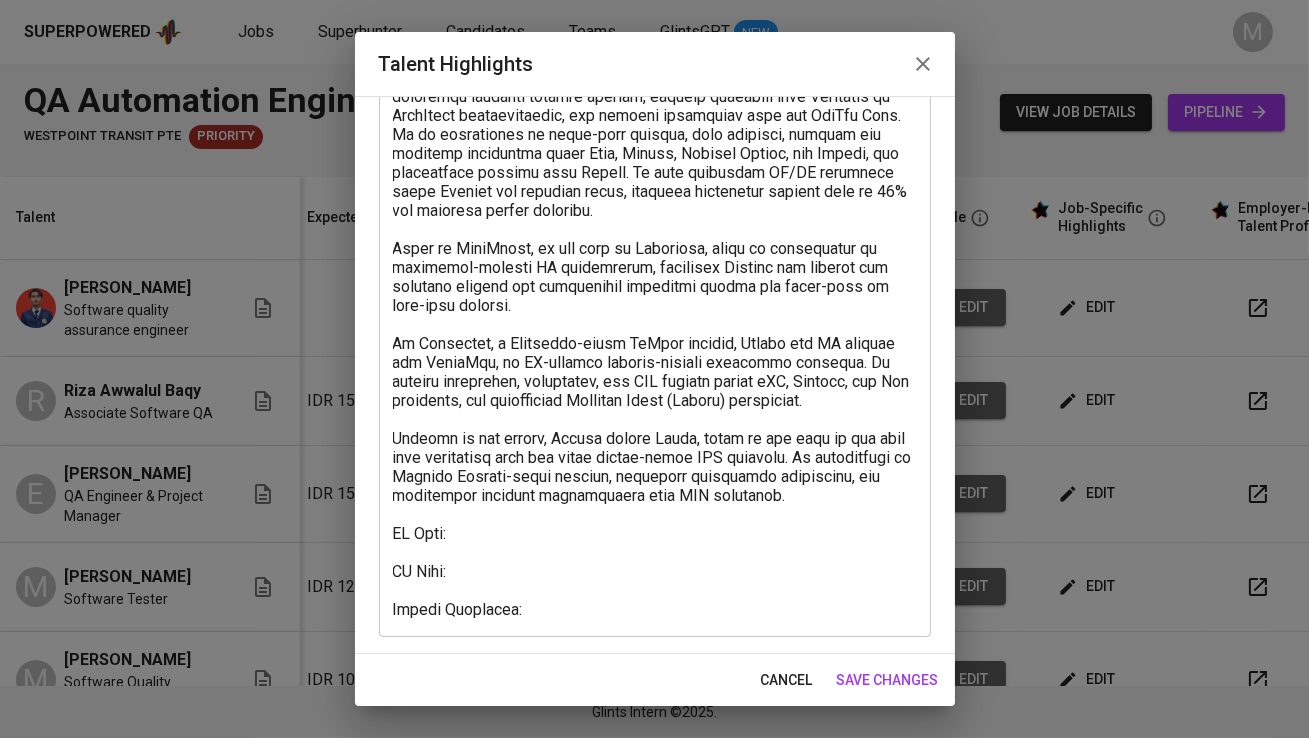 click at bounding box center (655, 296) 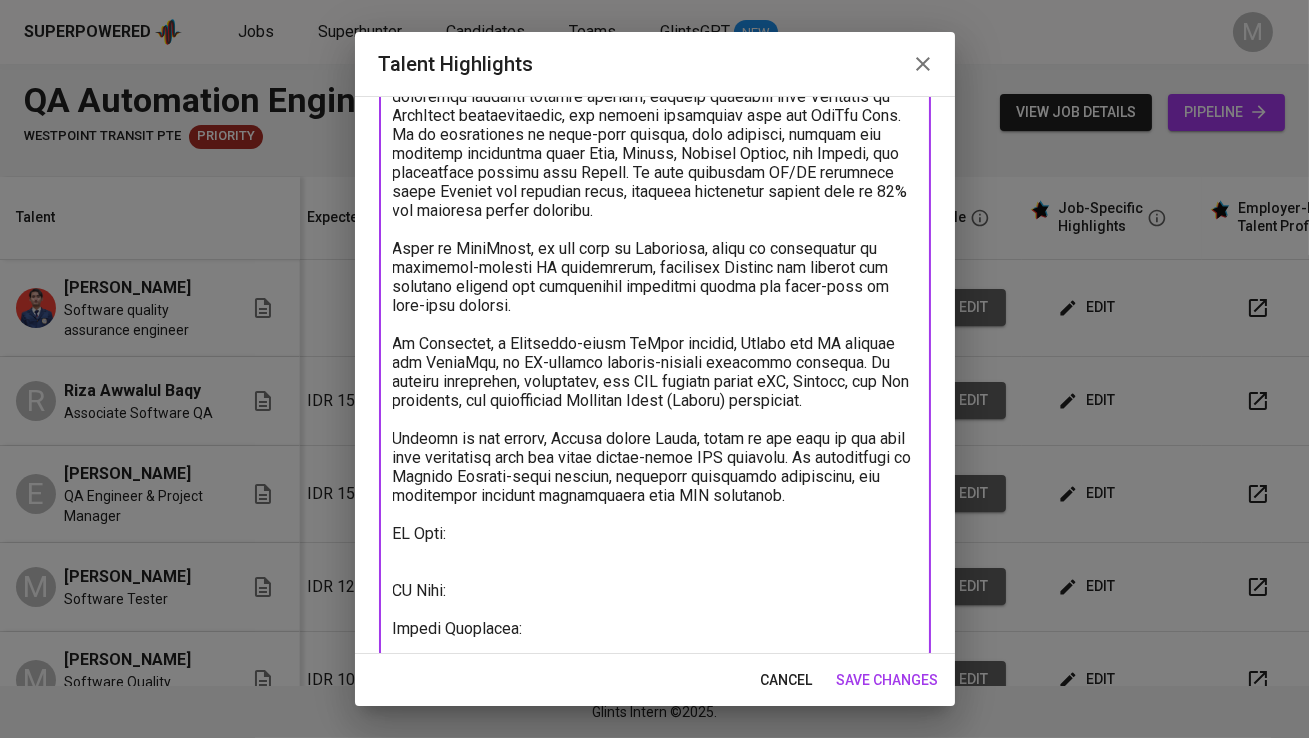paste on "https://glints.sg.larksuite.com/wiki/XNktwamUIiHspnkhKfal4Iuwg7a?from=from_copylink" 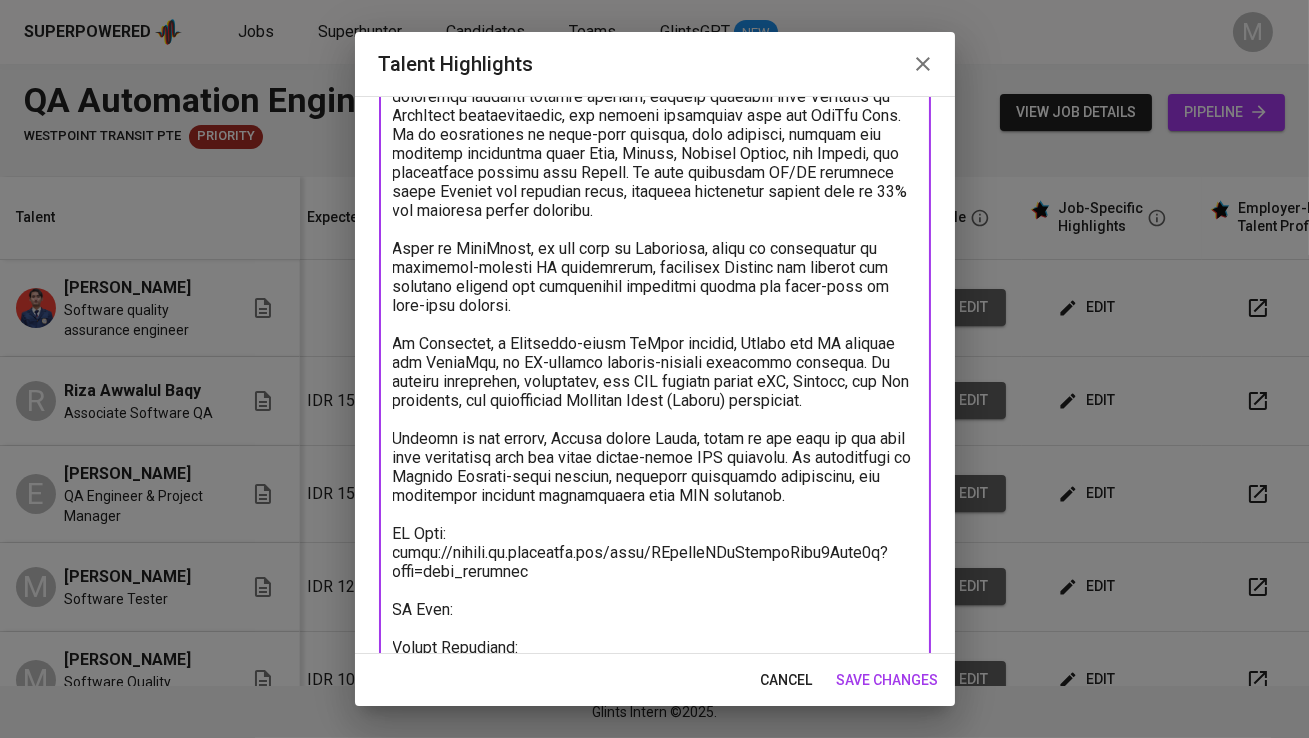 click at bounding box center [655, 315] 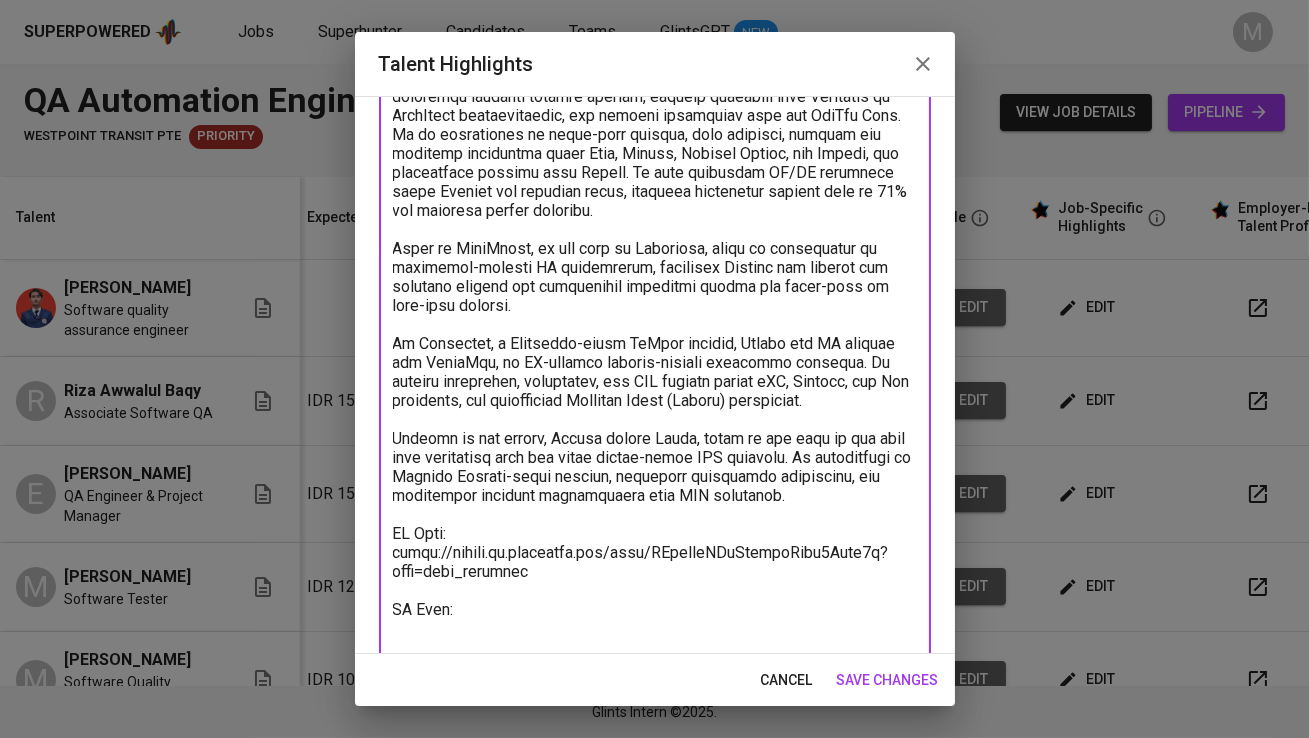 paste on "https://glints.sg.larksuite.com/minutes/obsgo3zr13mmc7y18a7tup2e?from=from_copylink" 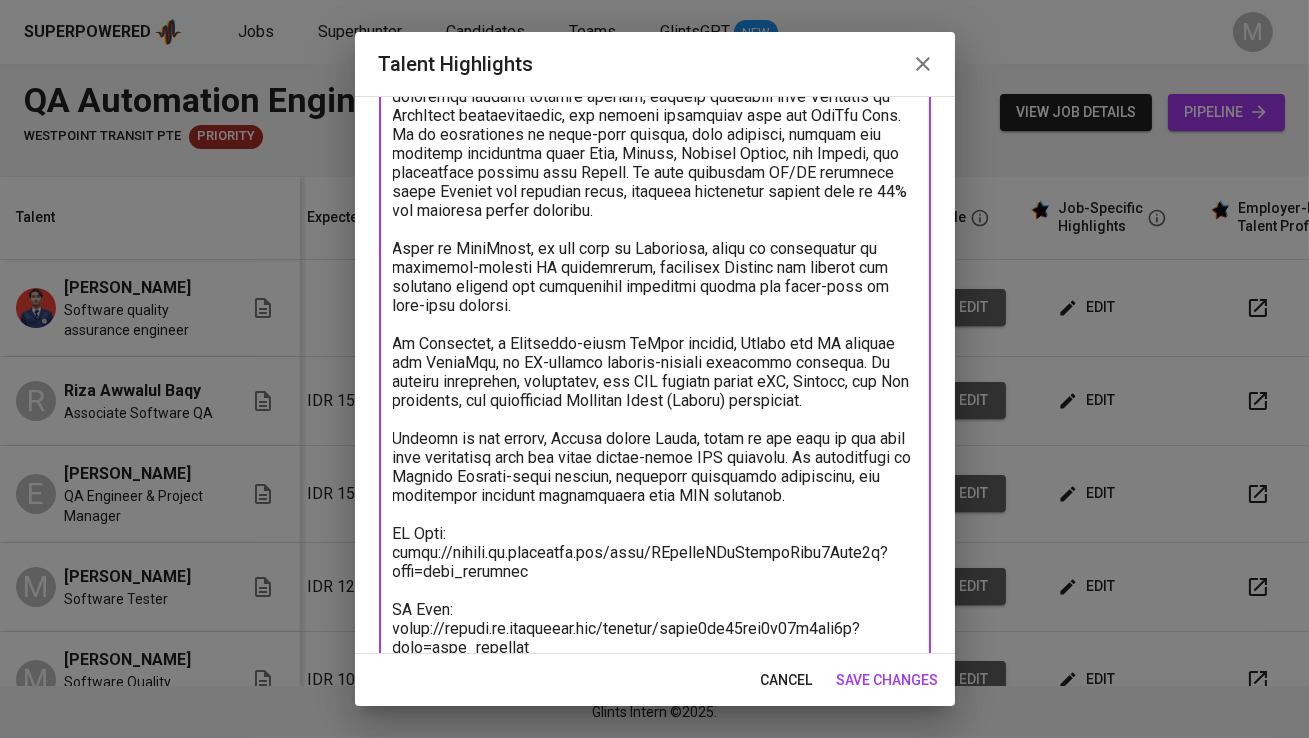 scroll, scrollTop: 330, scrollLeft: 0, axis: vertical 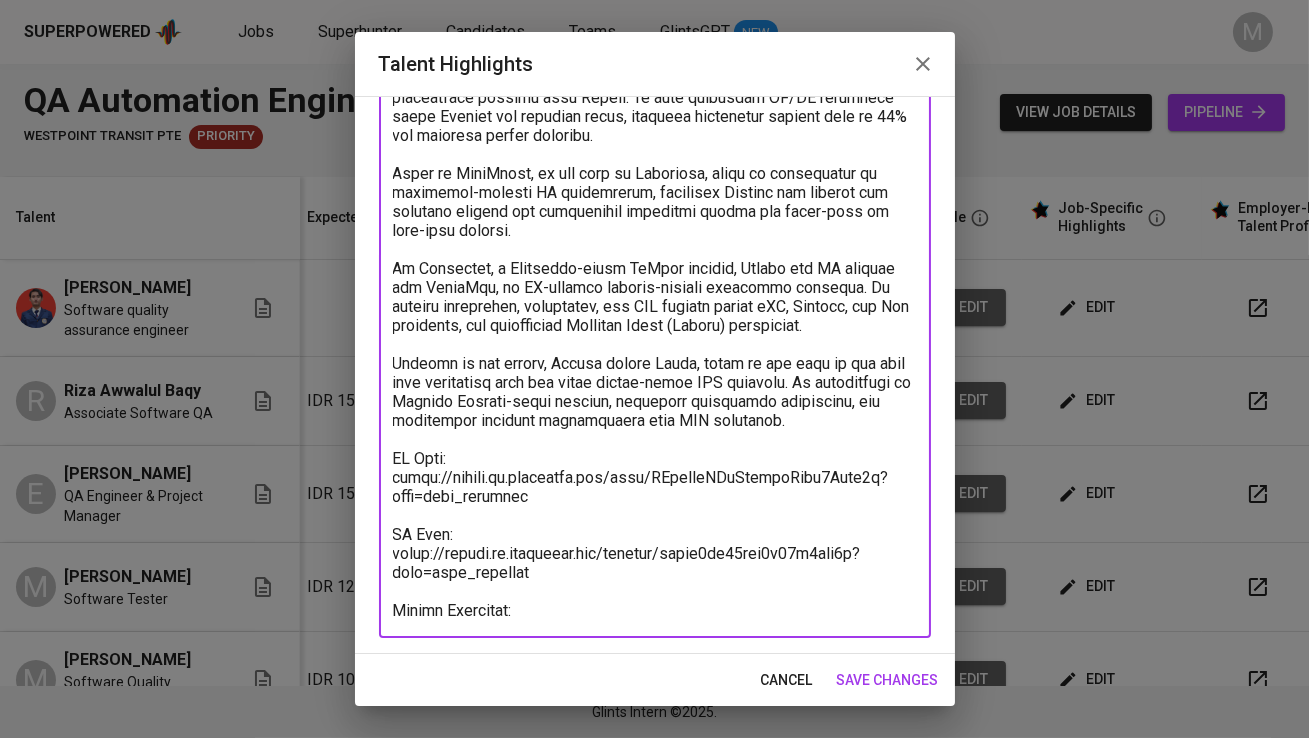 click at bounding box center (655, 259) 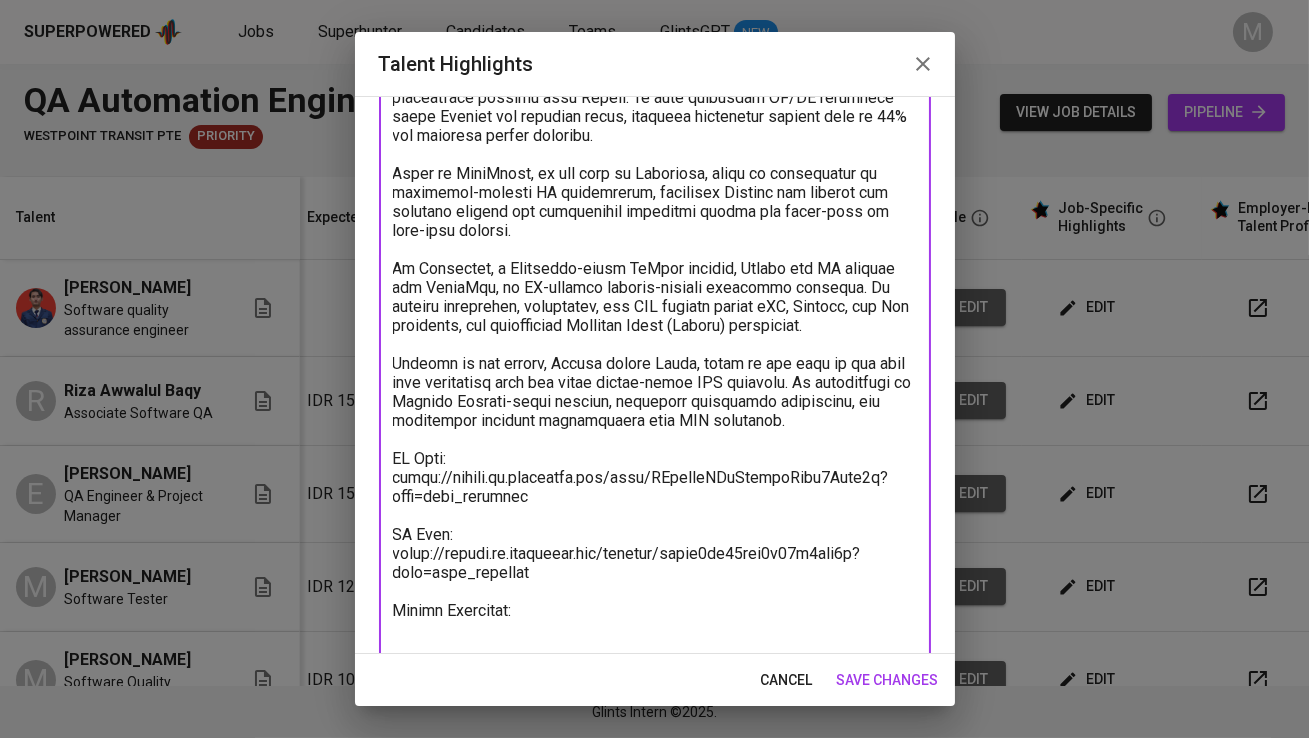 type on "Dhikri is a QA Engineer with over 4 years of experience in both manual and automation testing, with a strong focus on backend, mobile, and web platforms. He has worked in app-based companies such as Geniebook, Majoo, Tokopedia, and currently ByteDance.
At ByteDance, Zikri supports the Southeast Asia logistics ecosystem, primarily managing backend testing, service migration from Tokopedia to ByteDance infrastructure, and courier allocation flow for TikTok Shop. He is experienced in shift-left testing, test planning, backend and frontend automation using Java, Golang, Katalon Studio, and Appium, and performance testing with Locust. He also maintains CI/CD pipelines using Jenkins and internal tools, reducing regression testing time by 30% and ensuring stable releases.
Prior to ByteDance, he was part of Tokopedia, where he contributed to logistics-related QA initiatives, including Android app testing for delivery drivers and operational integrity across the first-mile to last-mile journey.
At Geniebook, a ..." 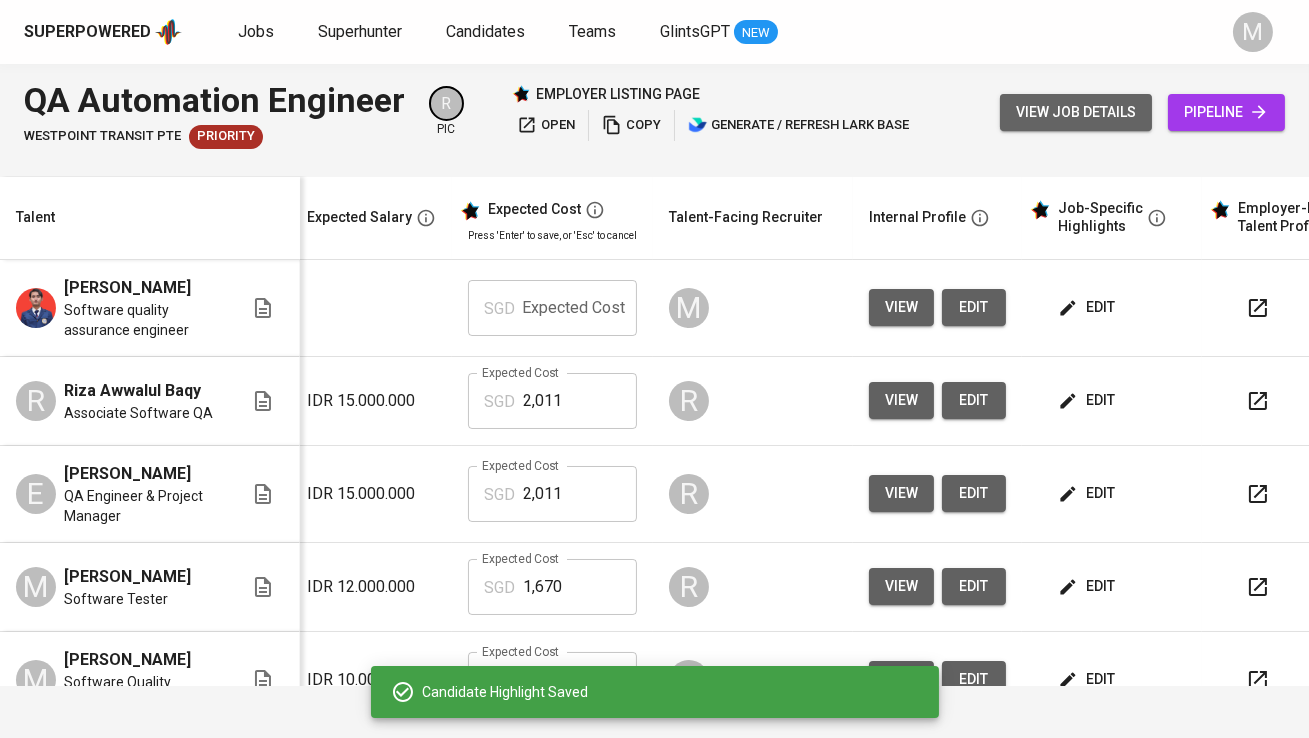 click on "view job details" at bounding box center [1076, 112] 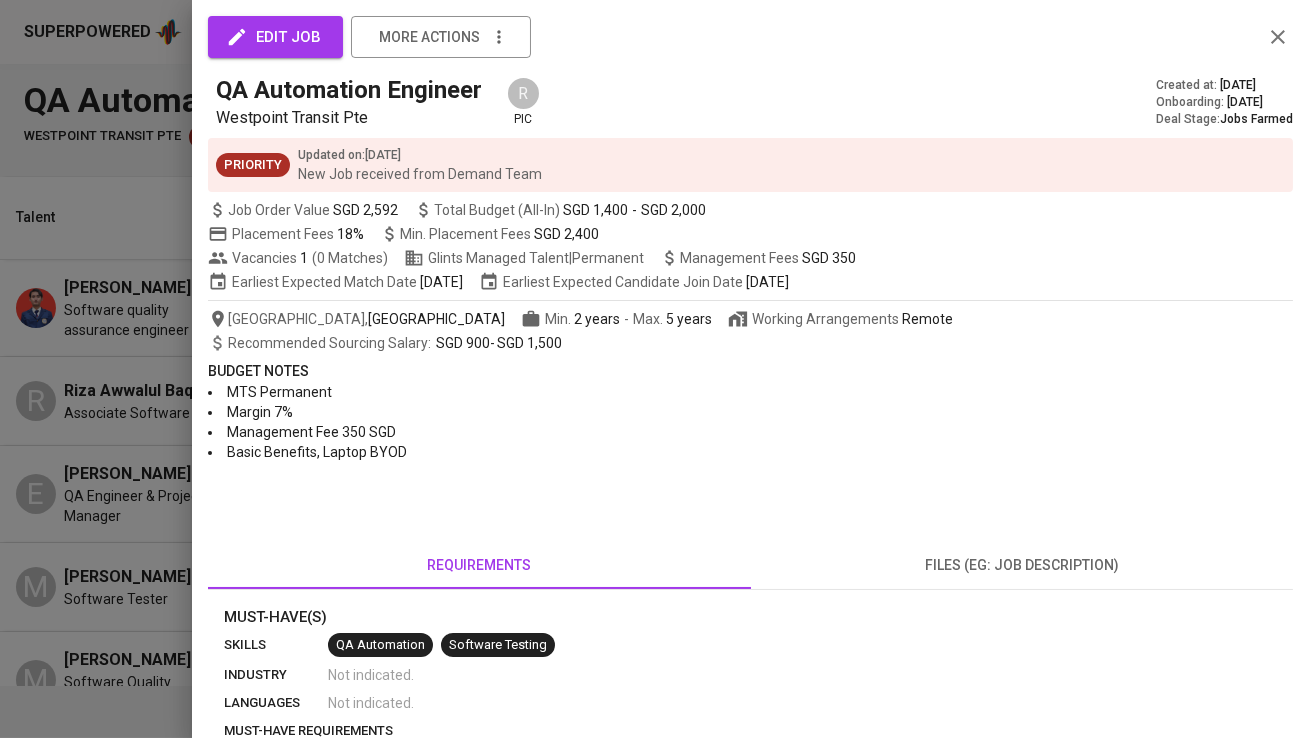 type 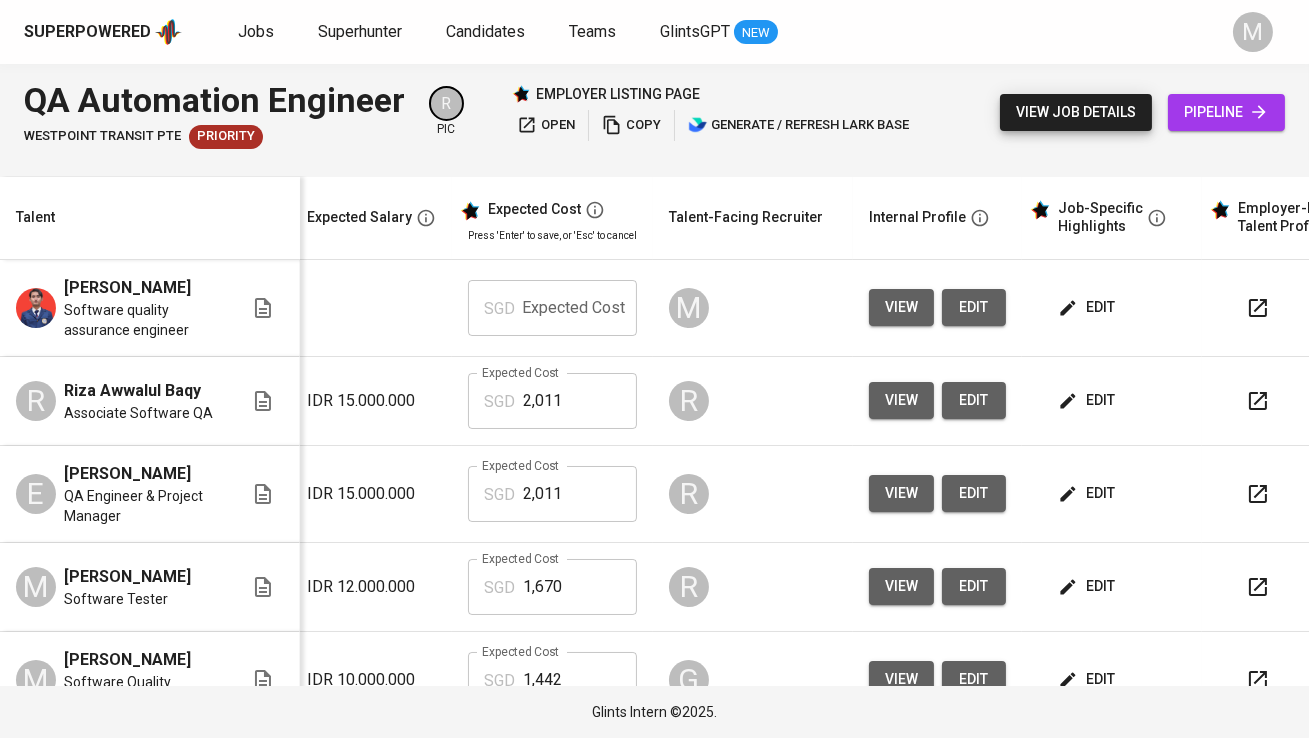 click on "edit" at bounding box center [1088, 400] 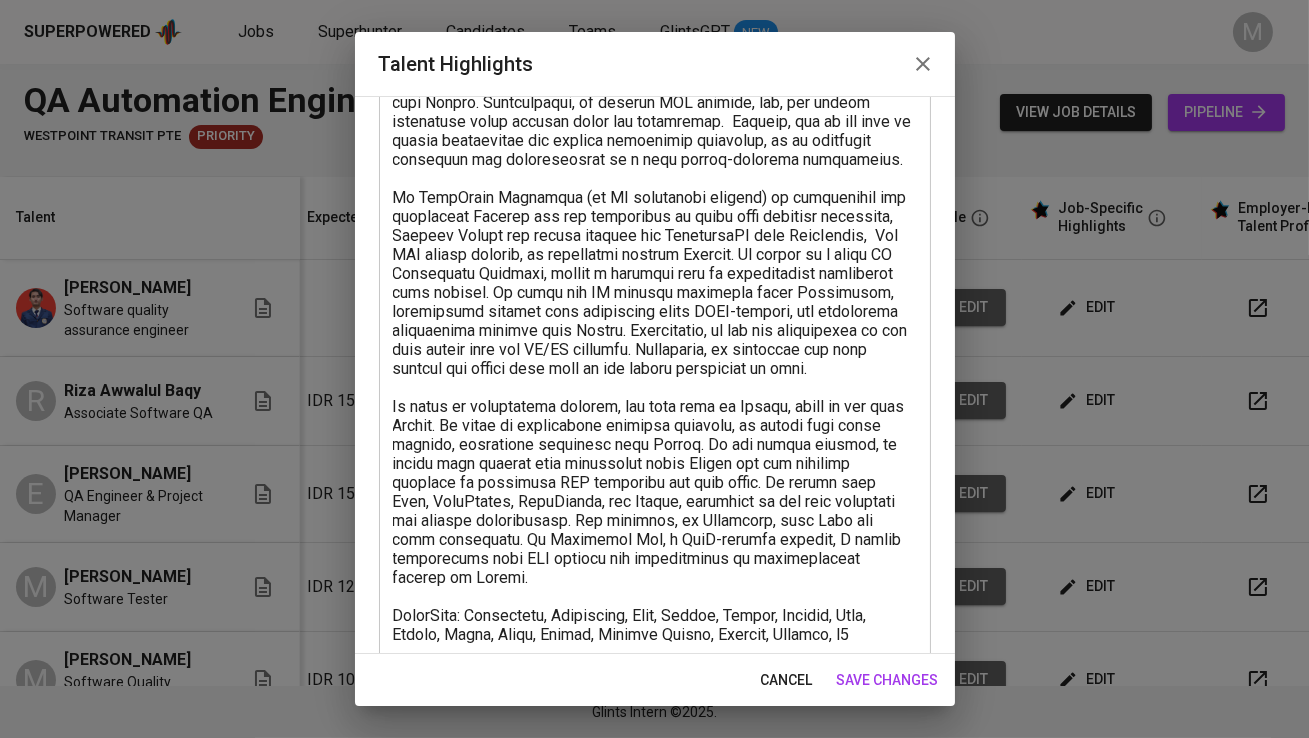scroll, scrollTop: 464, scrollLeft: 0, axis: vertical 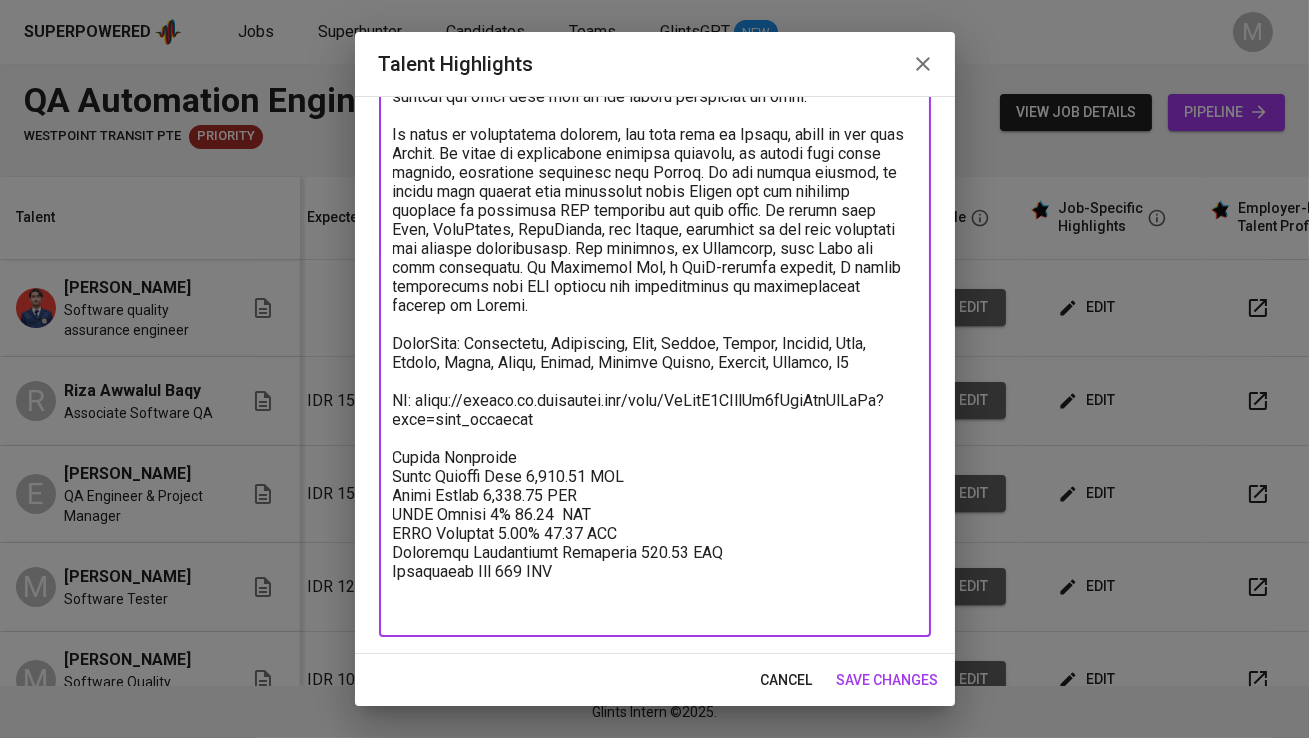 drag, startPoint x: 596, startPoint y: 607, endPoint x: 387, endPoint y: 514, distance: 228.7575 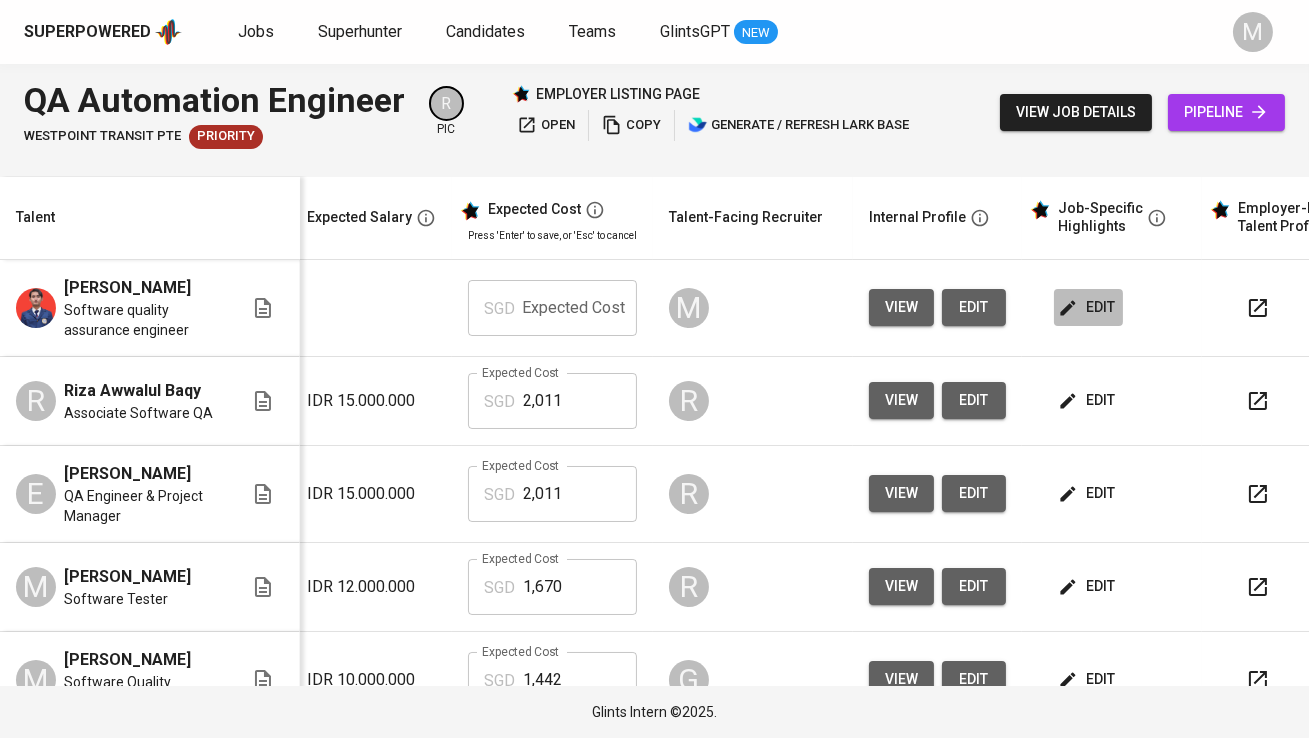 click on "edit" at bounding box center (1088, 307) 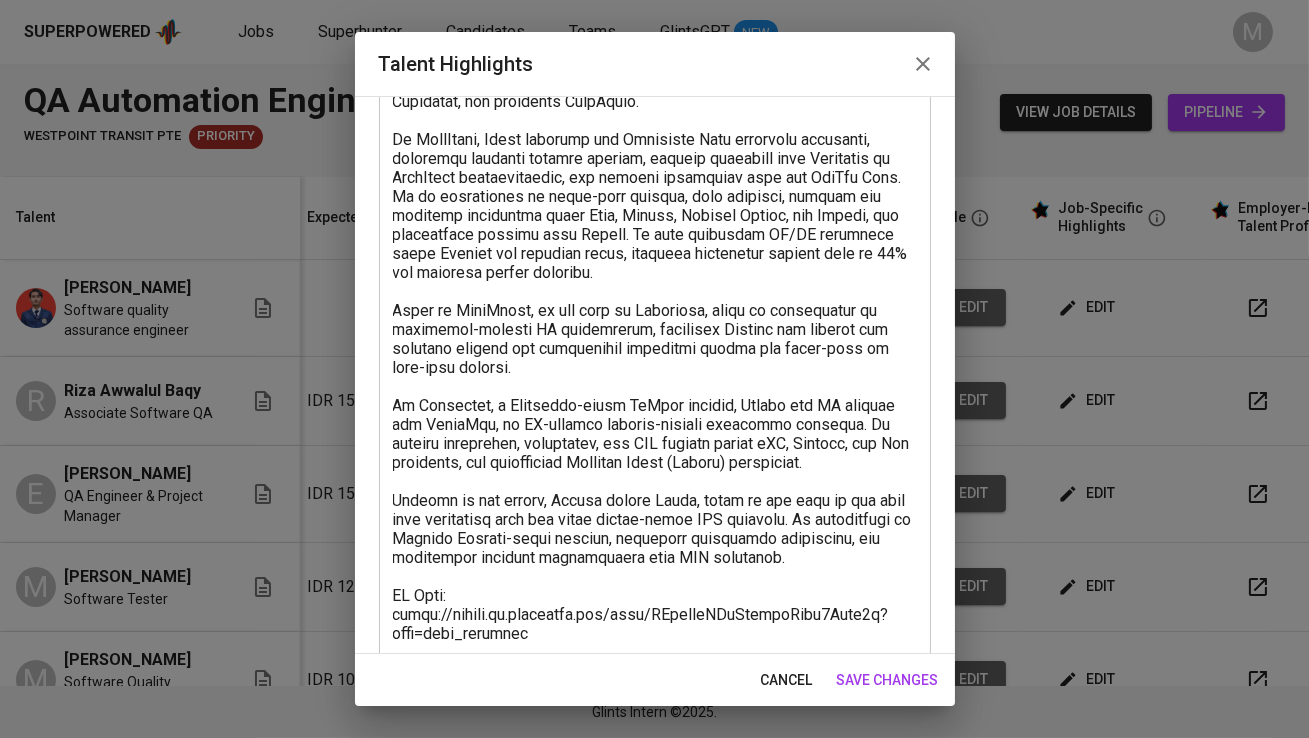 scroll, scrollTop: 350, scrollLeft: 0, axis: vertical 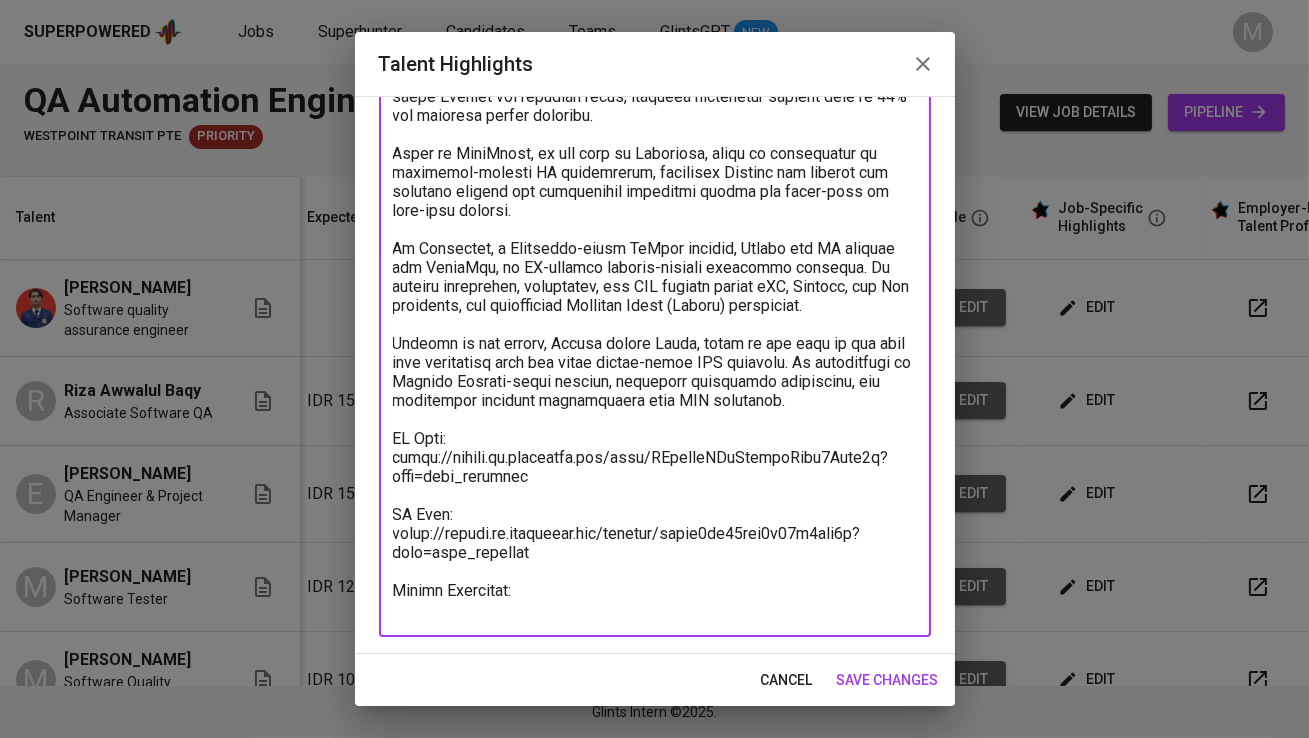 click at bounding box center (655, 248) 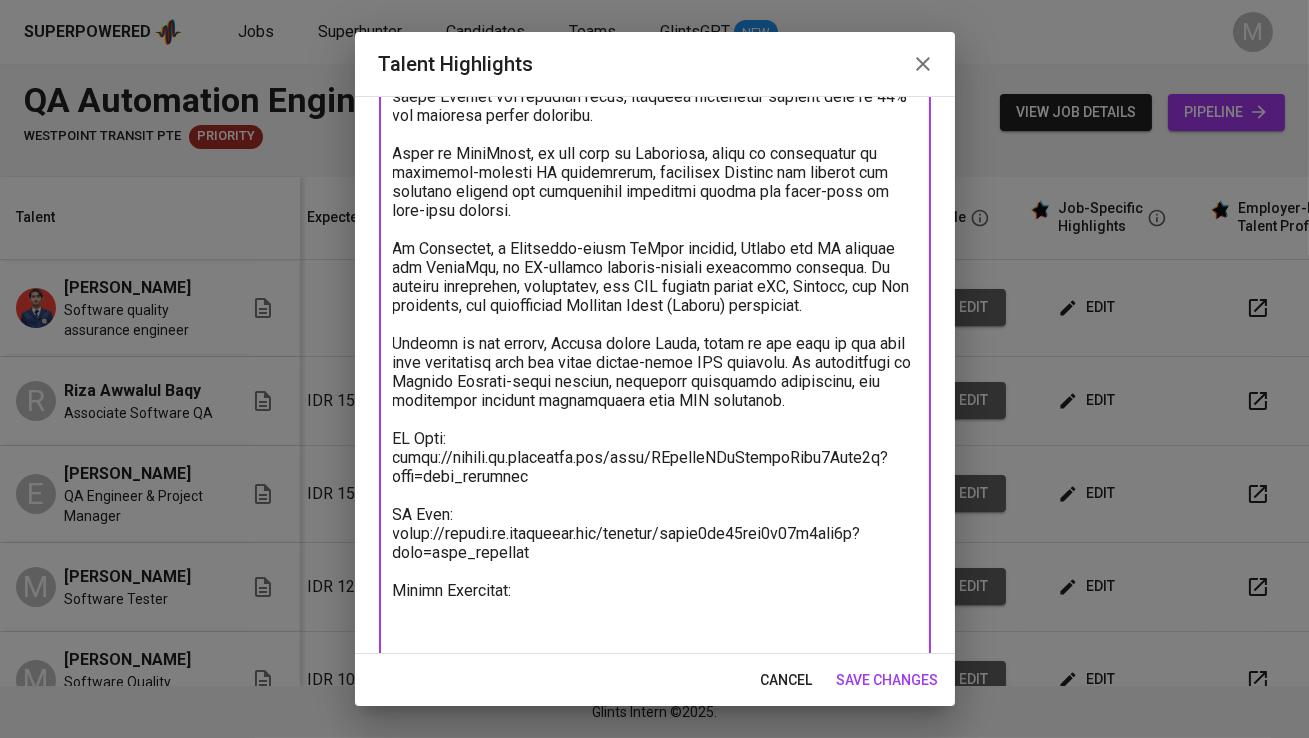 paste on "Total Payroll Cost 2,010.79 SGD
Basic Salary 1,414.67 SGD
BPJS Health 5% 50.49  SGD
BPJS Manpower 6.24% 77.74 SGD
Religious Festivities Allowance 117.89 SGD
Management Fee 350 SGD" 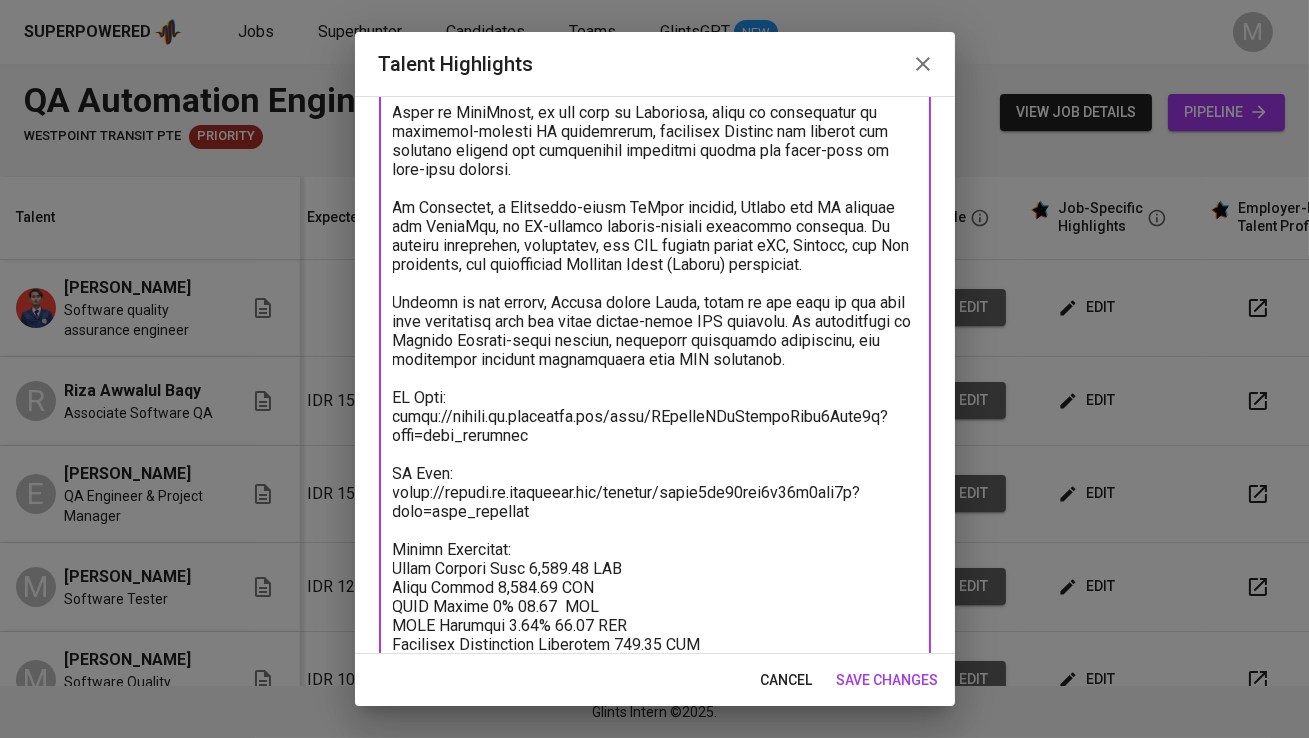 scroll, scrollTop: 464, scrollLeft: 0, axis: vertical 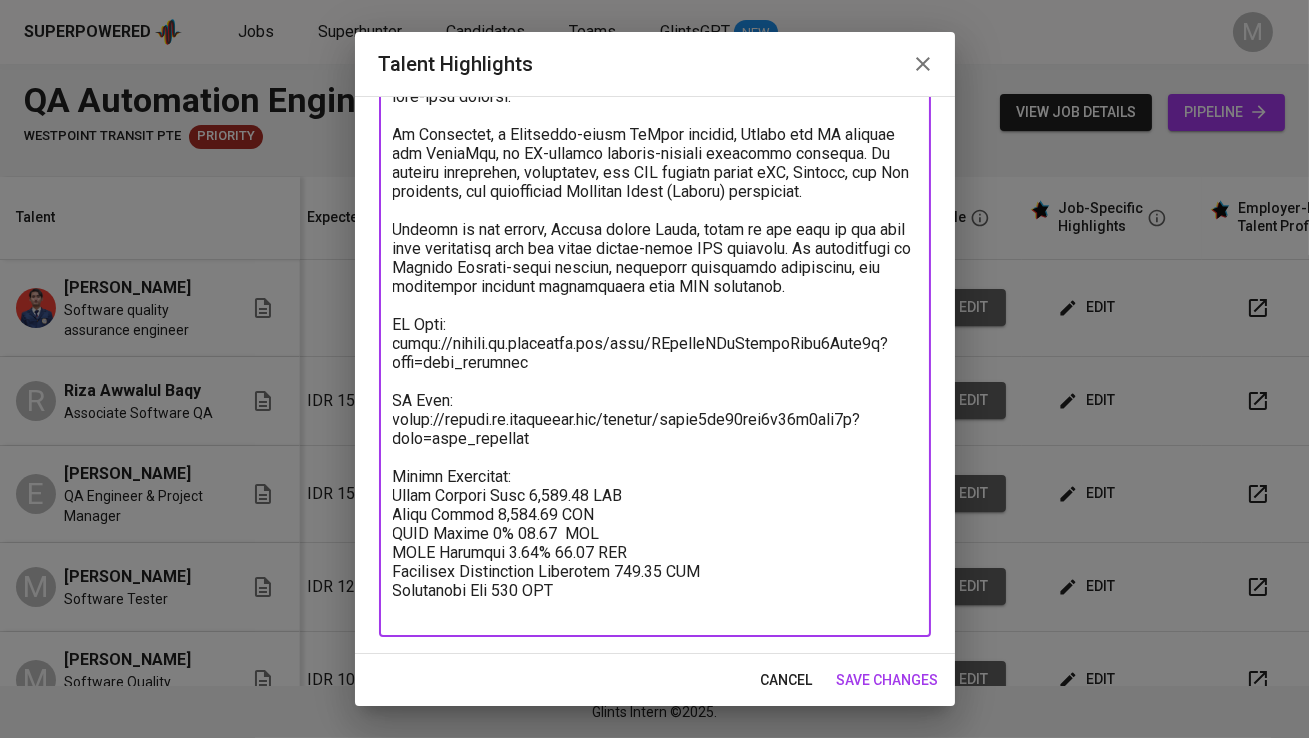 type on "Dhikri is a QA Engineer with over 4 years of experience in both manual and automation testing, with a strong focus on backend, mobile, and web platforms. He has worked in app-based companies such as Geniebook, Majoo, Tokopedia, and currently ByteDance.
At ByteDance, Zikri supports the Southeast Asia logistics ecosystem, primarily managing backend testing, service migration from Tokopedia to ByteDance infrastructure, and courier allocation flow for TikTok Shop. He is experienced in shift-left testing, test planning, backend and frontend automation using Java, Golang, Katalon Studio, and Appium, and performance testing with Locust. He also maintains CI/CD pipelines using Jenkins and internal tools, reducing regression testing time by 30% and ensuring stable releases.
Prior to ByteDance, he was part of Tokopedia, where he contributed to logistics-related QA initiatives, including Android app testing for delivery drivers and operational integrity across the first-mile to last-mile journey.
At Geniebook, a ..." 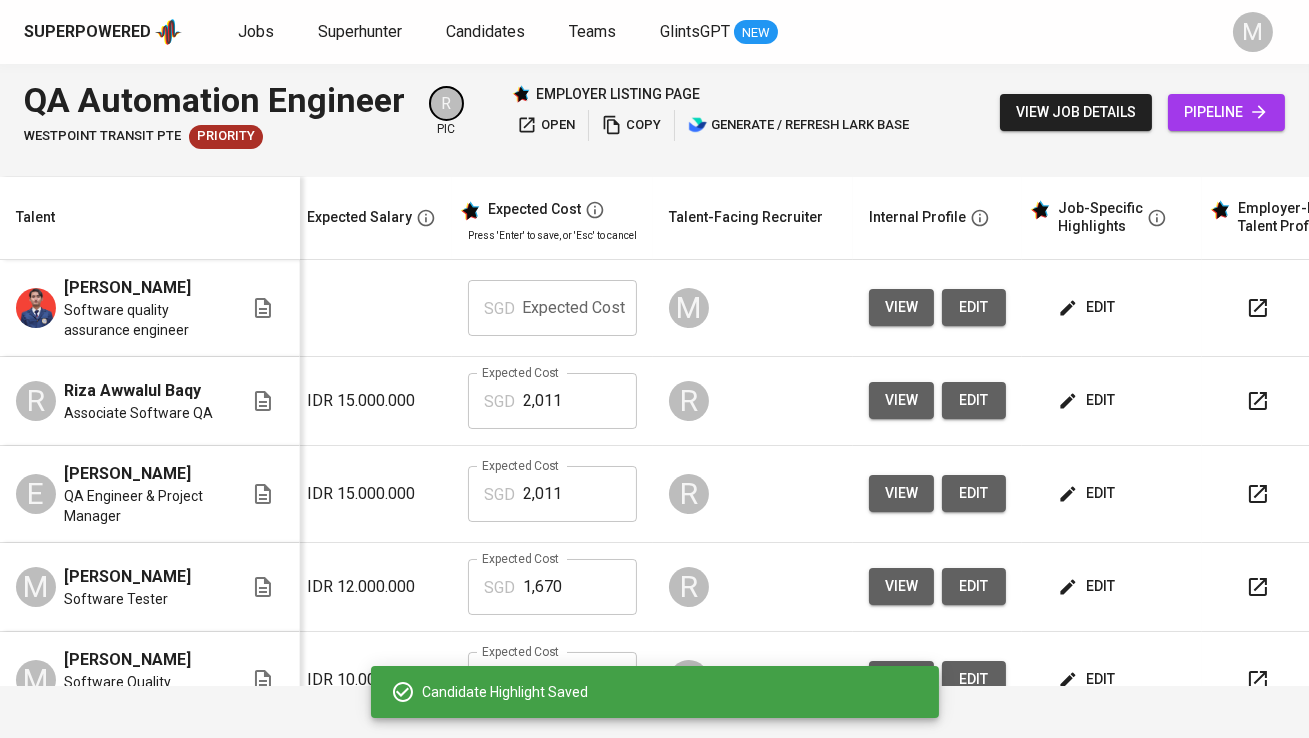 click at bounding box center [580, 308] 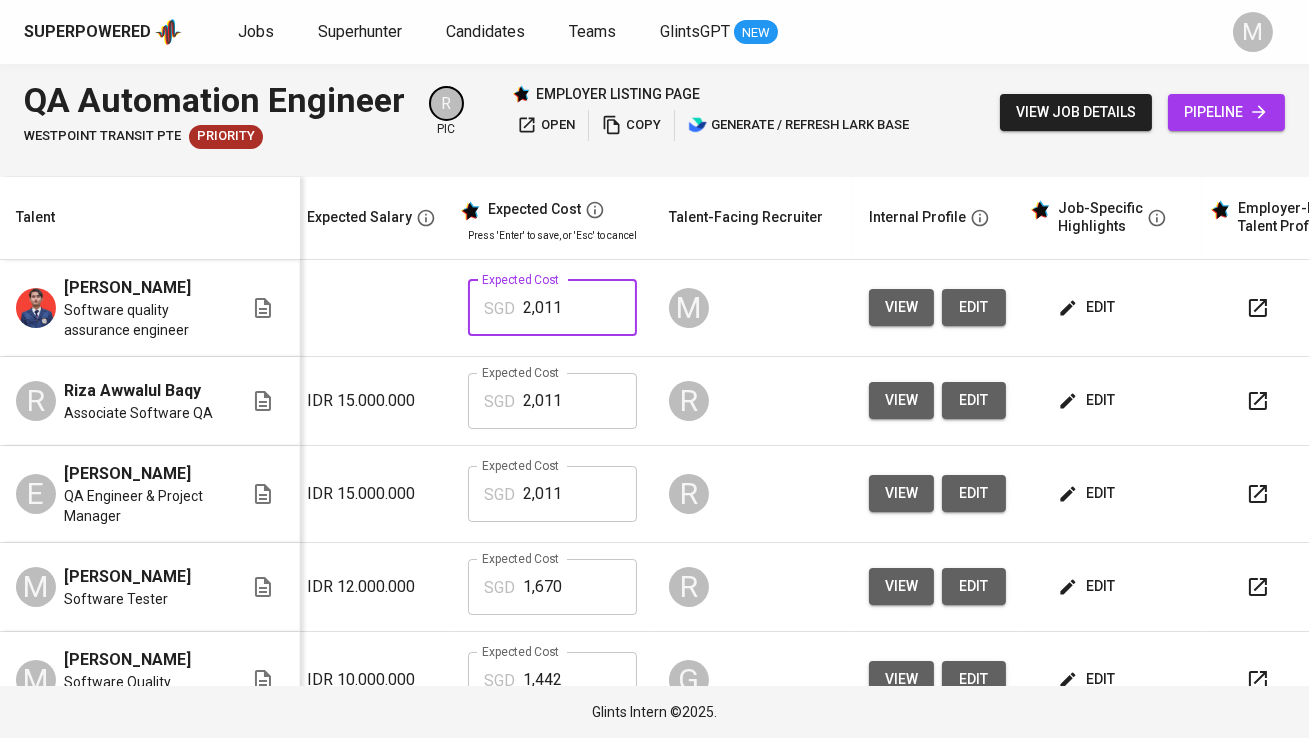 type on "2,011" 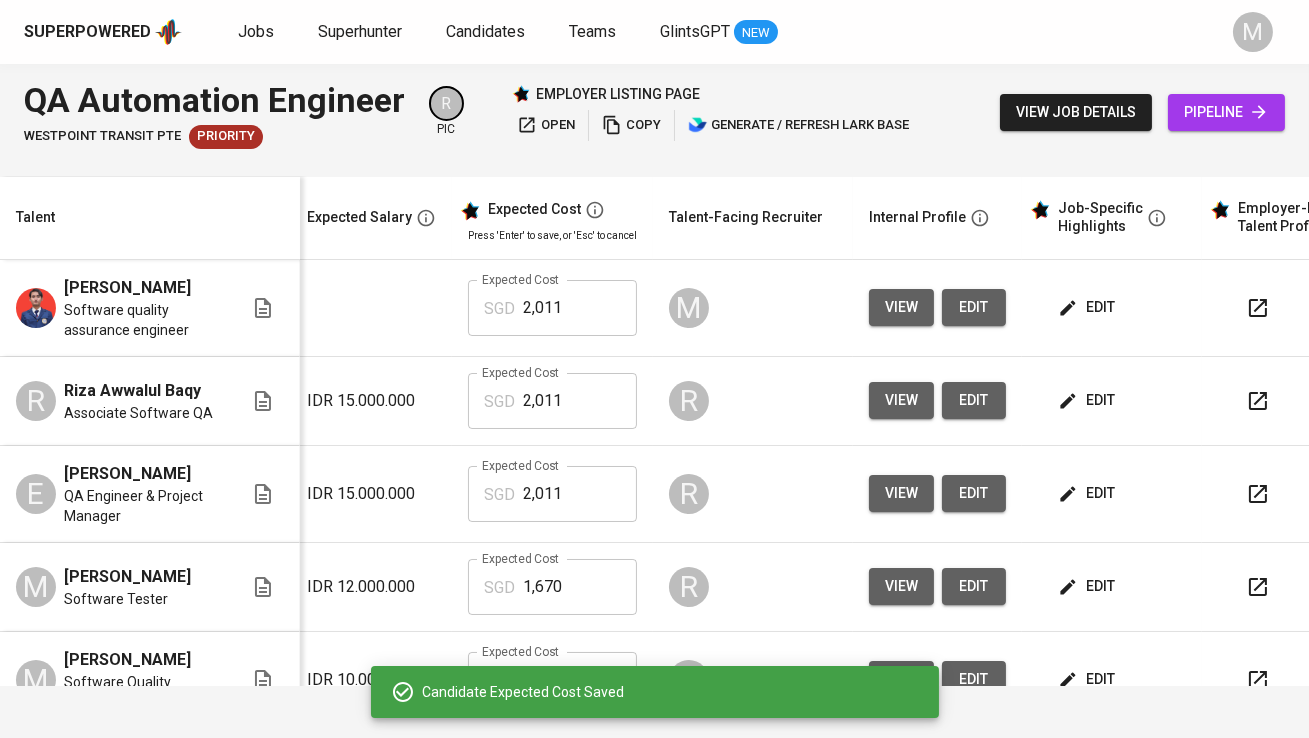 scroll, scrollTop: 0, scrollLeft: 228, axis: horizontal 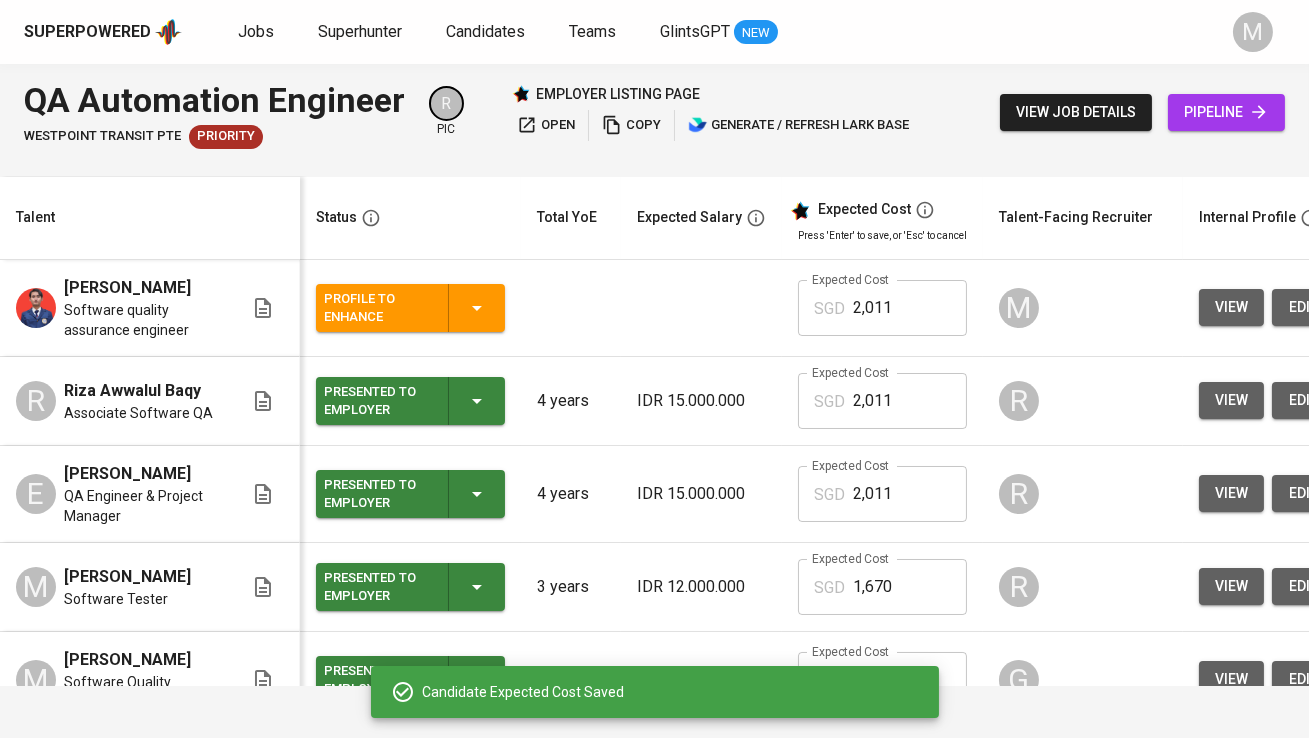 click on "Profile to Enhance" at bounding box center (378, 308) 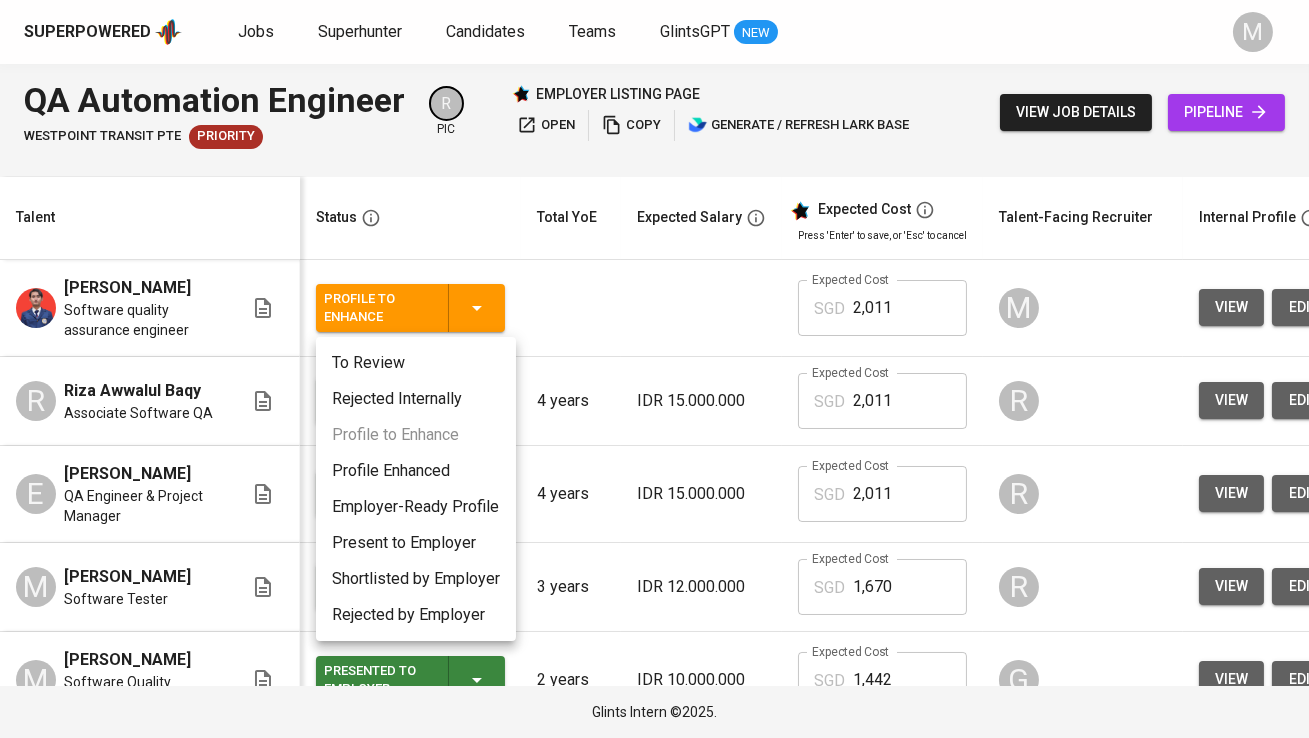 click on "Profile Enhanced" at bounding box center [416, 471] 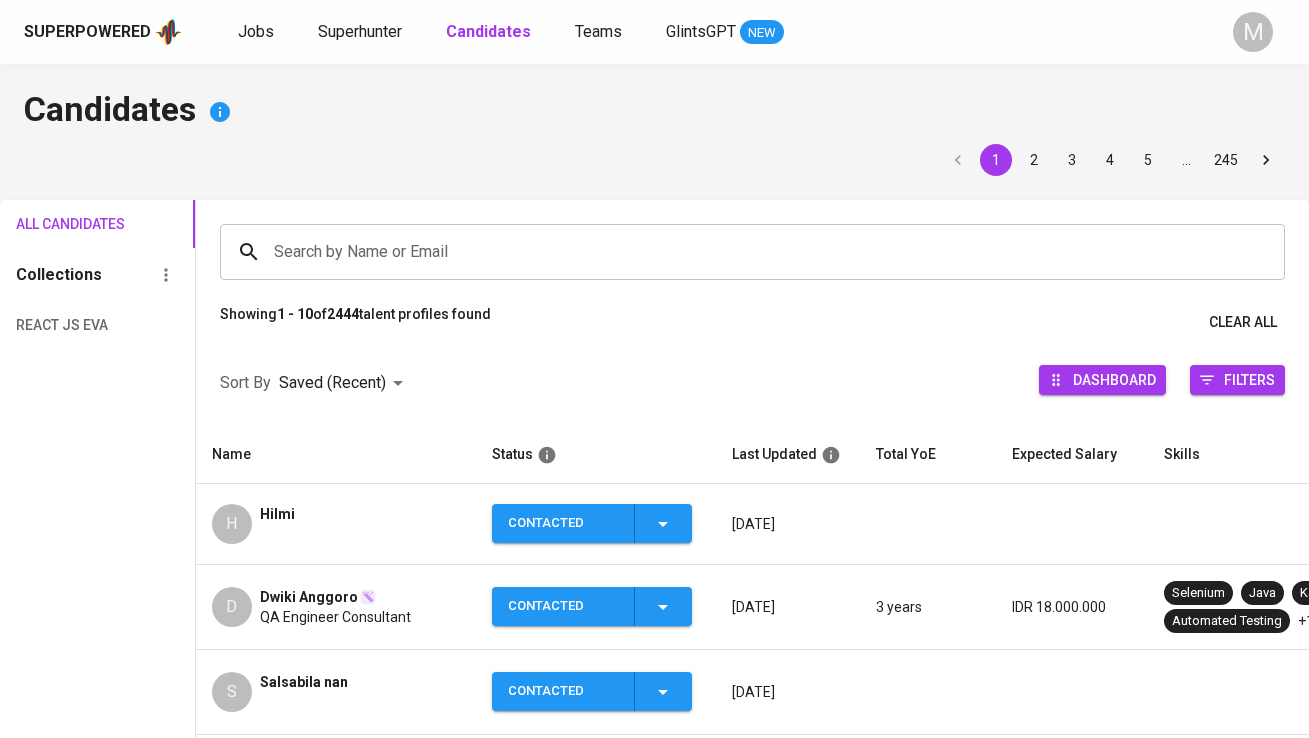 scroll, scrollTop: 0, scrollLeft: 0, axis: both 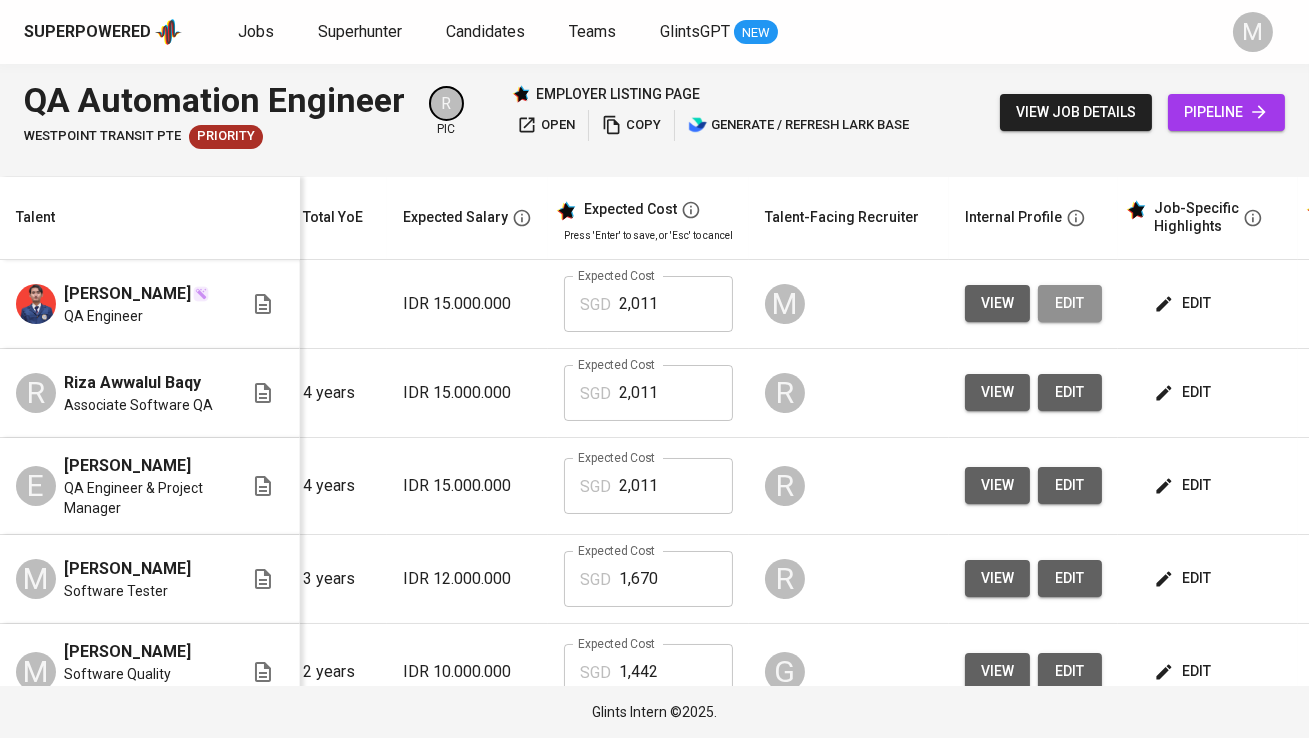 click on "edit" at bounding box center (1070, 303) 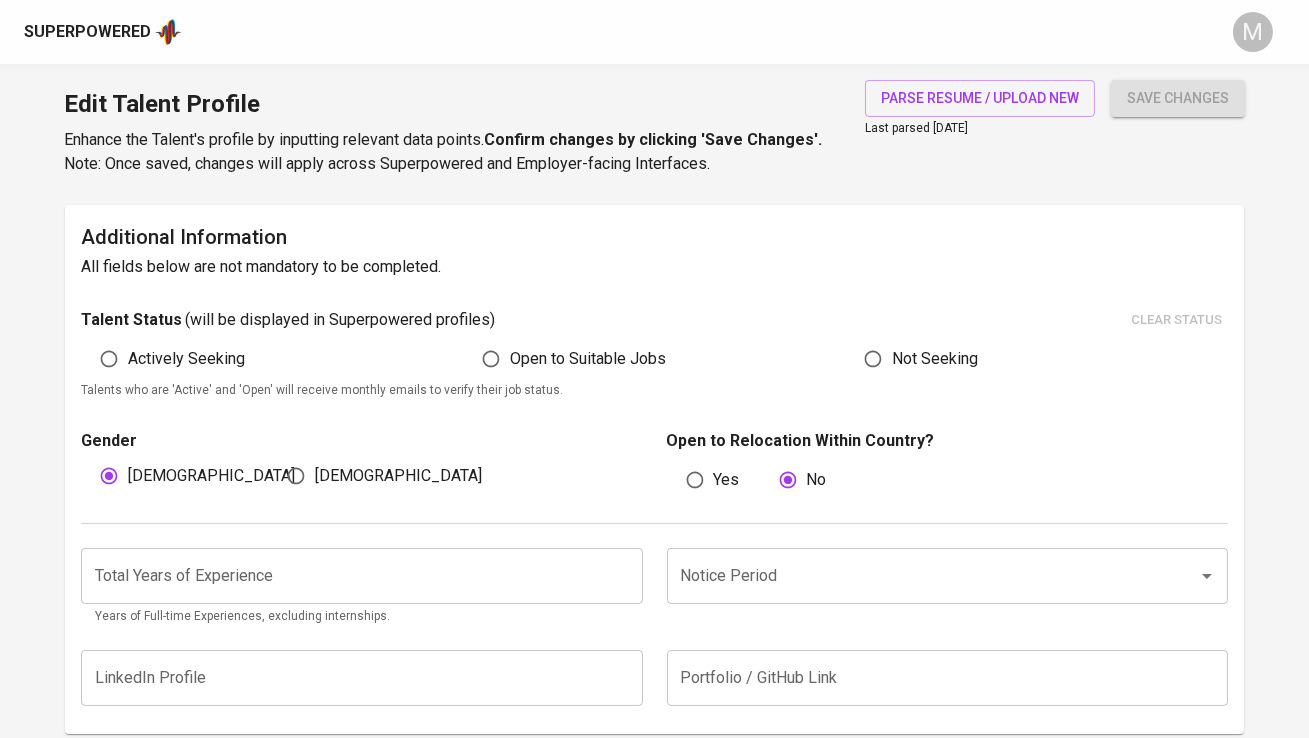 scroll, scrollTop: 522, scrollLeft: 0, axis: vertical 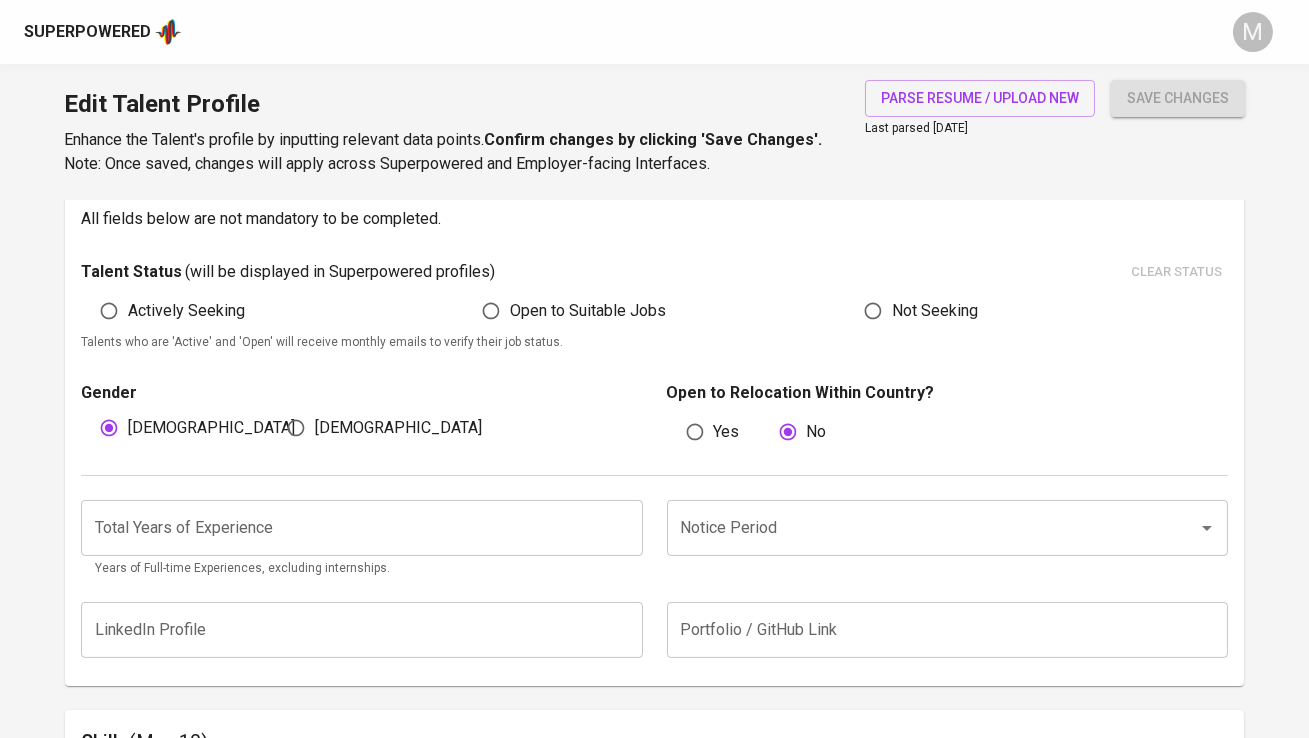 click at bounding box center [361, 528] 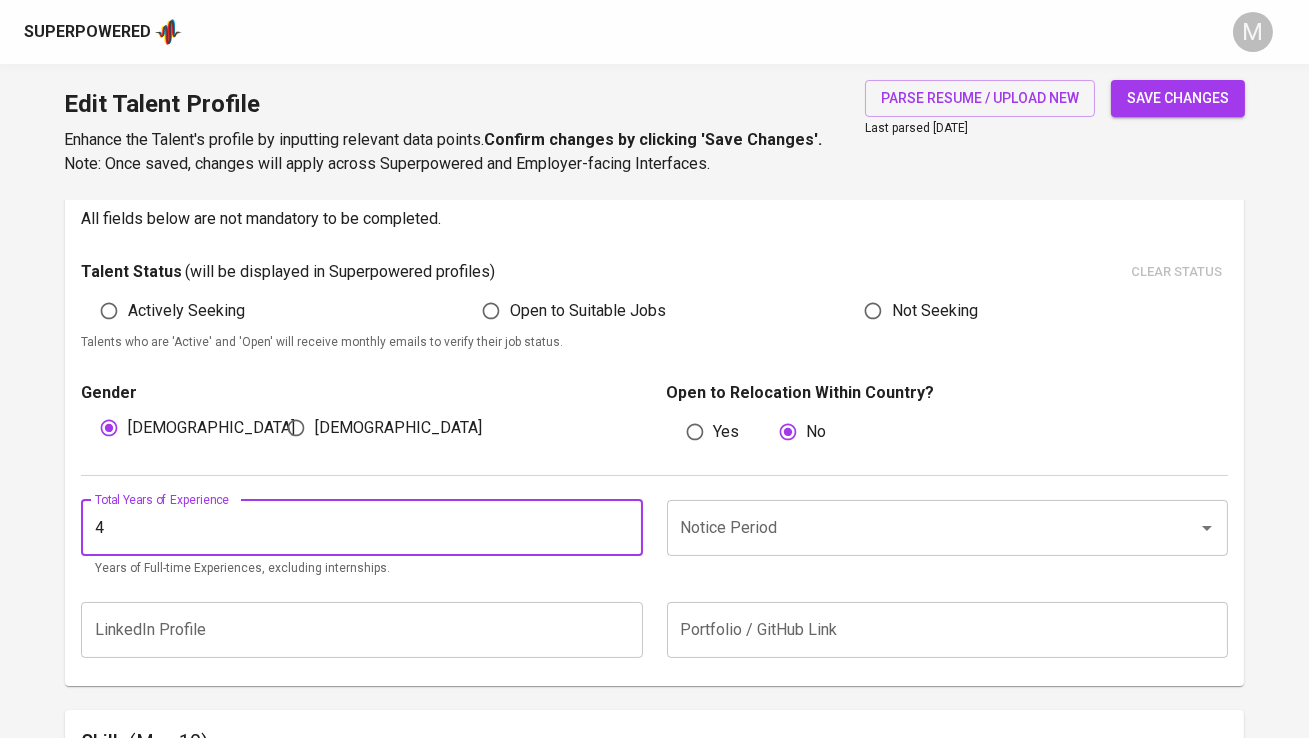 type on "4" 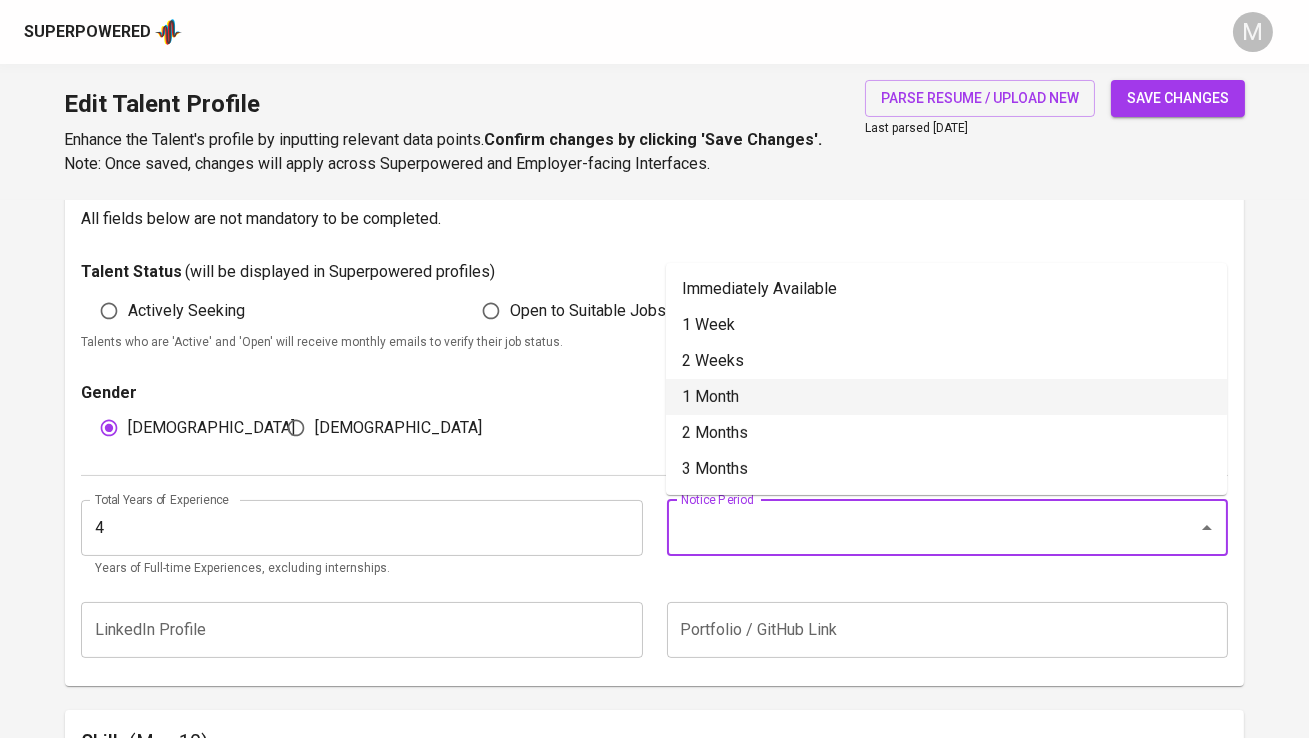 click on "1 Month" at bounding box center [946, 397] 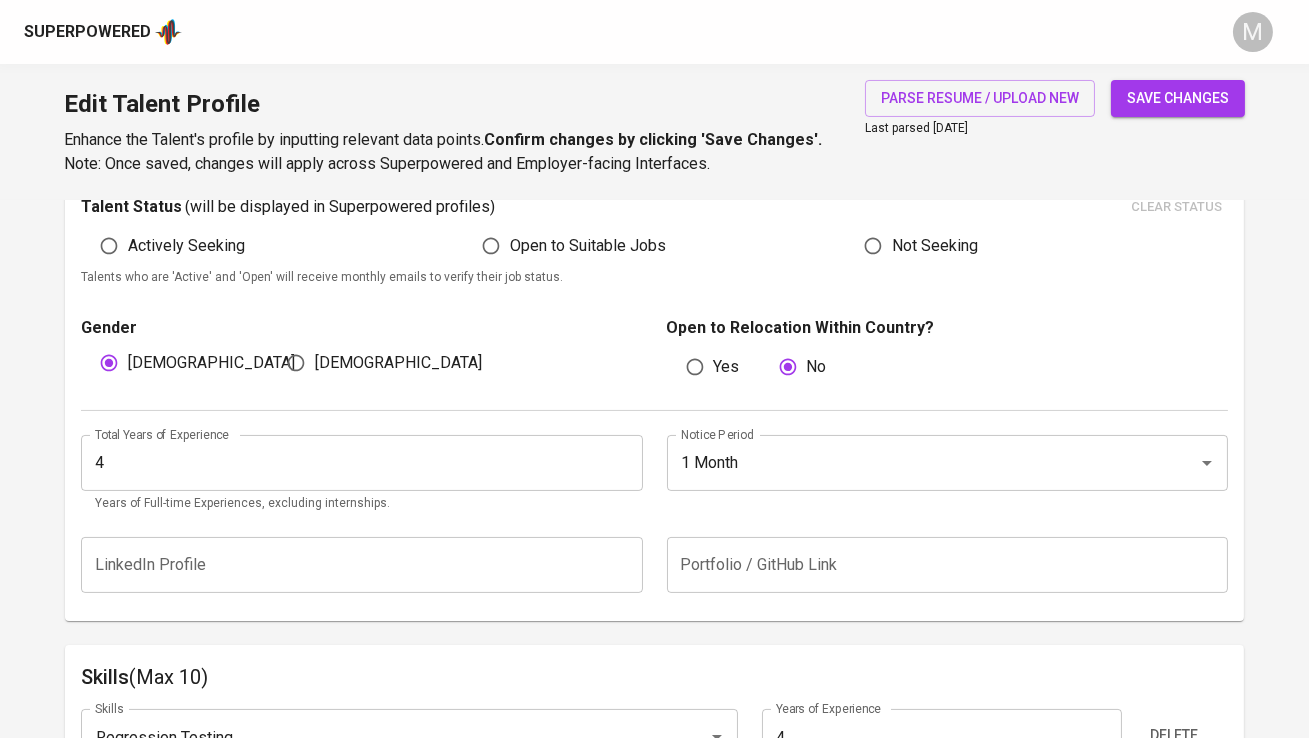 scroll, scrollTop: 535, scrollLeft: 0, axis: vertical 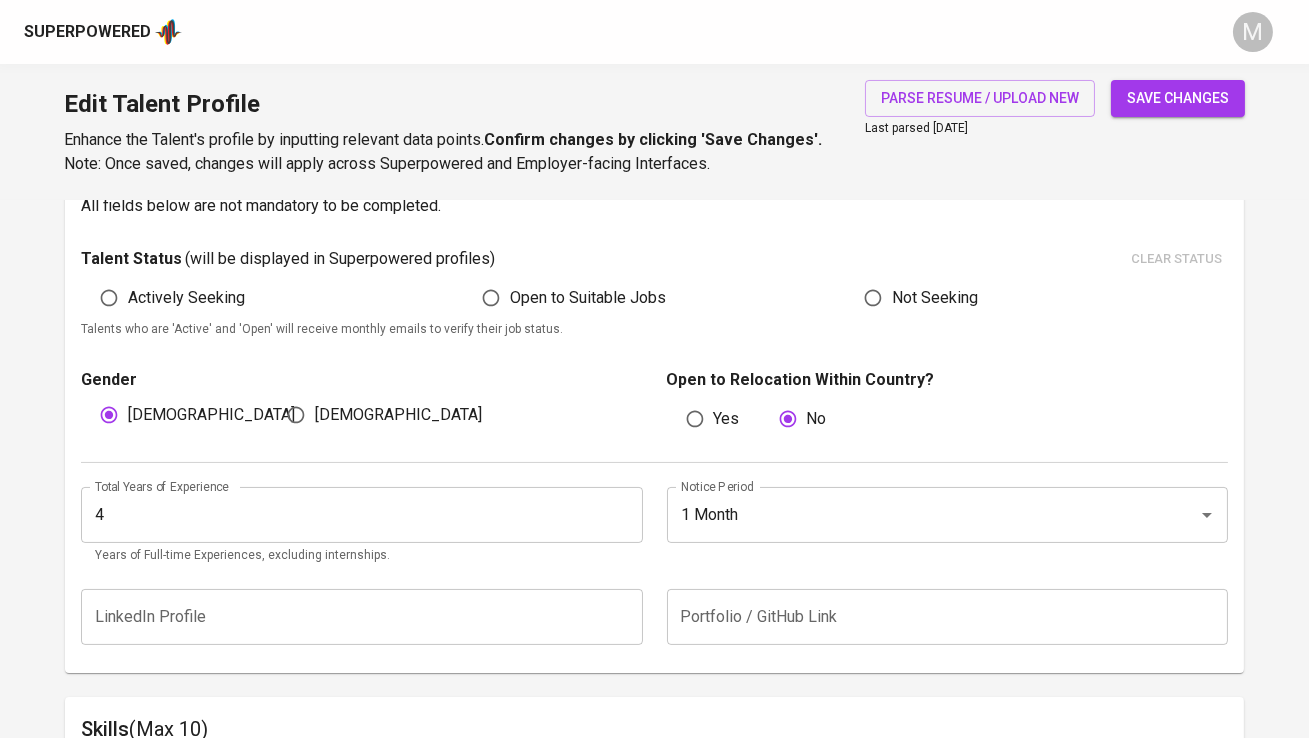 click on "save changes" at bounding box center [1178, 98] 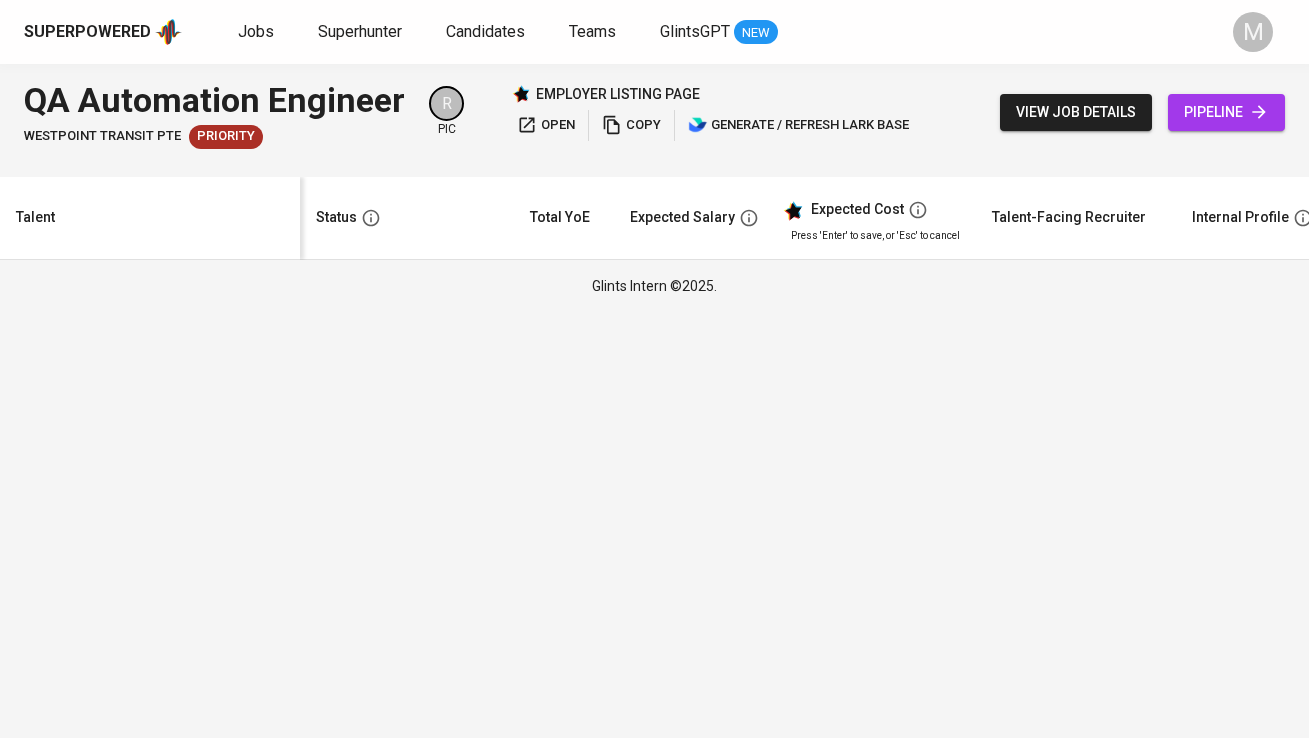 scroll, scrollTop: 0, scrollLeft: 0, axis: both 